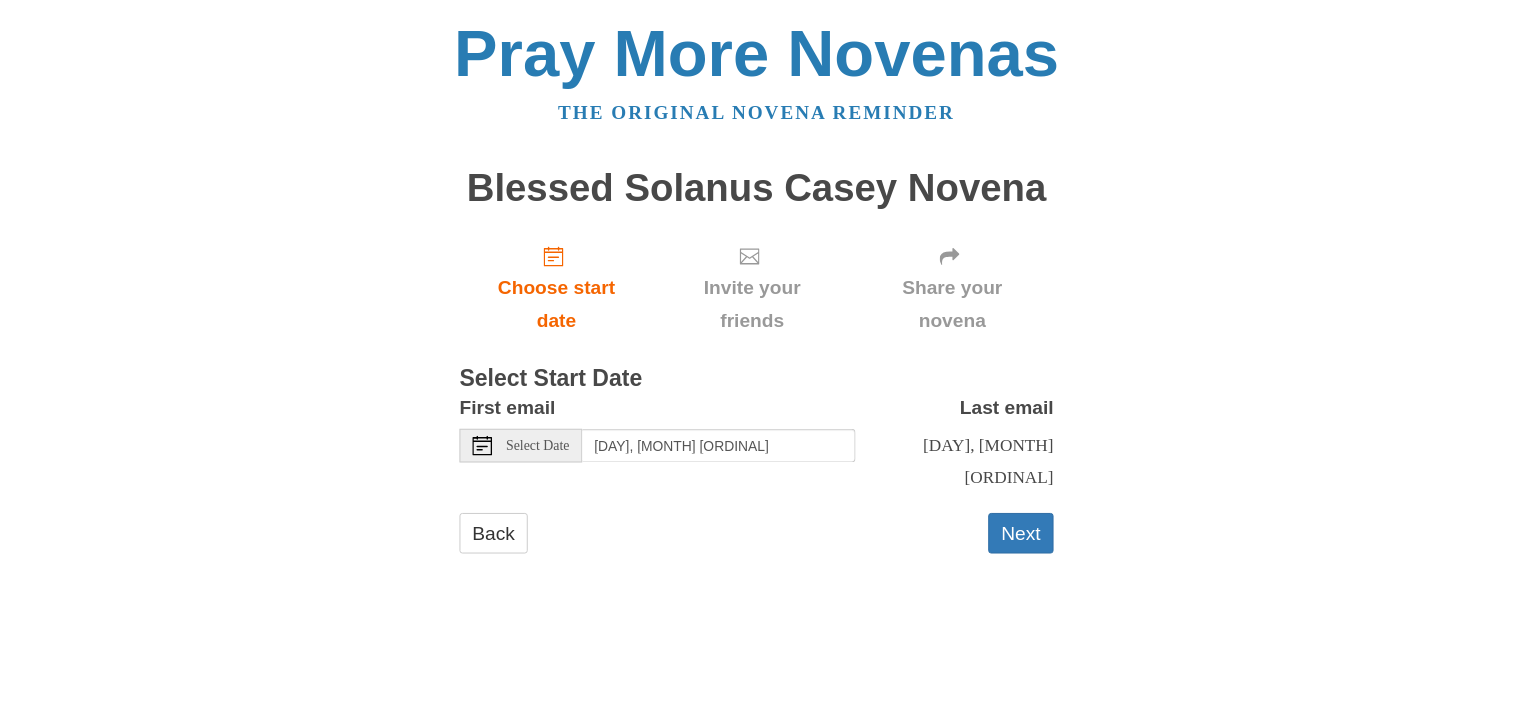 scroll, scrollTop: 0, scrollLeft: 0, axis: both 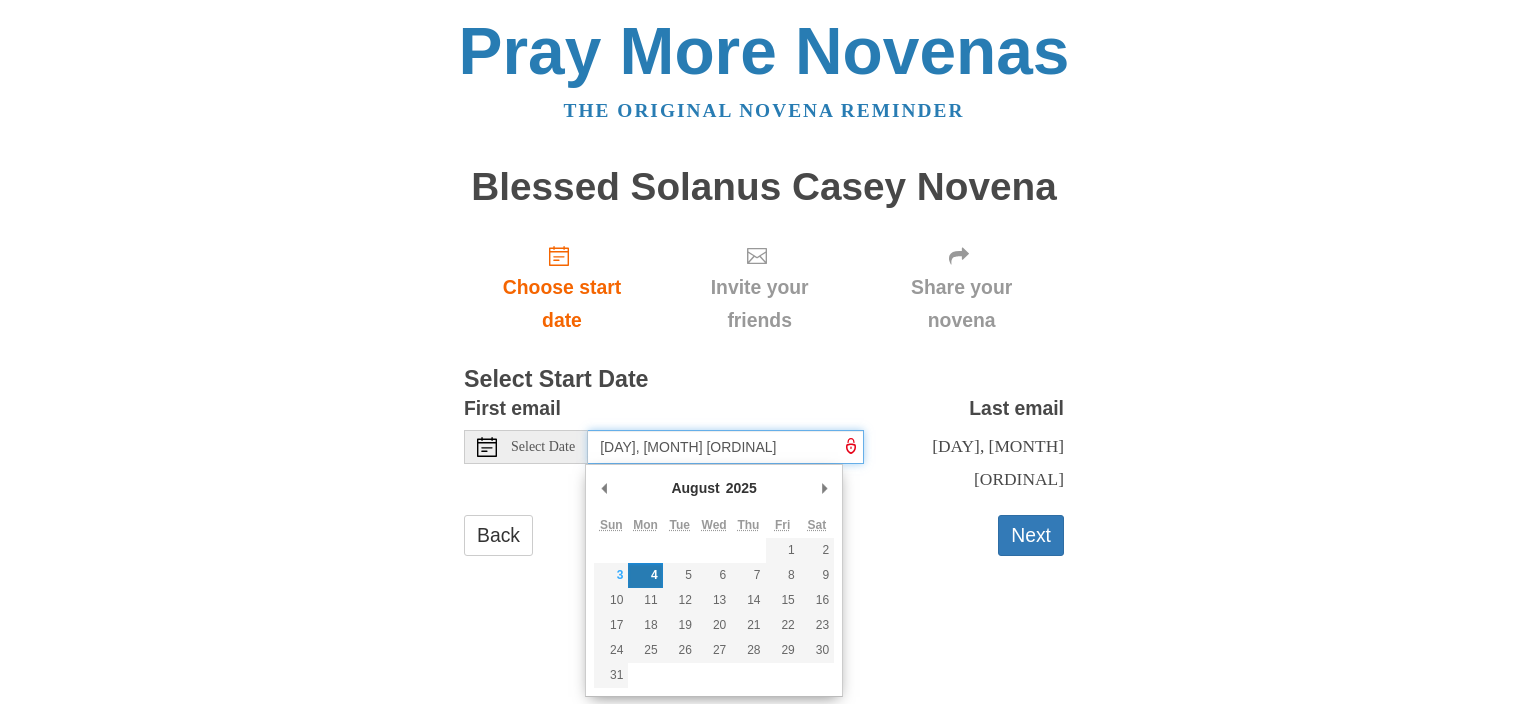 click on "[DAY], [MONTH] [DAY_NUM]" at bounding box center (726, 447) 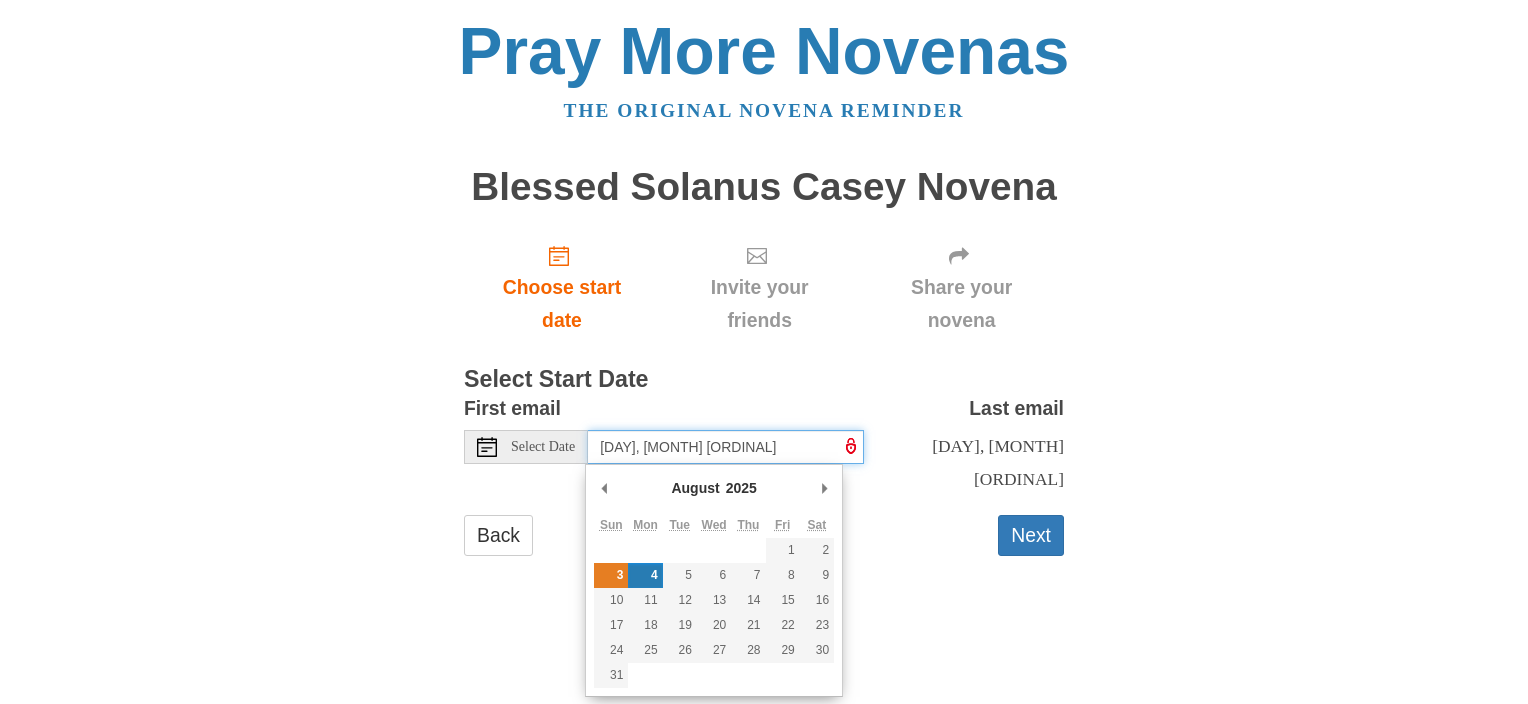 type on "[DAY], [MONTH] [DAY_NUM]" 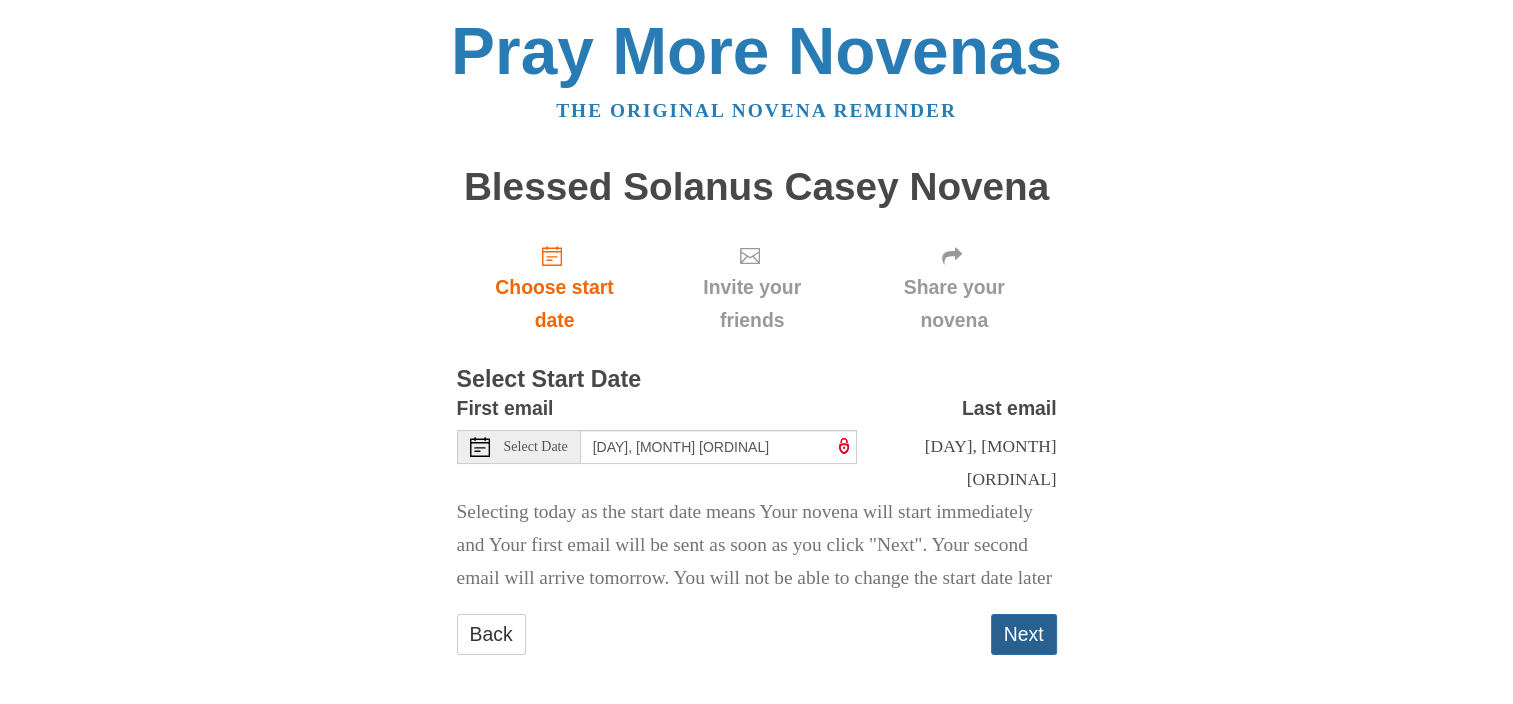 click on "Next" at bounding box center [1024, 634] 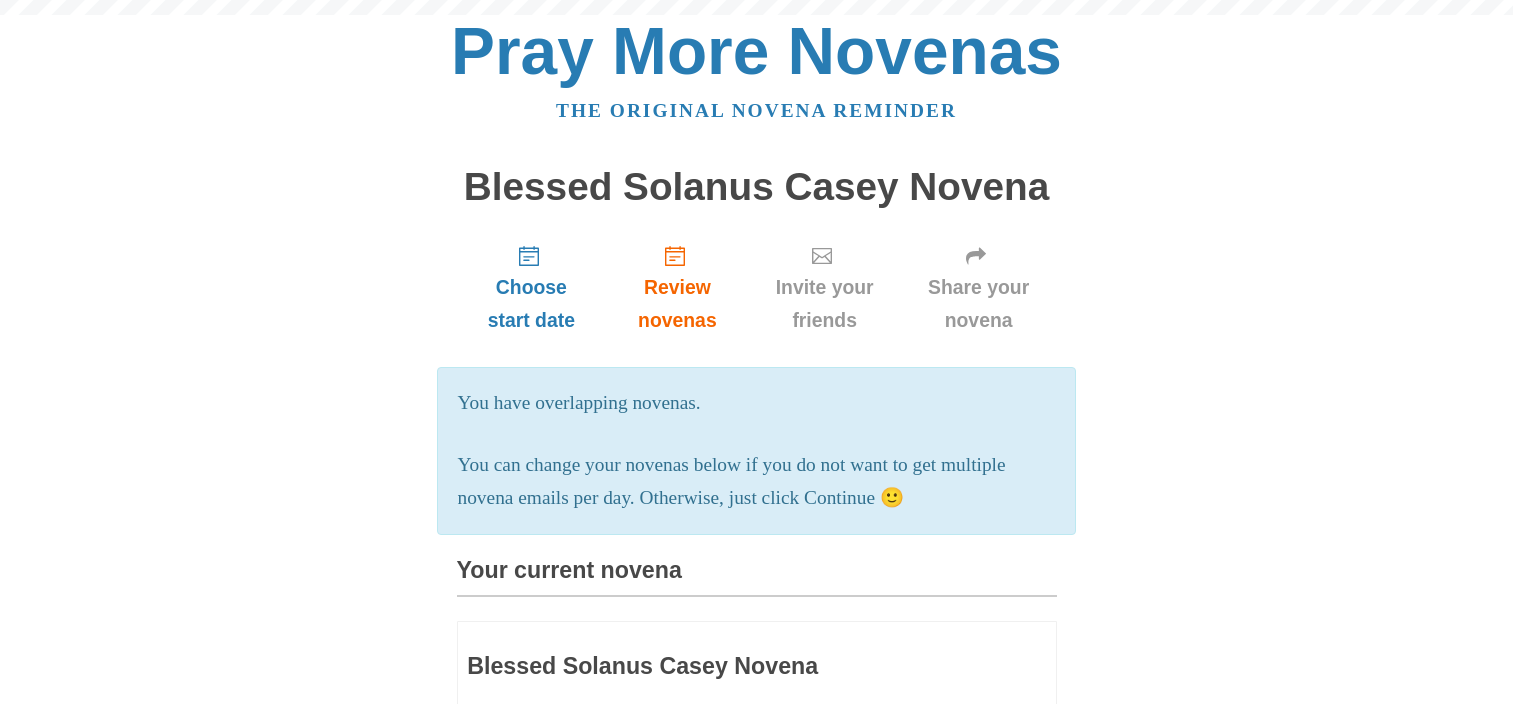 scroll, scrollTop: 0, scrollLeft: 0, axis: both 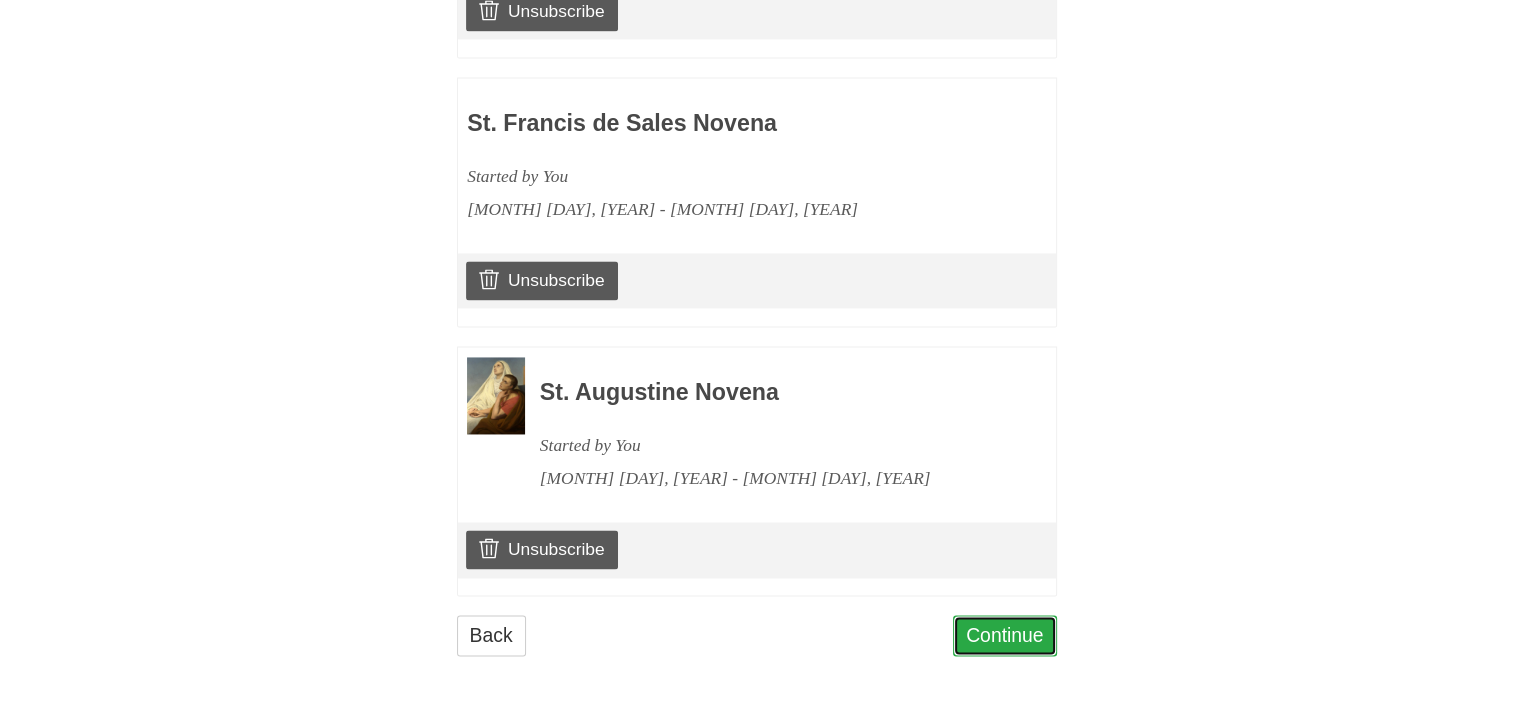 click on "Continue" at bounding box center [1005, 635] 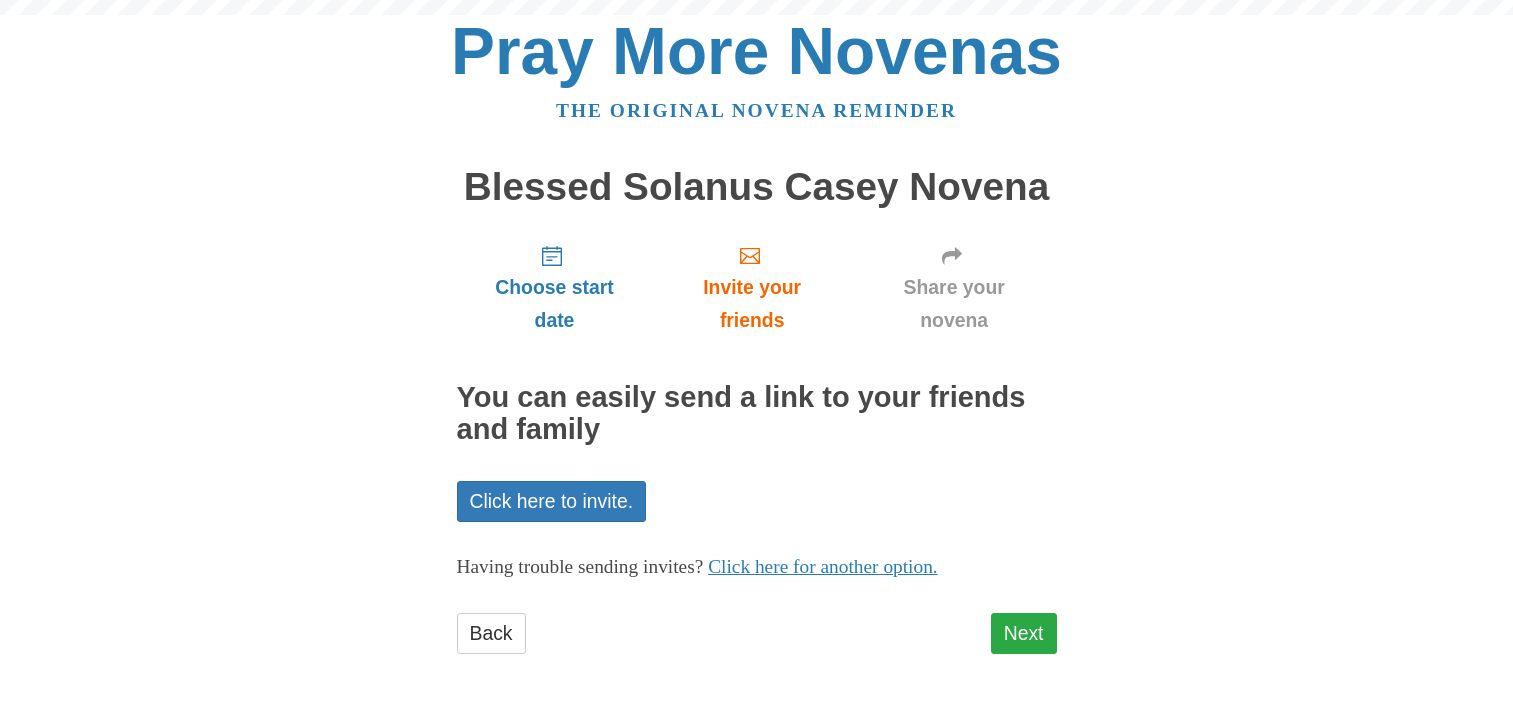 scroll, scrollTop: 0, scrollLeft: 0, axis: both 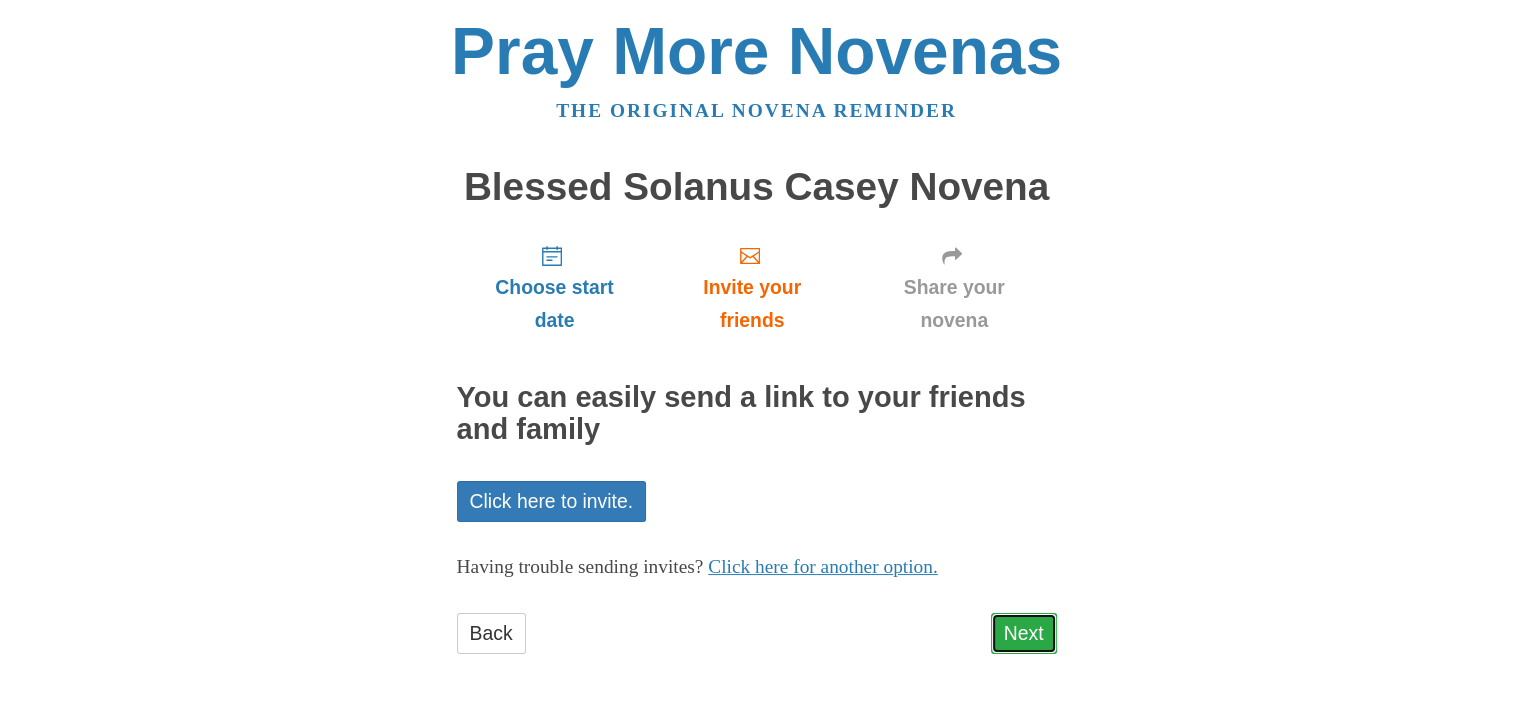 click on "Next" at bounding box center [1024, 633] 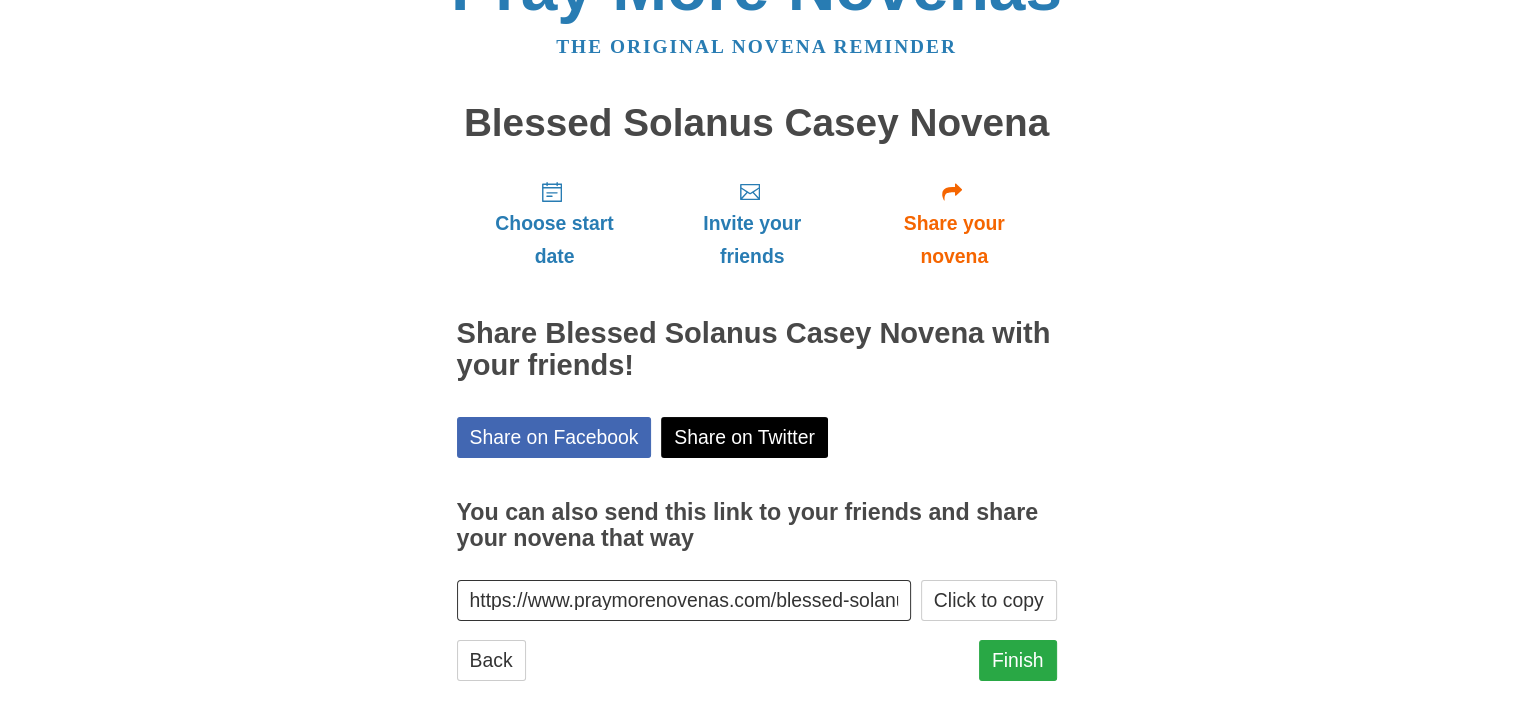 scroll, scrollTop: 98, scrollLeft: 0, axis: vertical 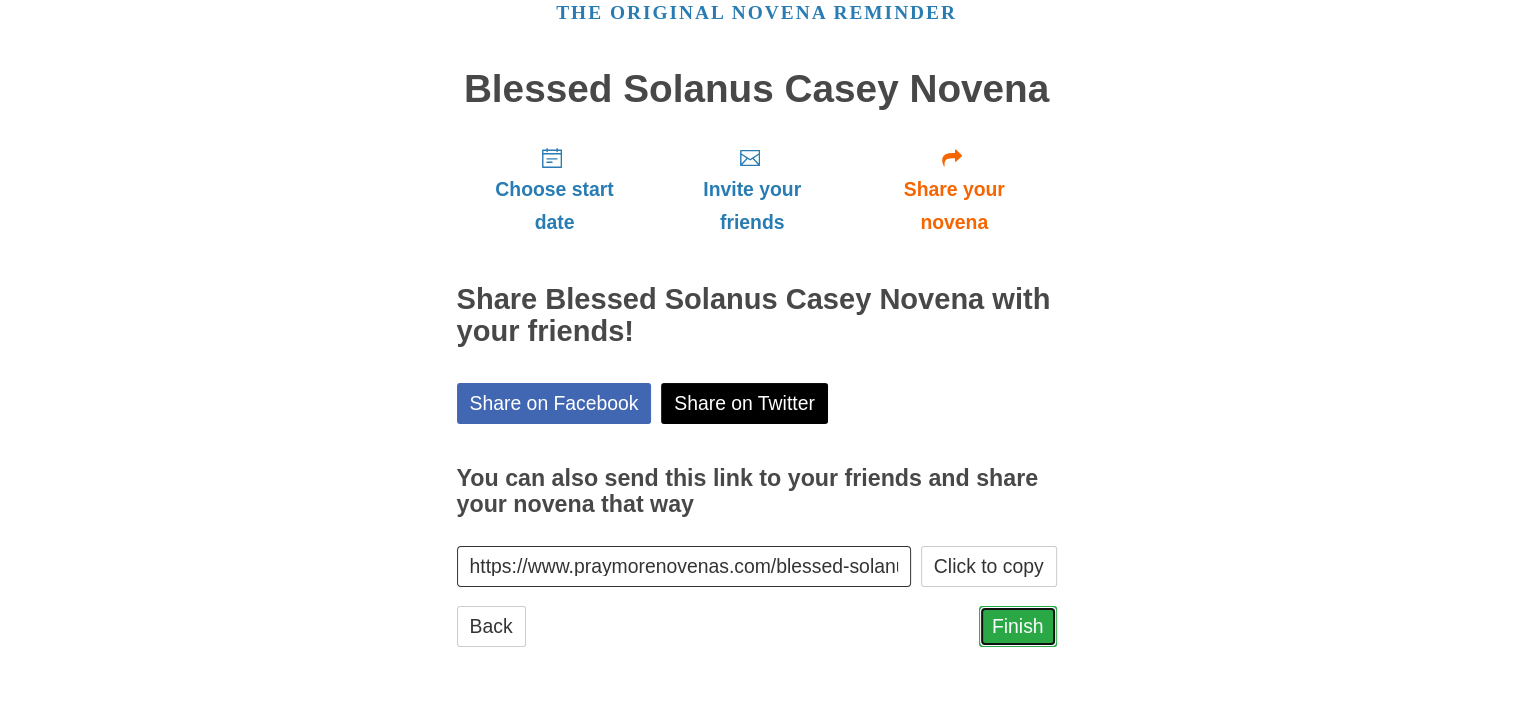 click on "Finish" at bounding box center (1018, 626) 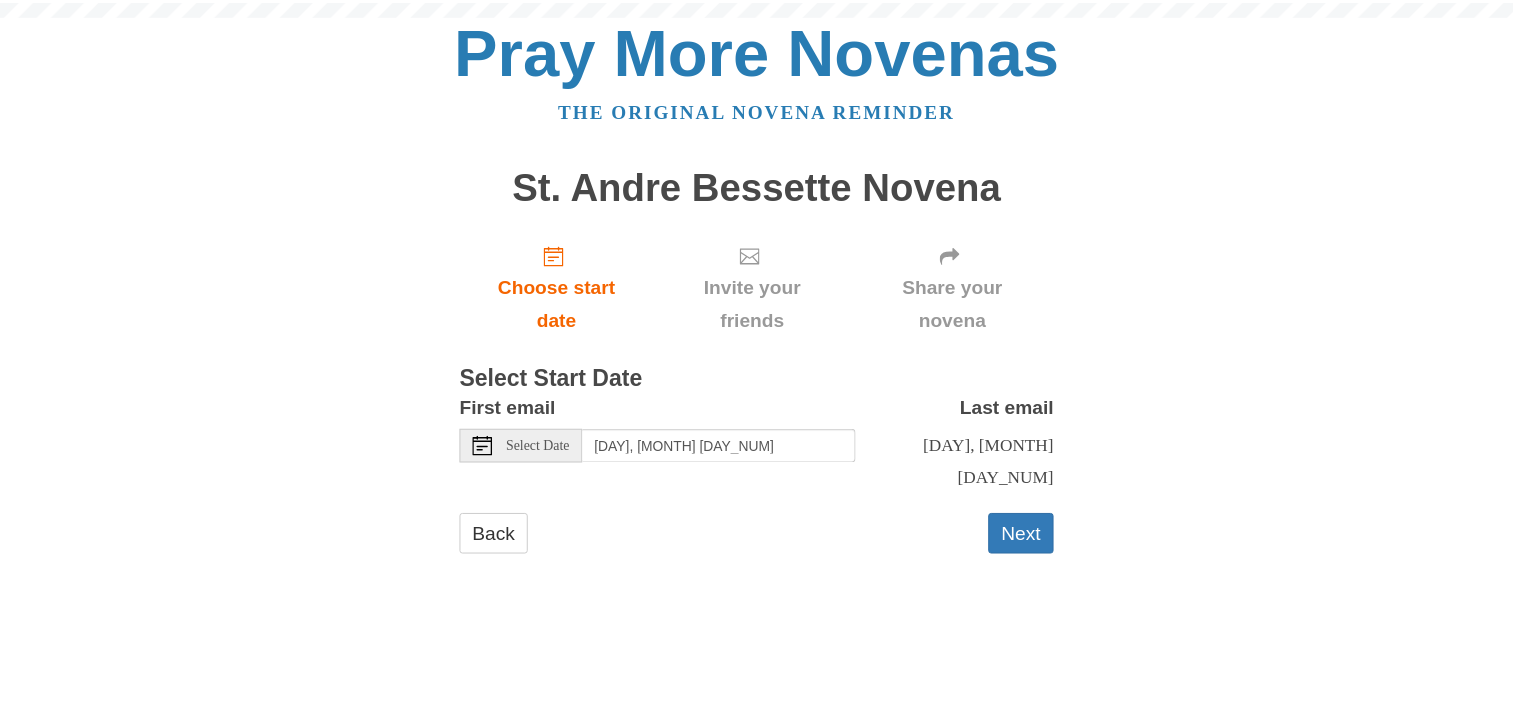 scroll, scrollTop: 0, scrollLeft: 0, axis: both 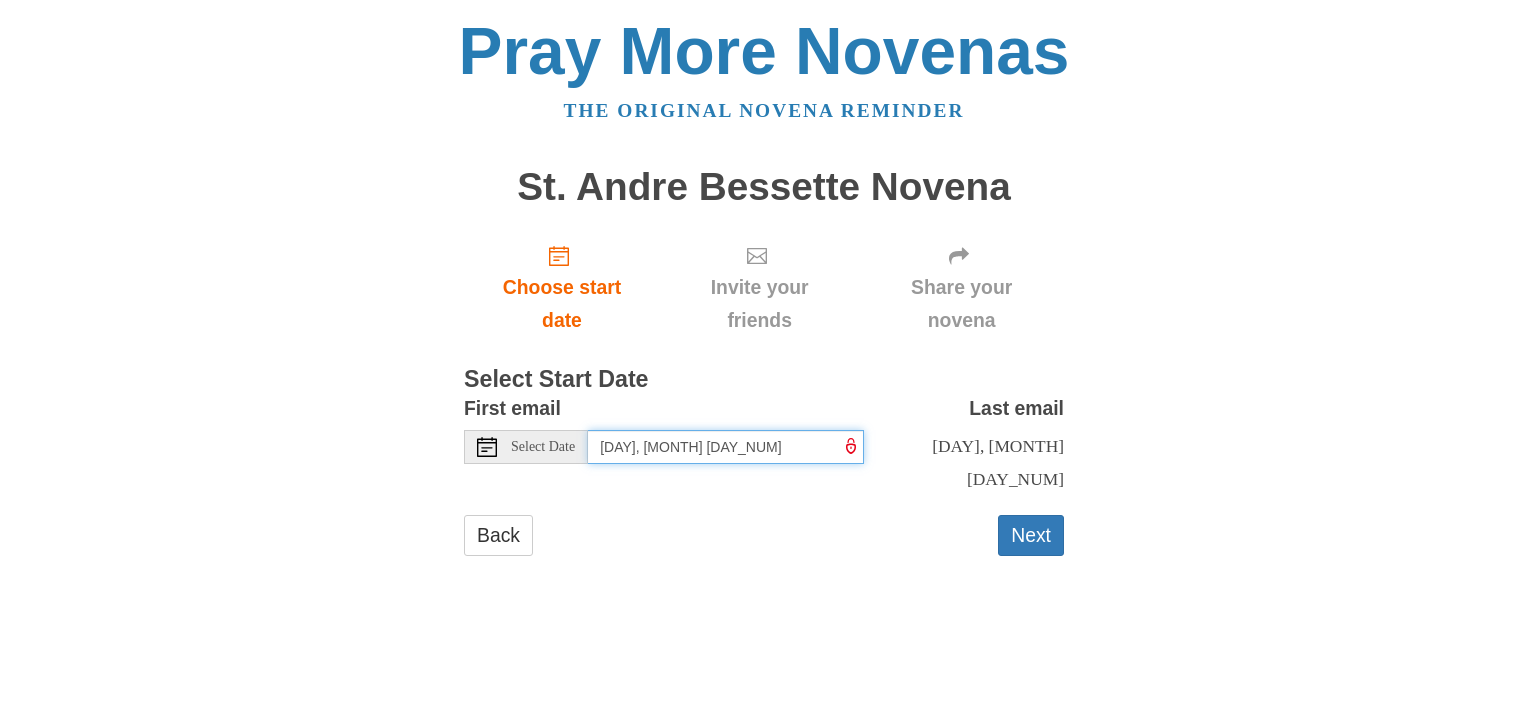 click on "Monday, August 4th" at bounding box center (726, 447) 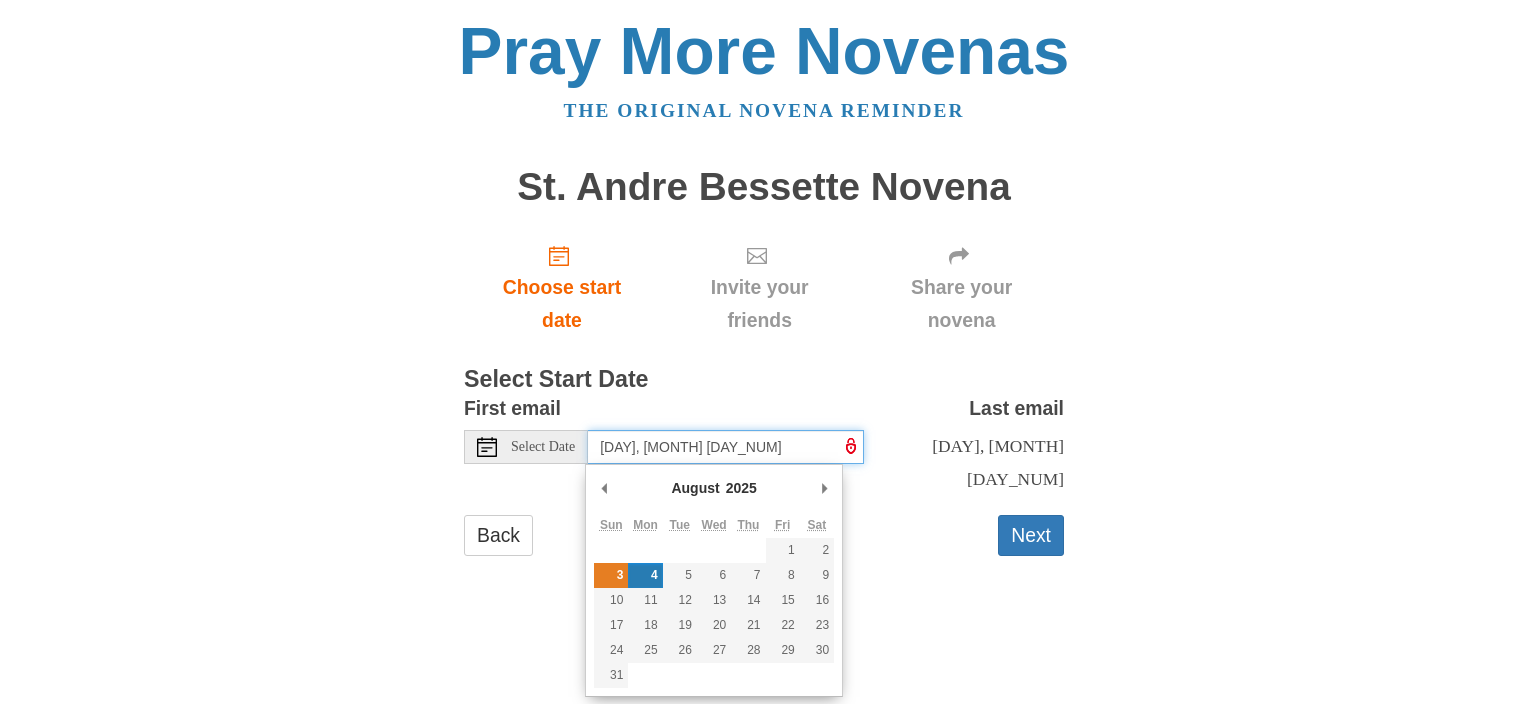 type on "[DAY], [MONTH] [DAY_NUM]" 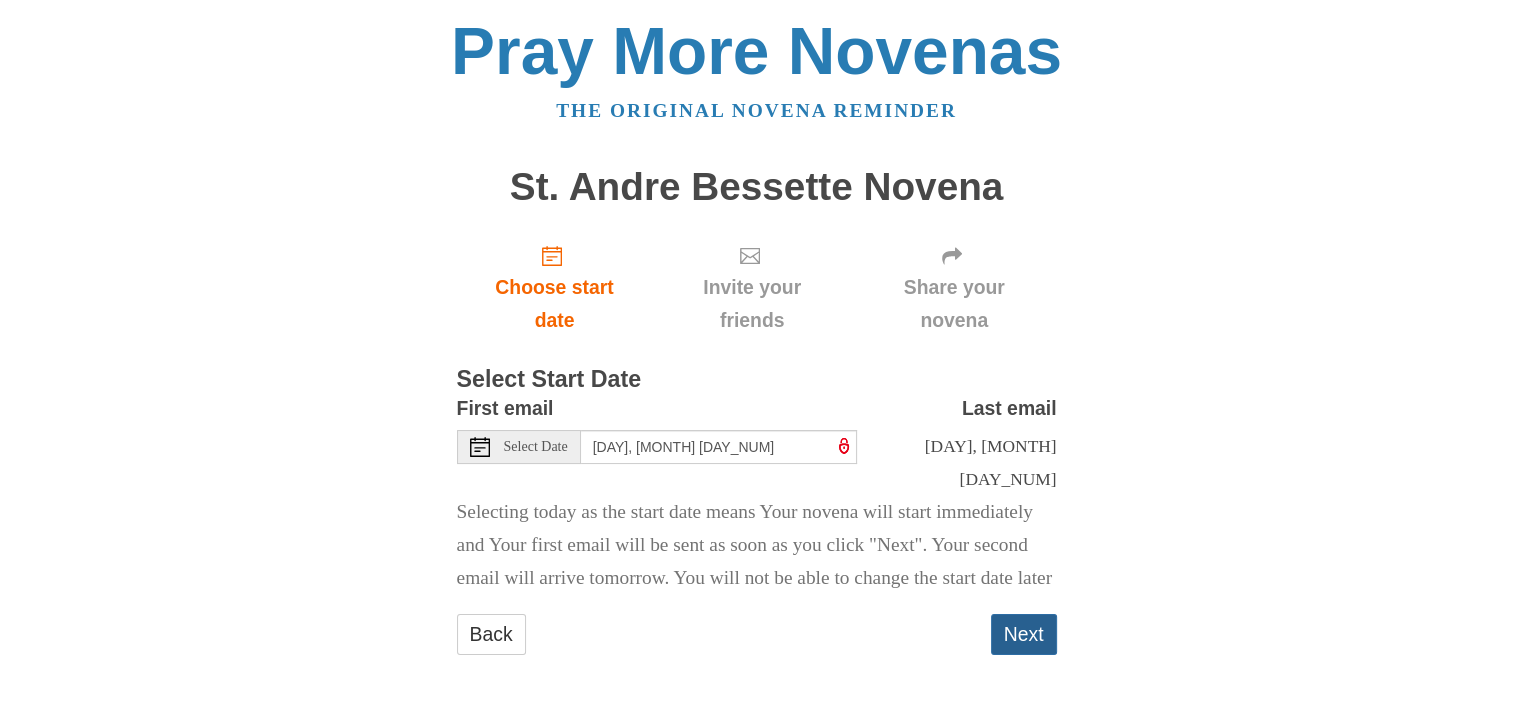click on "Next" at bounding box center (1024, 634) 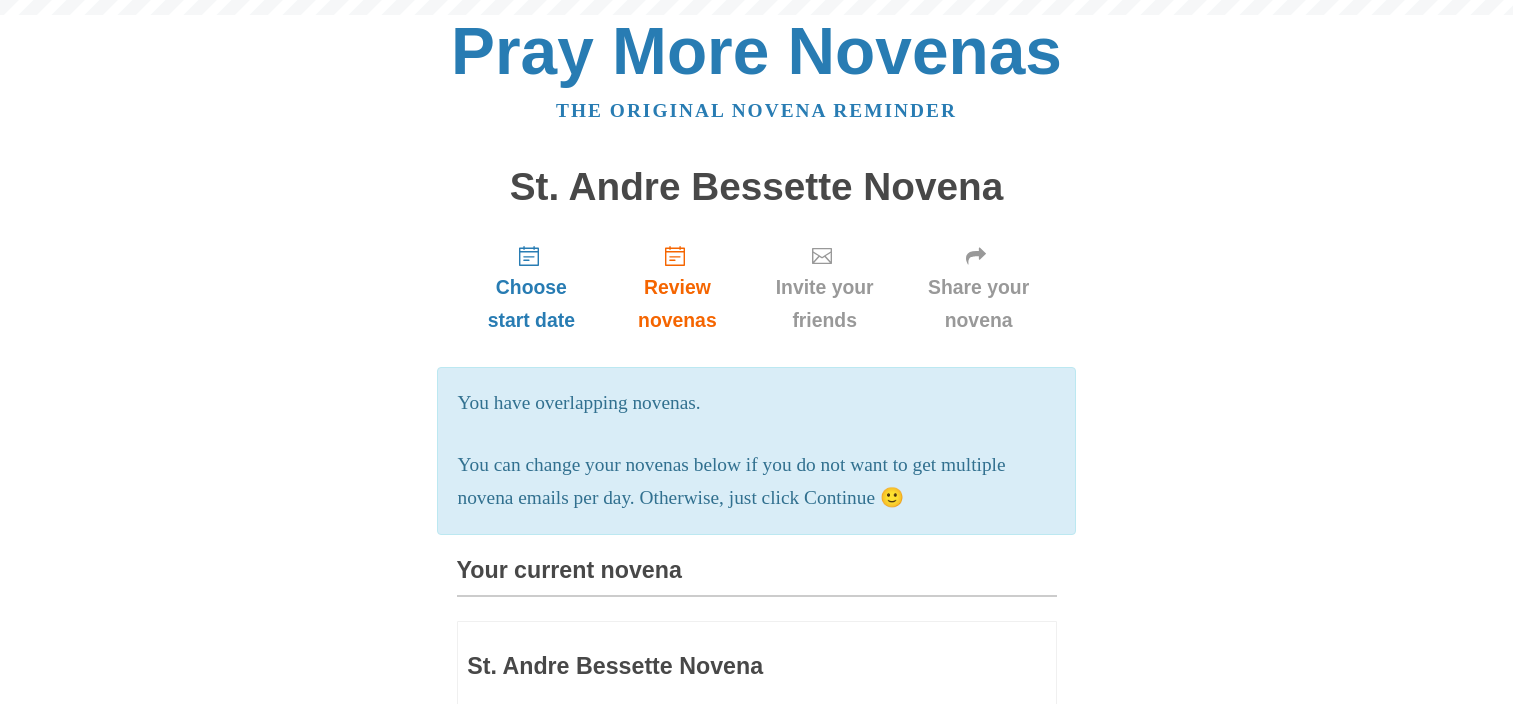 scroll, scrollTop: 0, scrollLeft: 0, axis: both 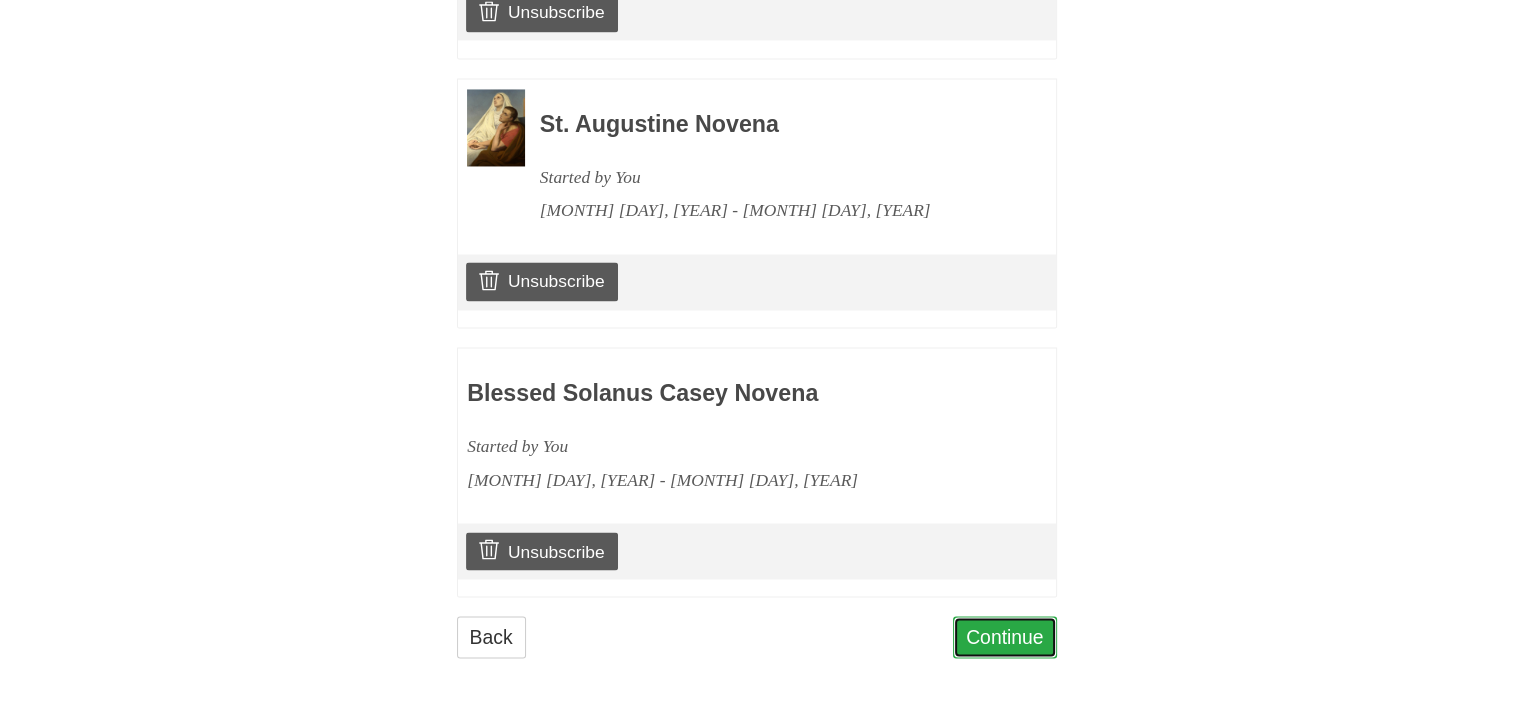 click on "Continue" at bounding box center [1005, 636] 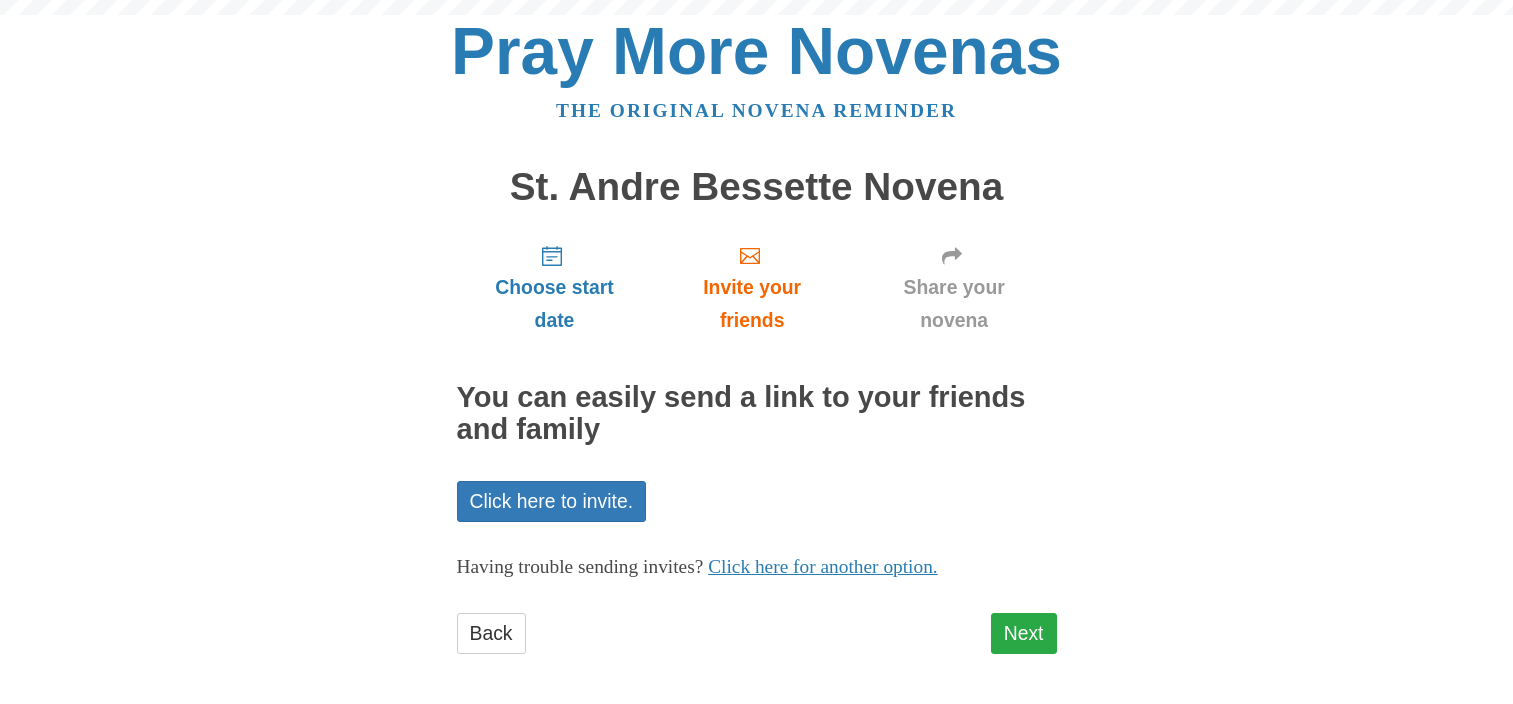 scroll, scrollTop: 0, scrollLeft: 0, axis: both 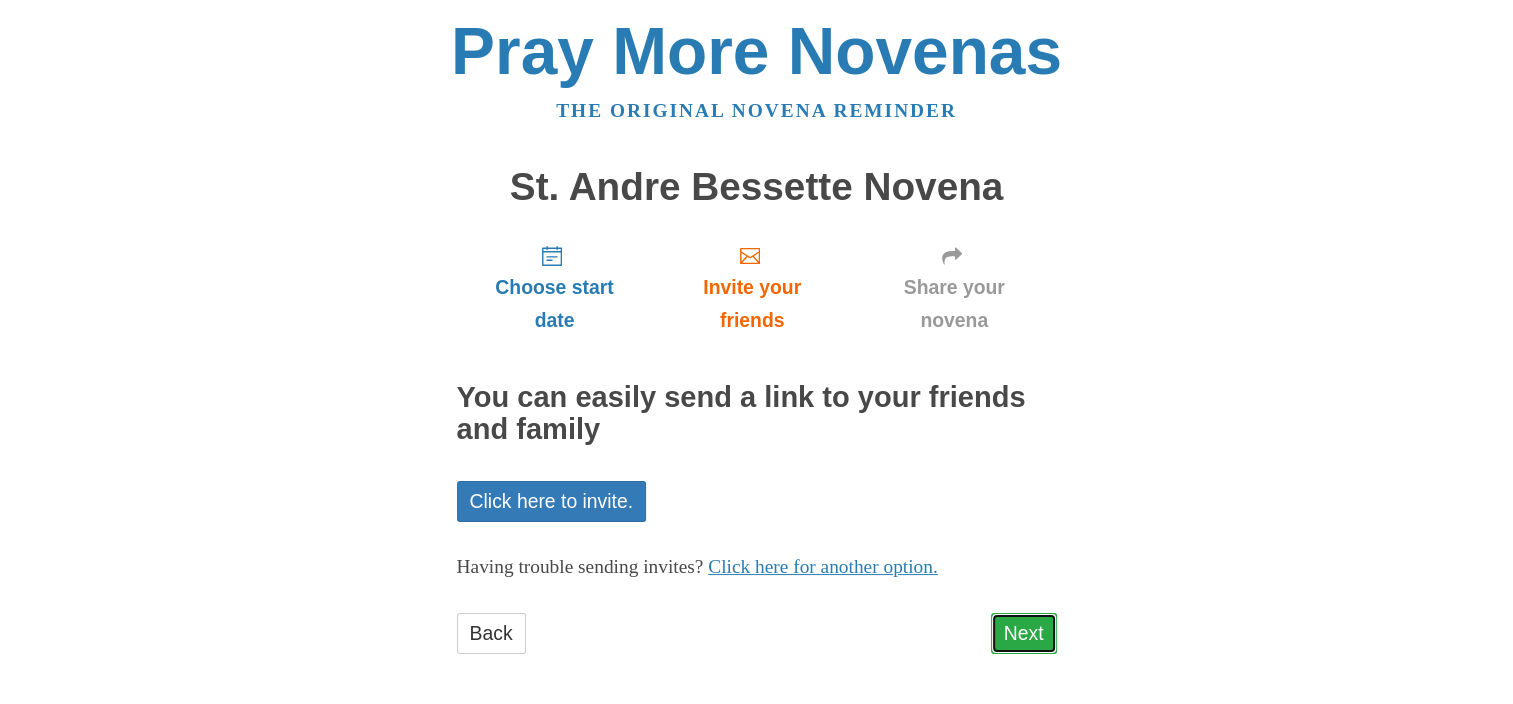 click on "Next" at bounding box center [1024, 633] 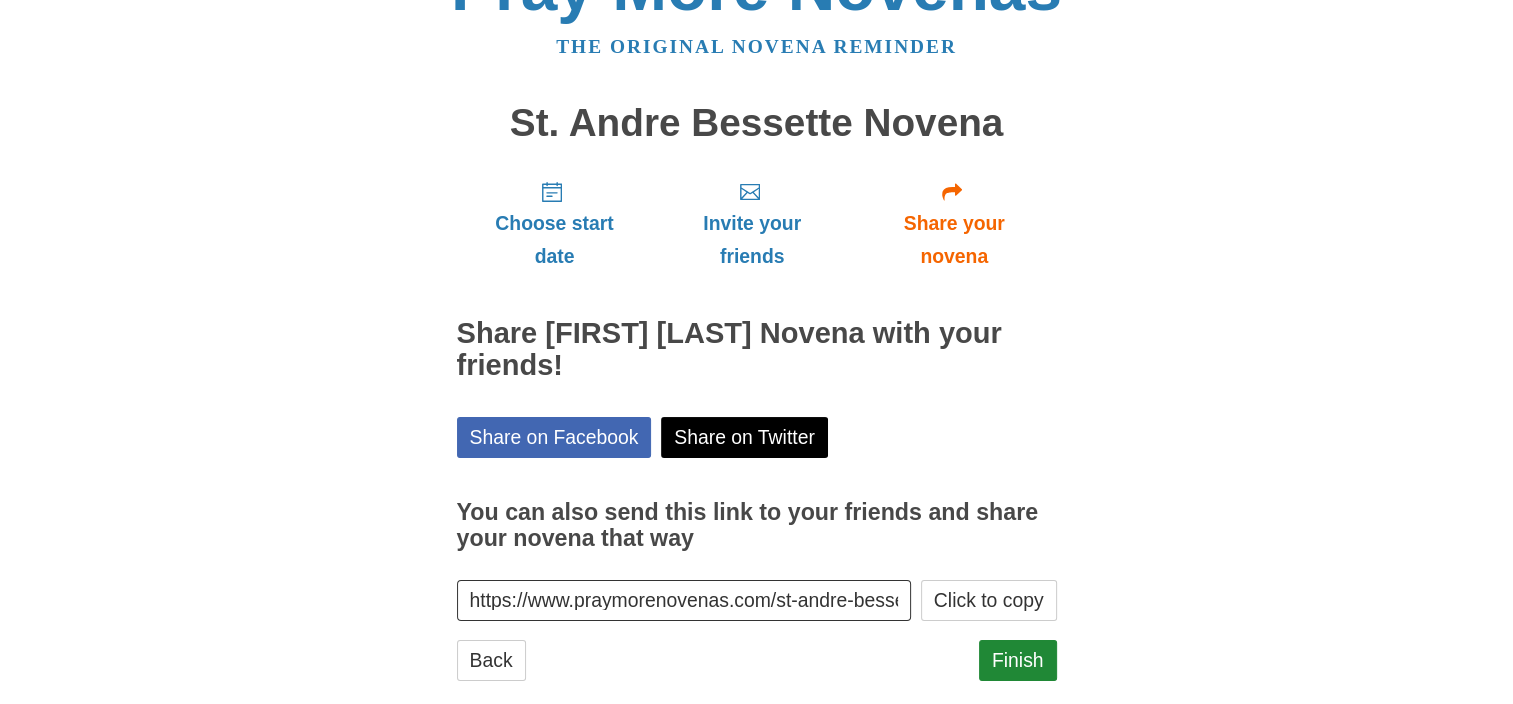 scroll, scrollTop: 98, scrollLeft: 0, axis: vertical 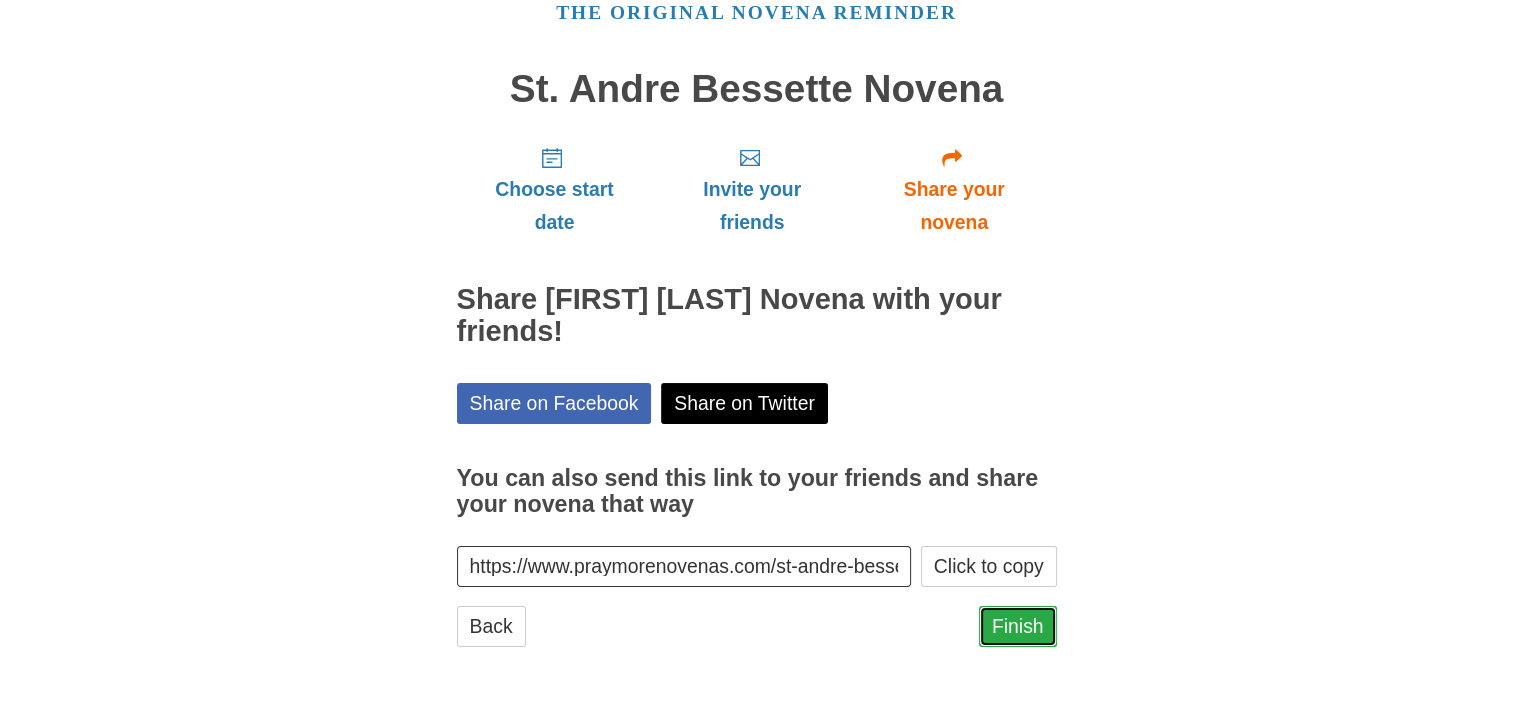 click on "Finish" at bounding box center (1018, 626) 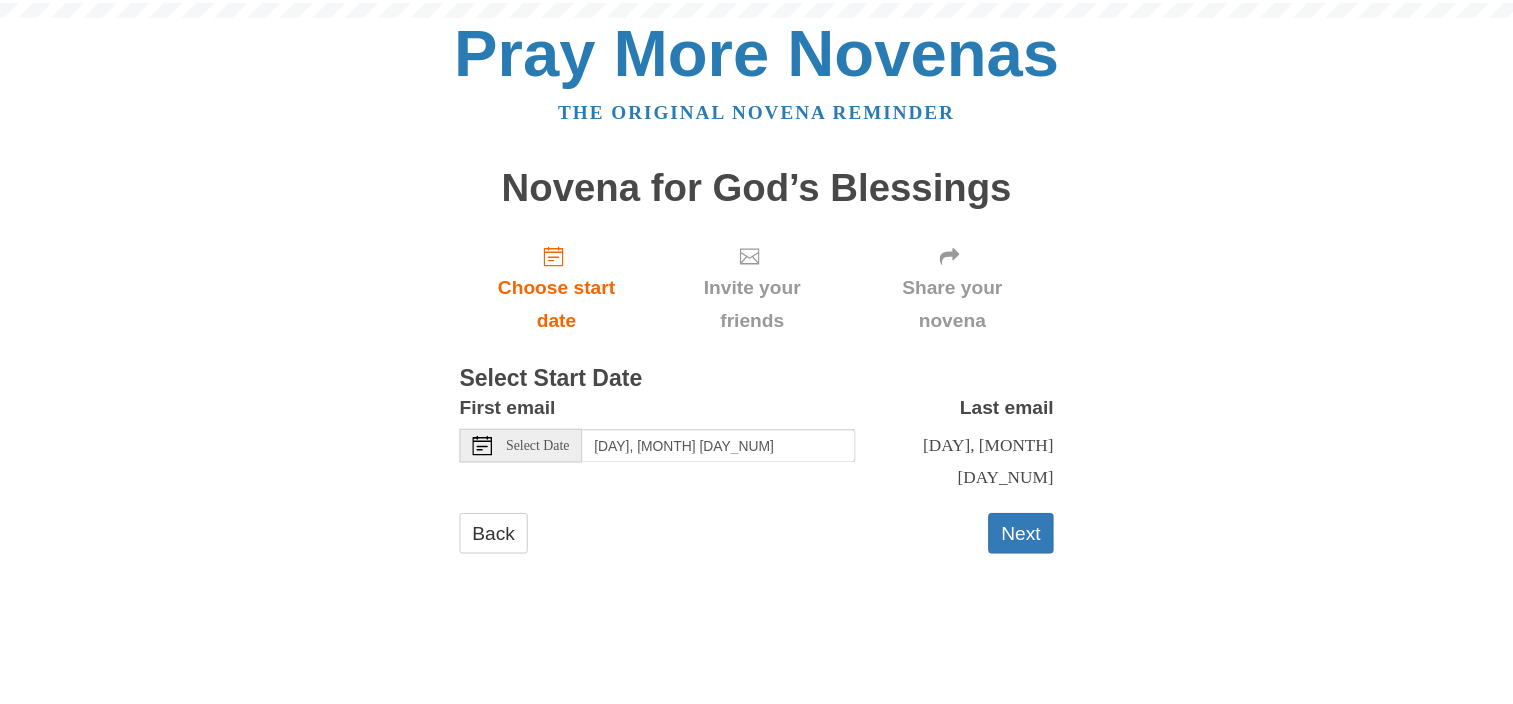 scroll, scrollTop: 0, scrollLeft: 0, axis: both 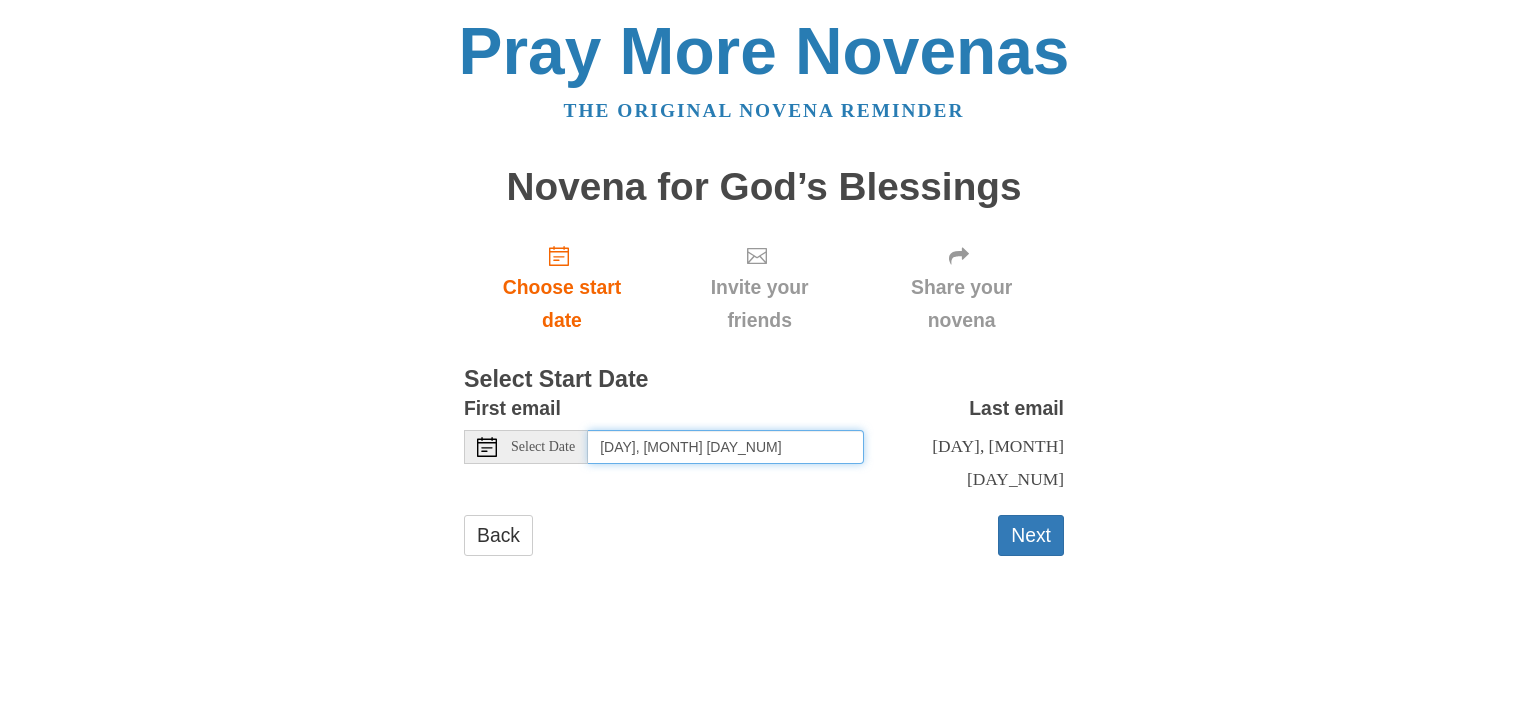 click on "[DAY], [MONTH] [DAY_NUM]" at bounding box center (726, 447) 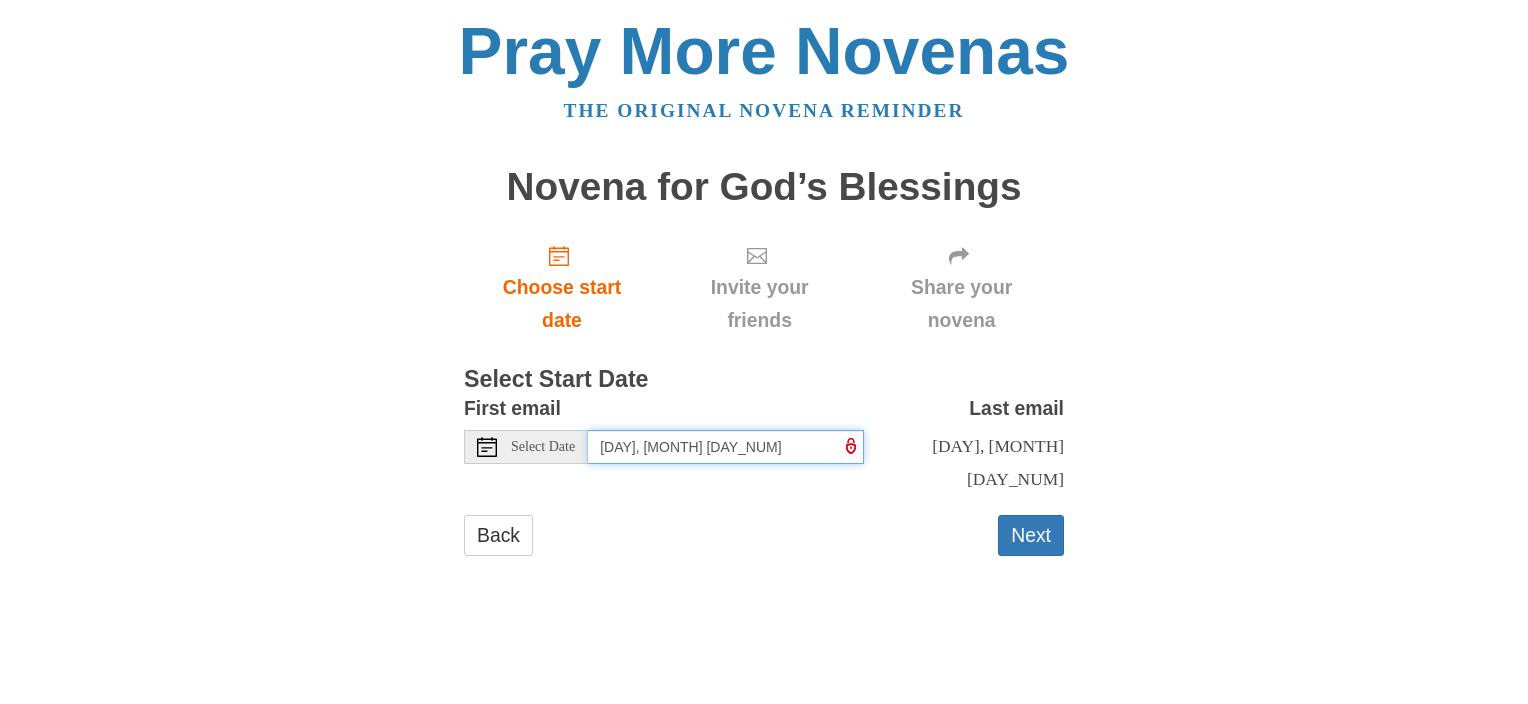 click on "[DAY], [MONTH] [DAY_NUM]" at bounding box center (726, 447) 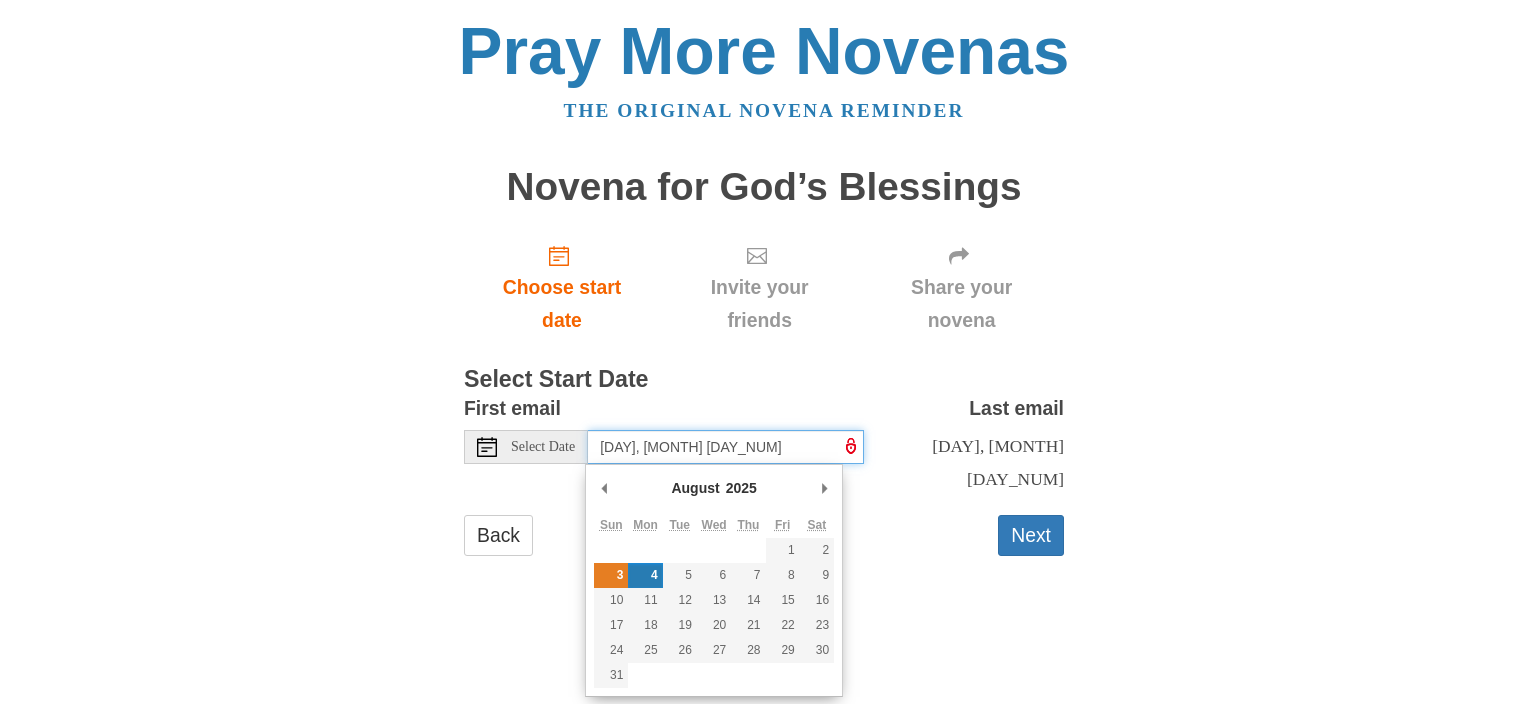 type on "Sunday, August 3rd" 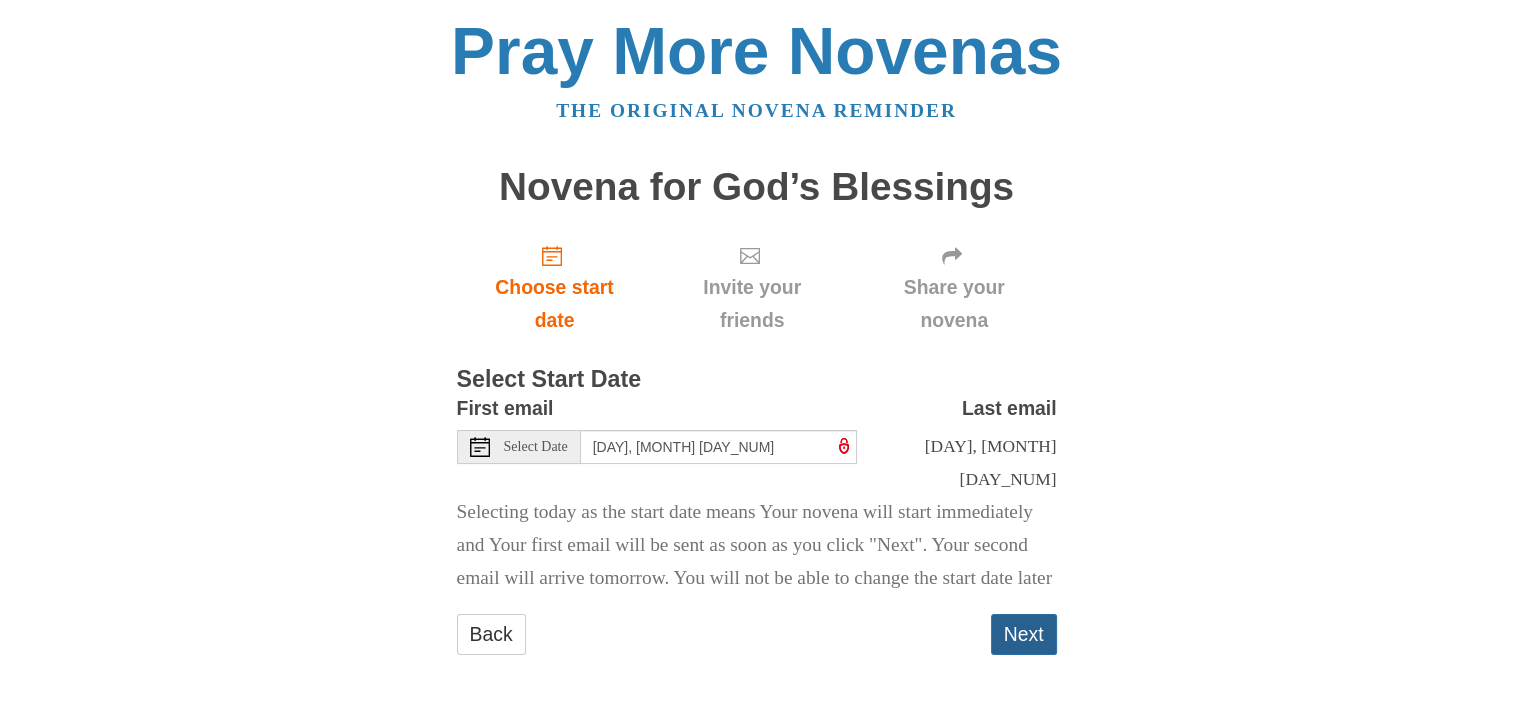 click on "Next" at bounding box center (1024, 634) 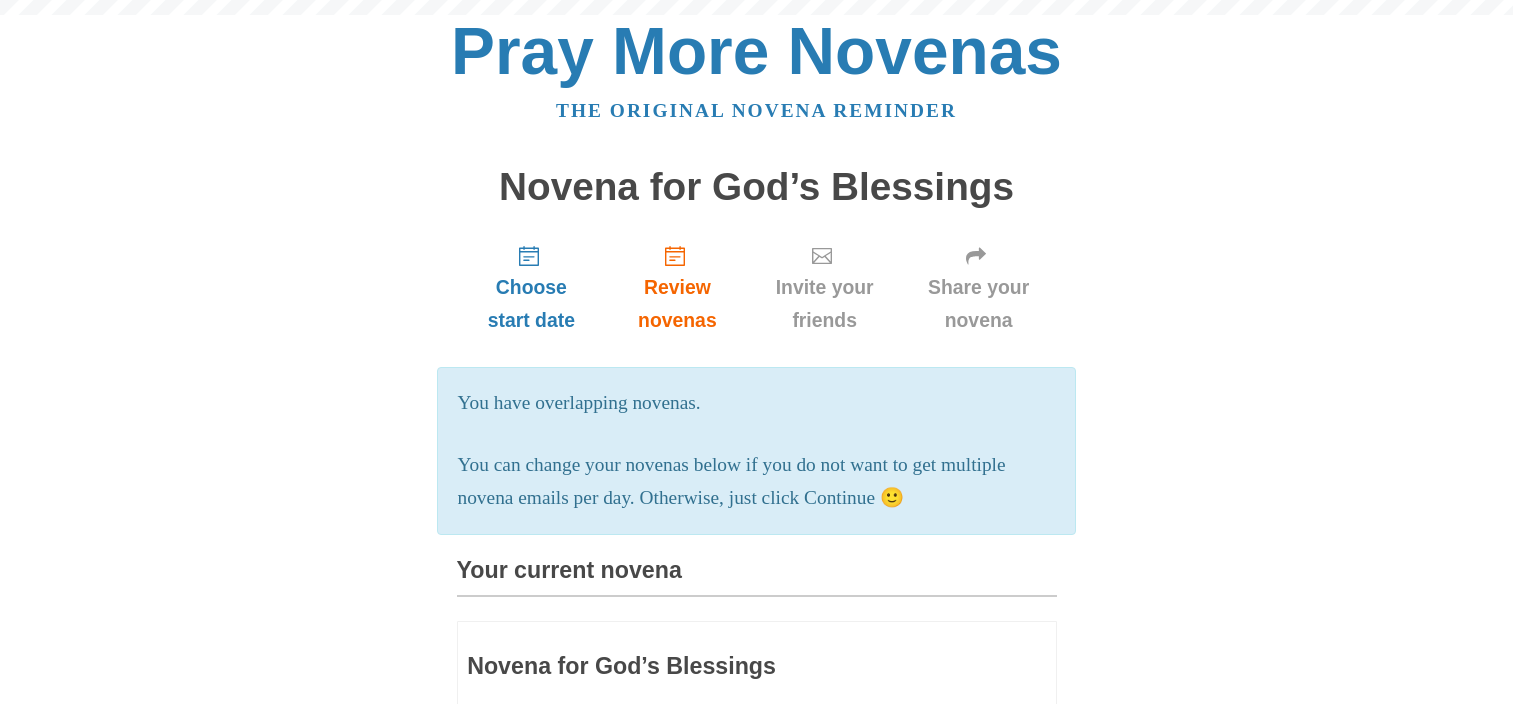 scroll, scrollTop: 0, scrollLeft: 0, axis: both 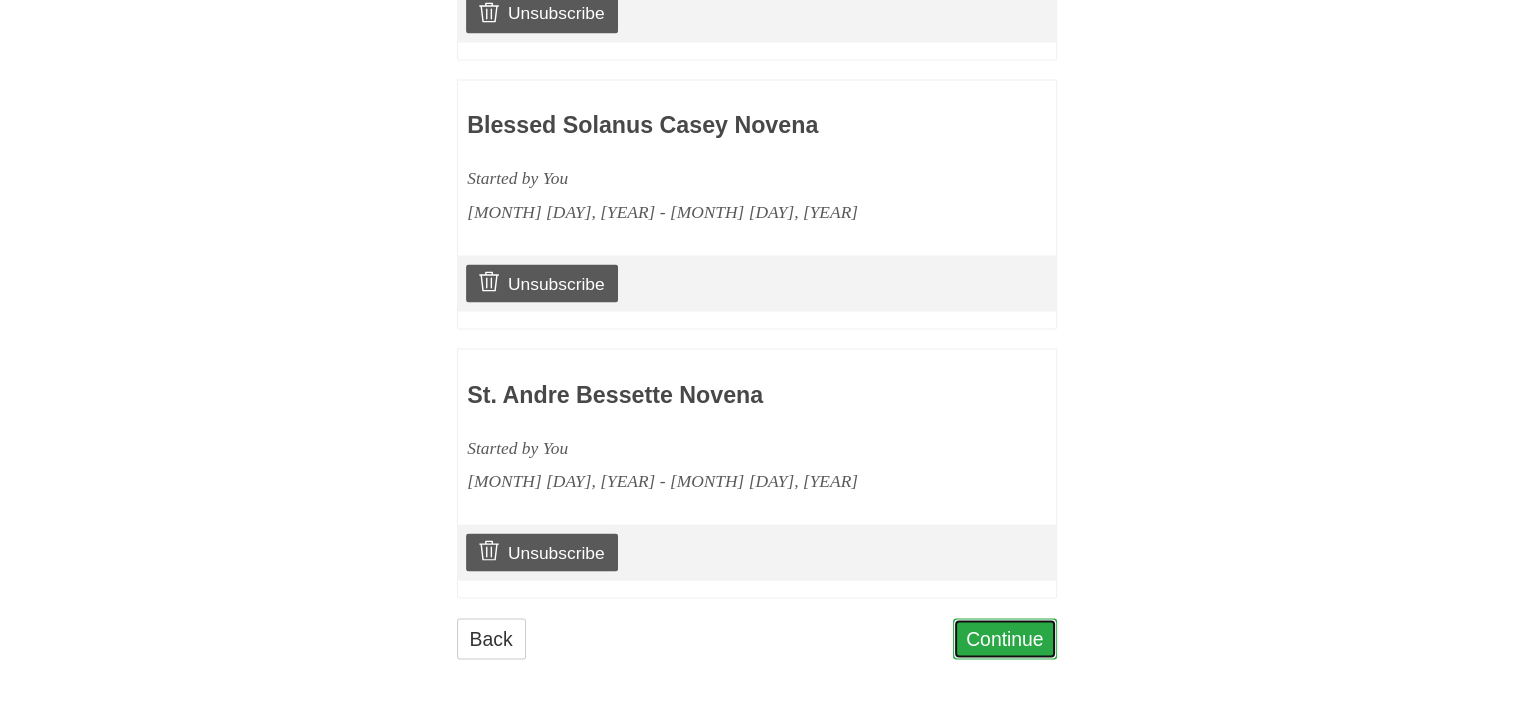 click on "Continue" at bounding box center [1005, 638] 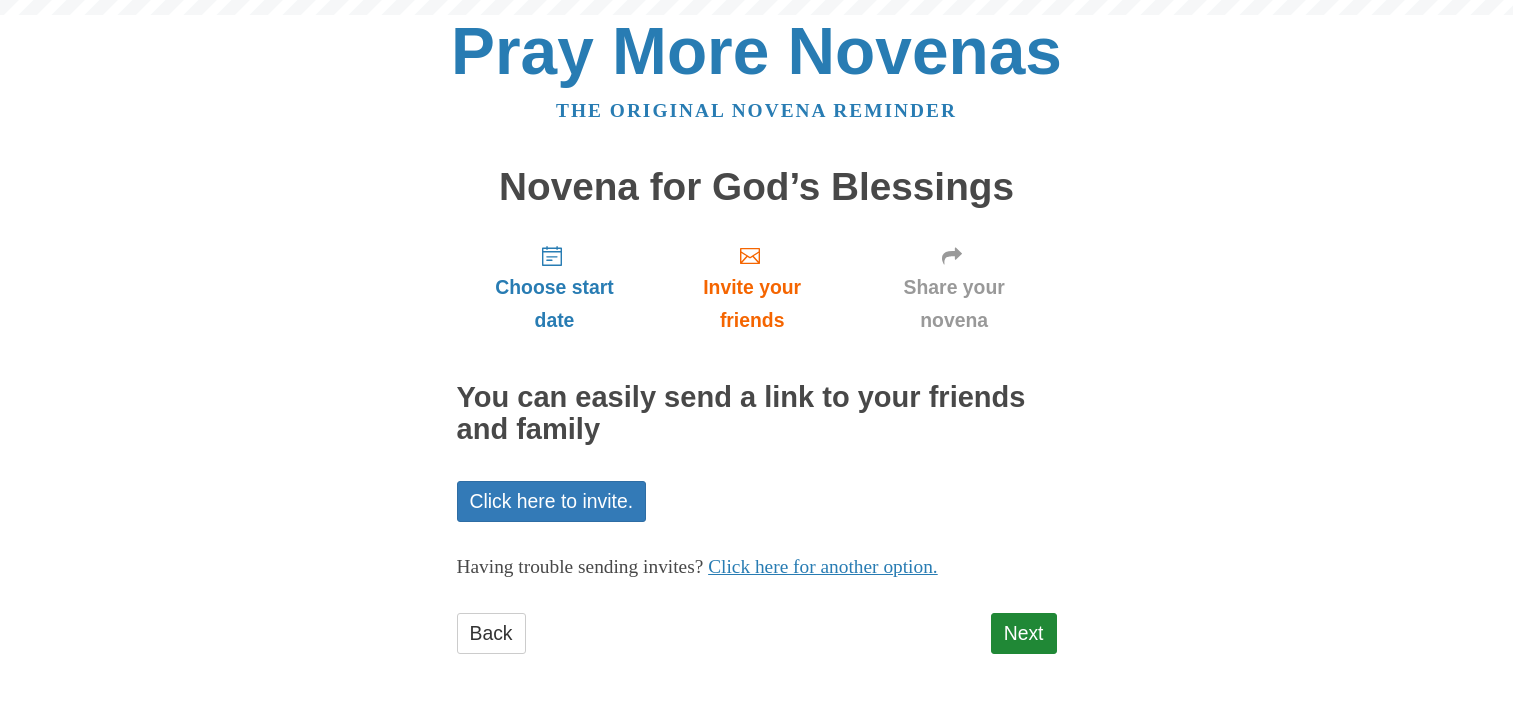 scroll, scrollTop: 0, scrollLeft: 0, axis: both 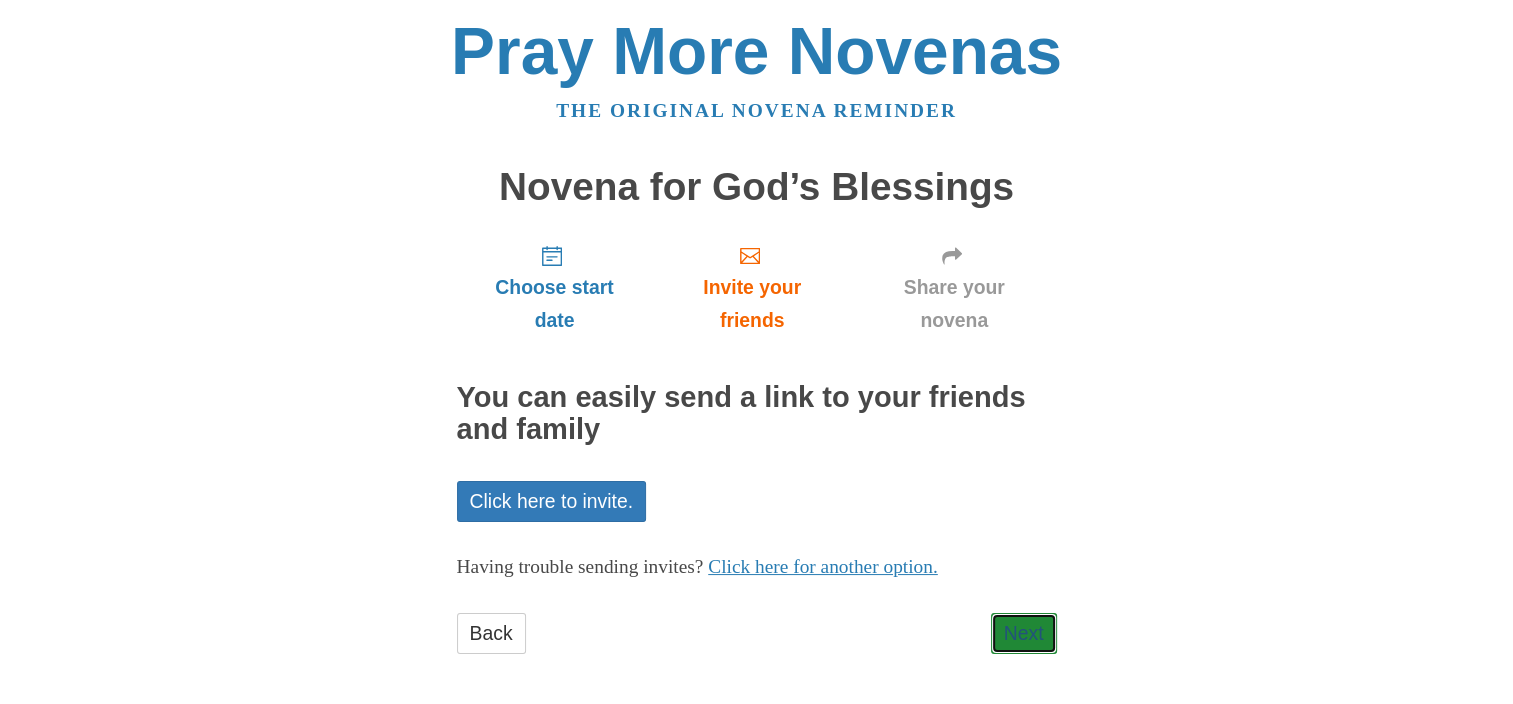 click on "Next" at bounding box center [1024, 633] 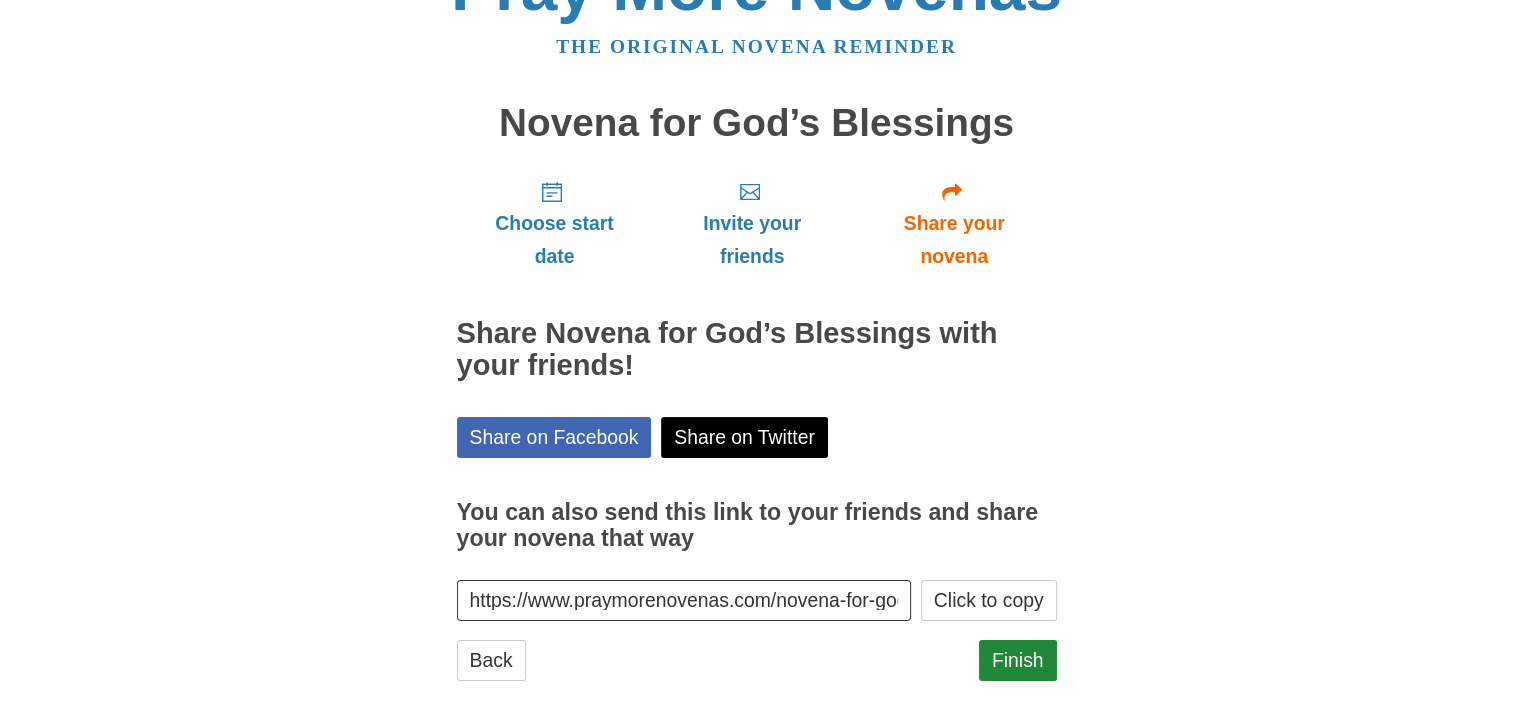 scroll, scrollTop: 98, scrollLeft: 0, axis: vertical 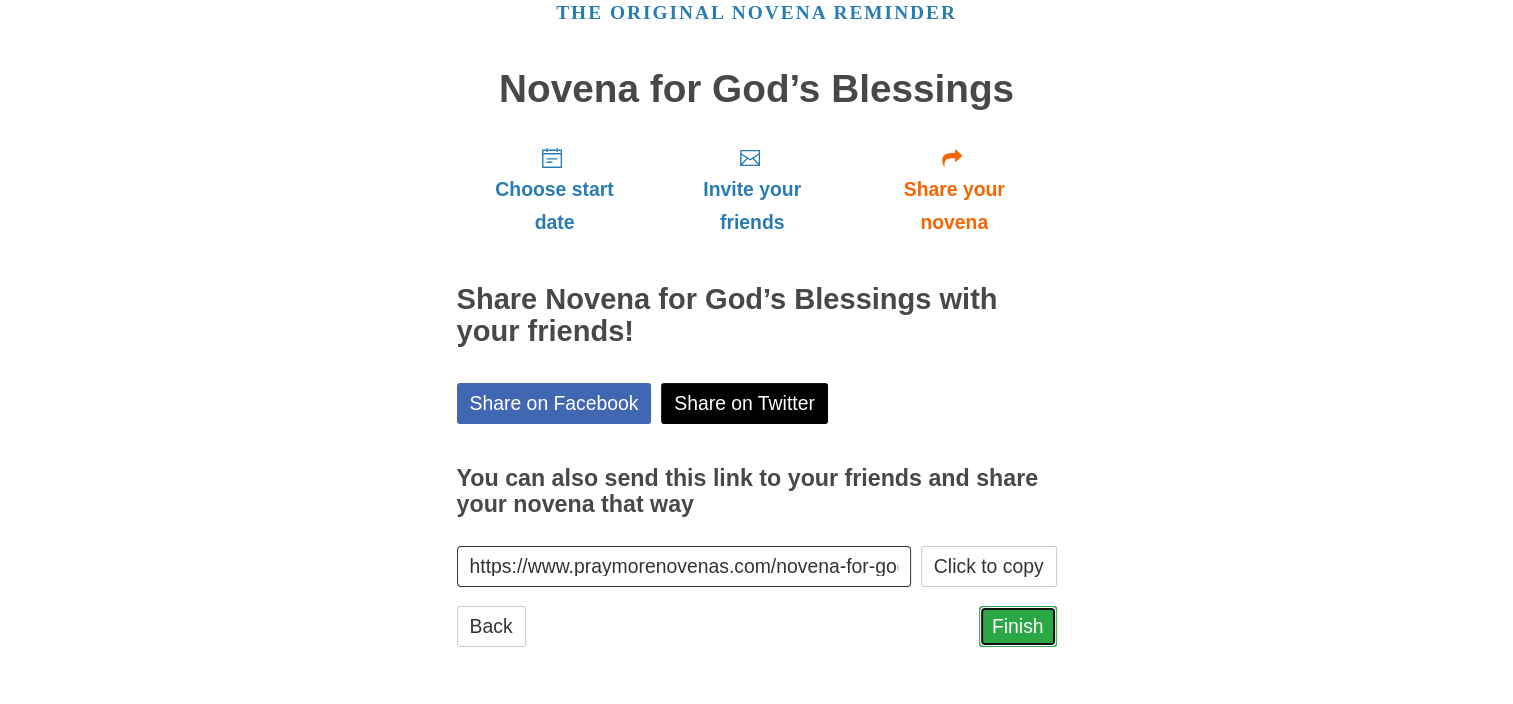click on "Finish" at bounding box center [1018, 626] 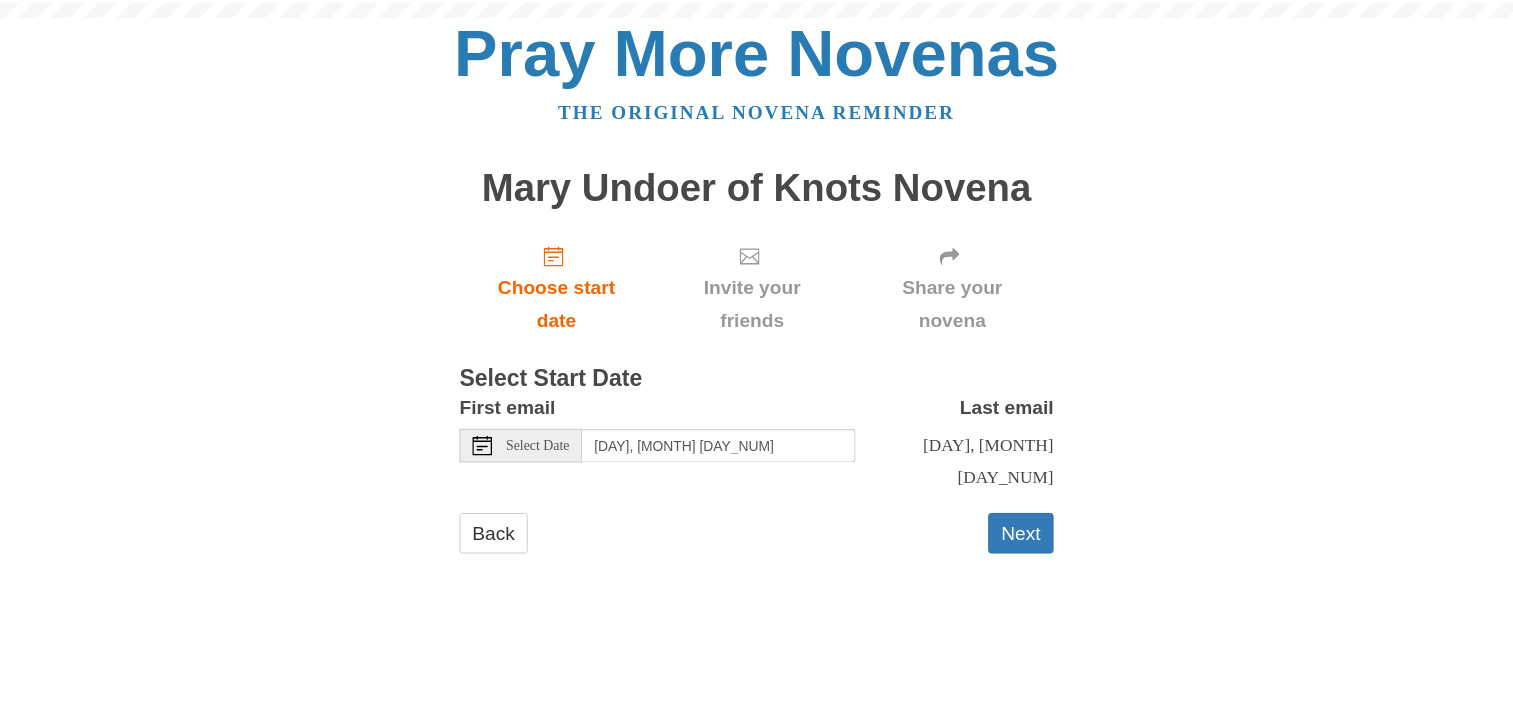 scroll, scrollTop: 0, scrollLeft: 0, axis: both 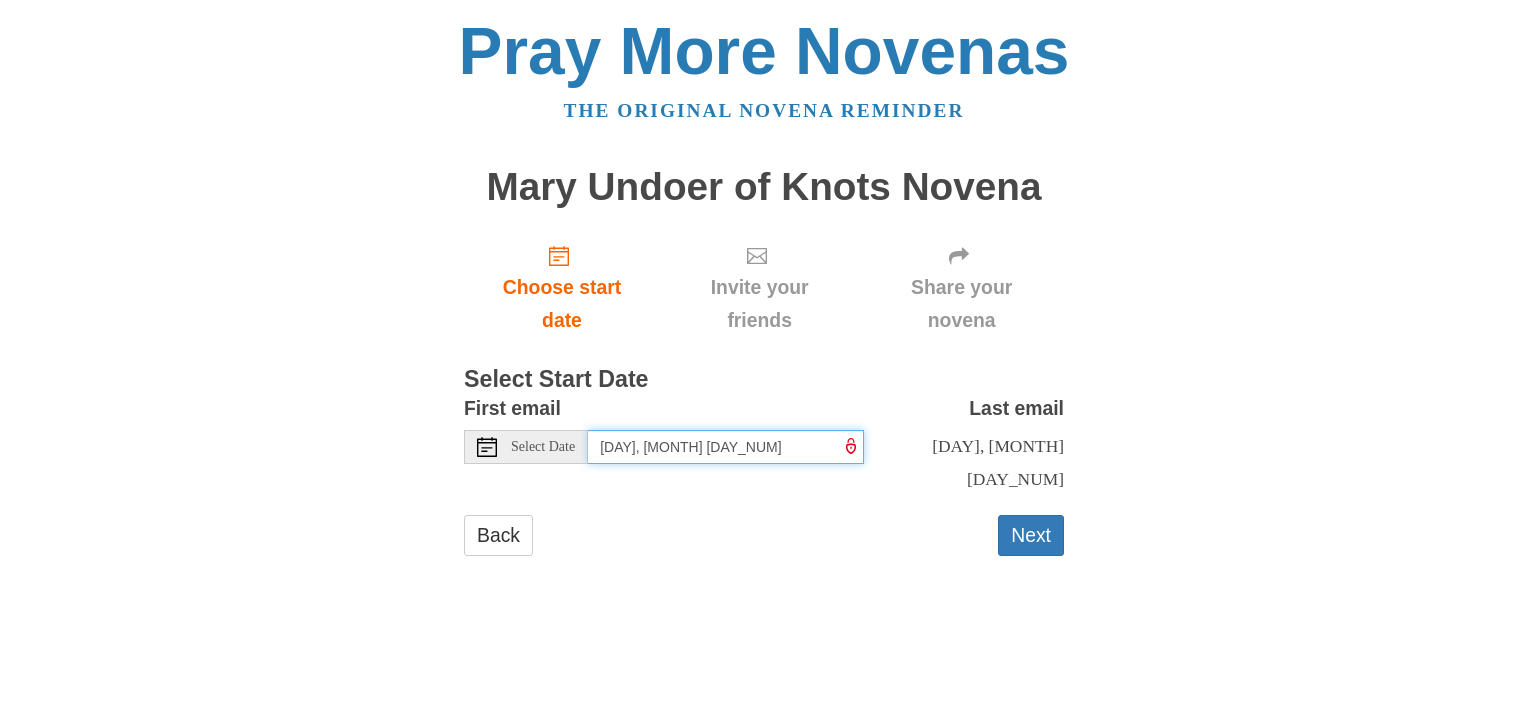 click on "[DAY], [MONTH] [DAY_NUM]" at bounding box center (726, 447) 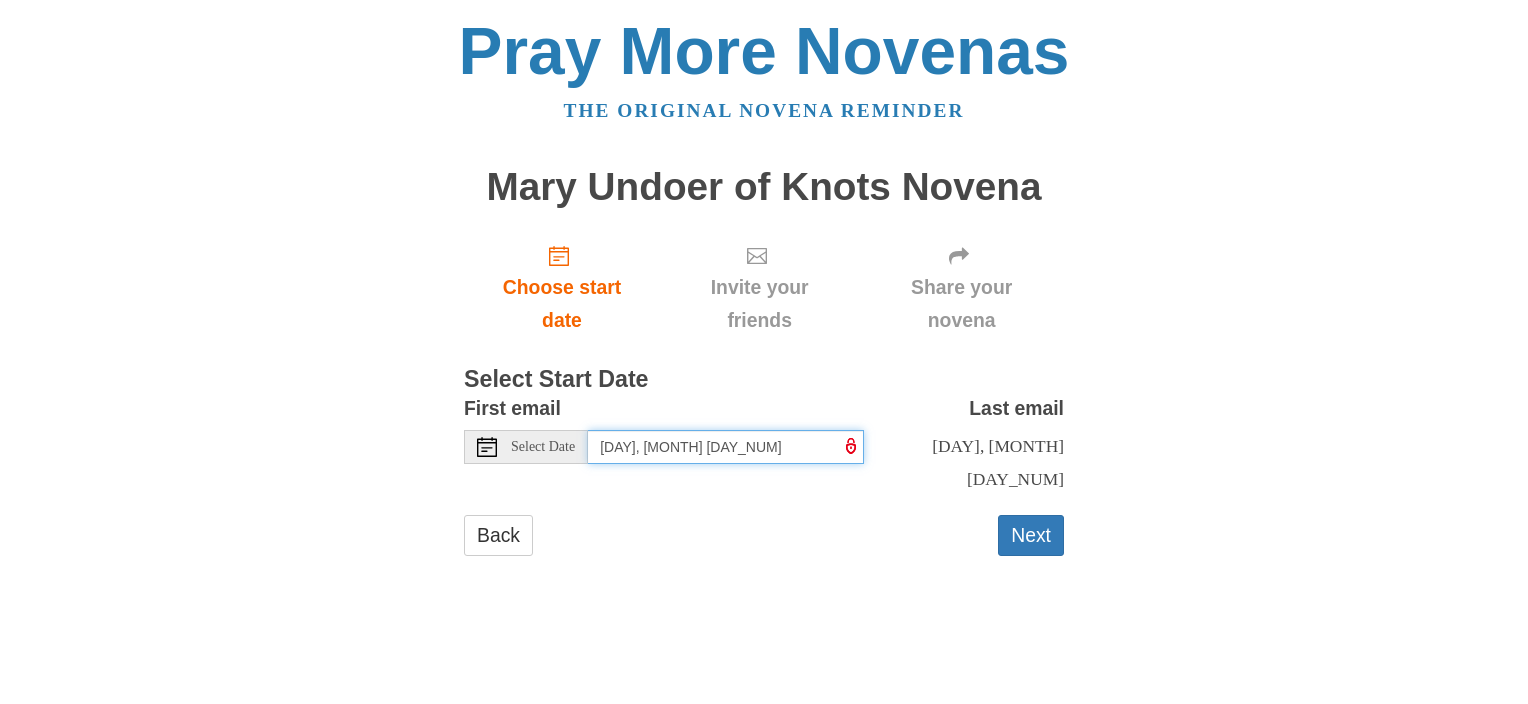click on "[DAY], [MONTH] [DAY_NUM]" at bounding box center (726, 447) 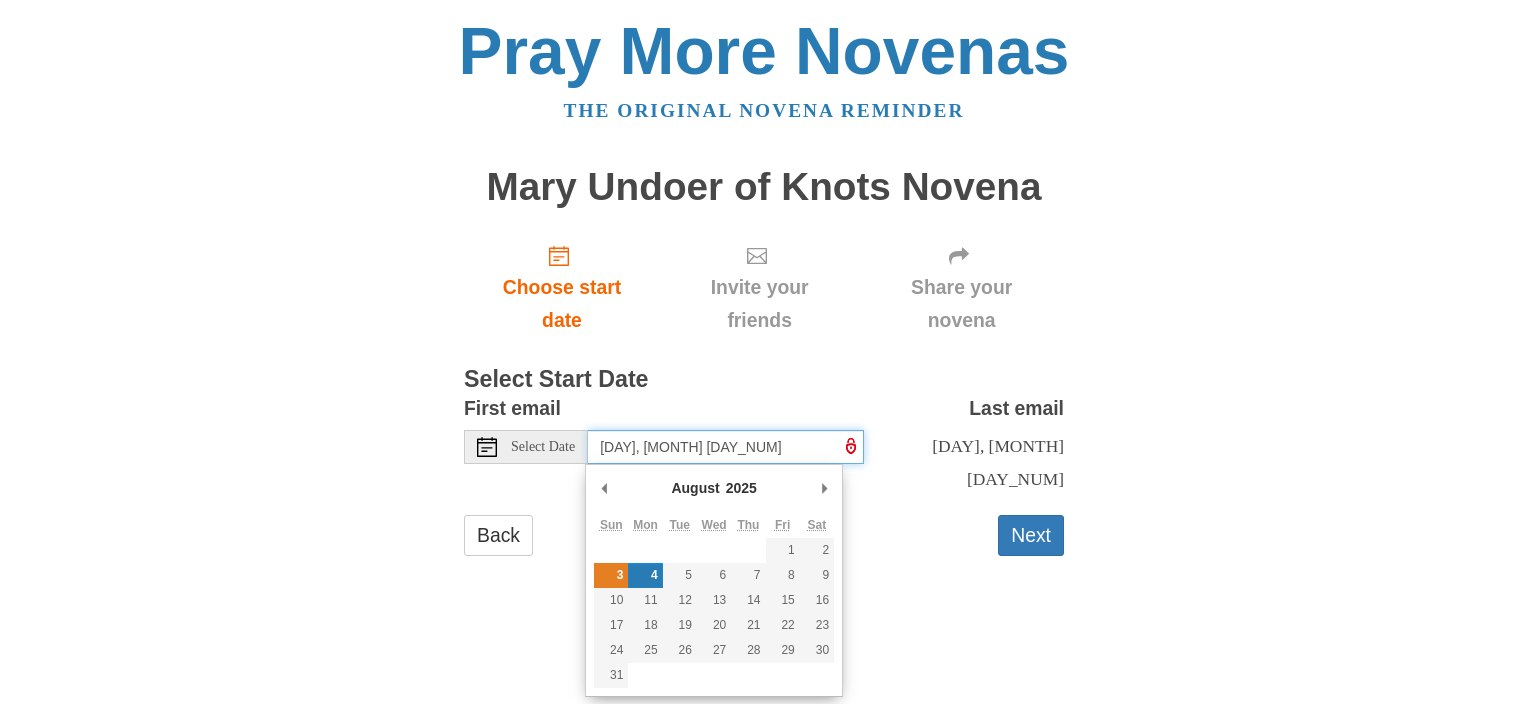 type on "[DAY], [MONTH] [DAY_NUM]" 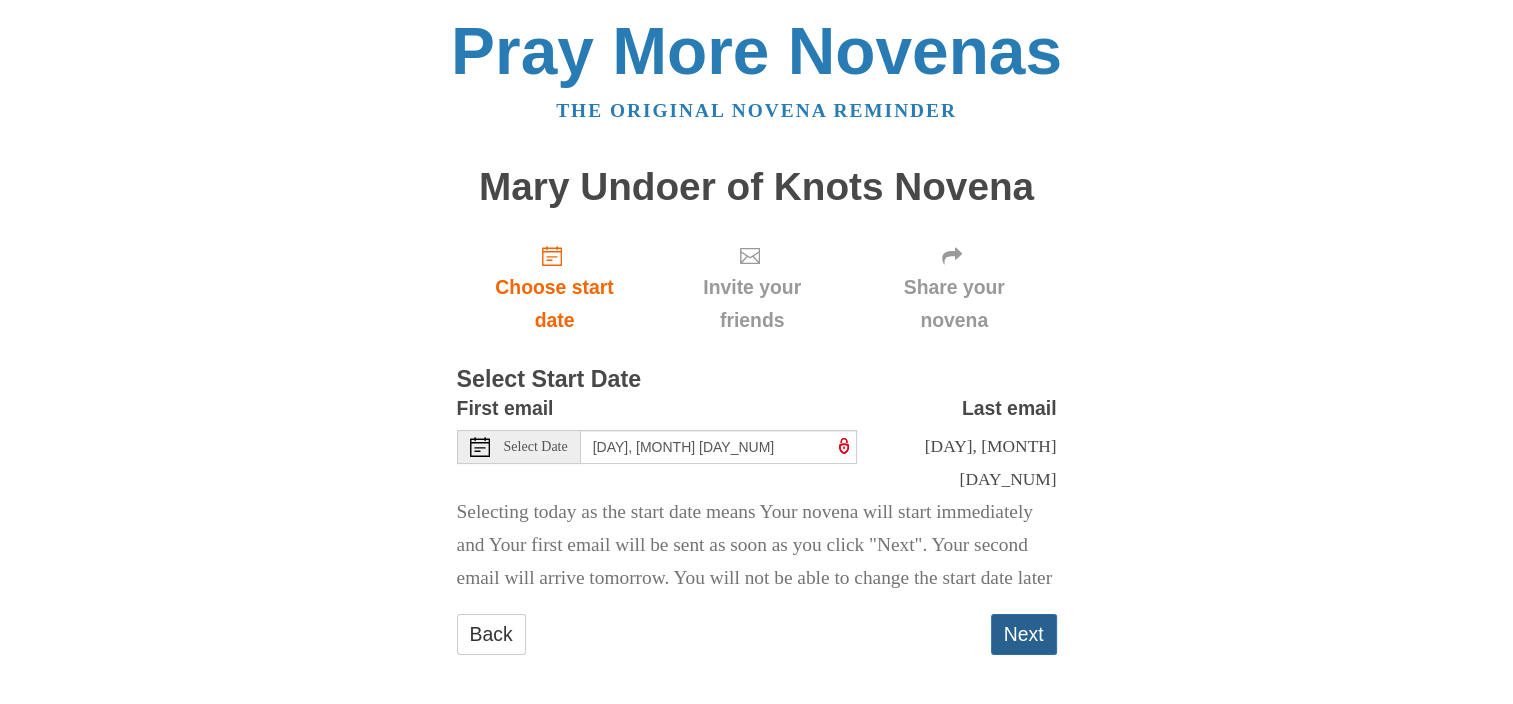 click on "Next" at bounding box center [1024, 634] 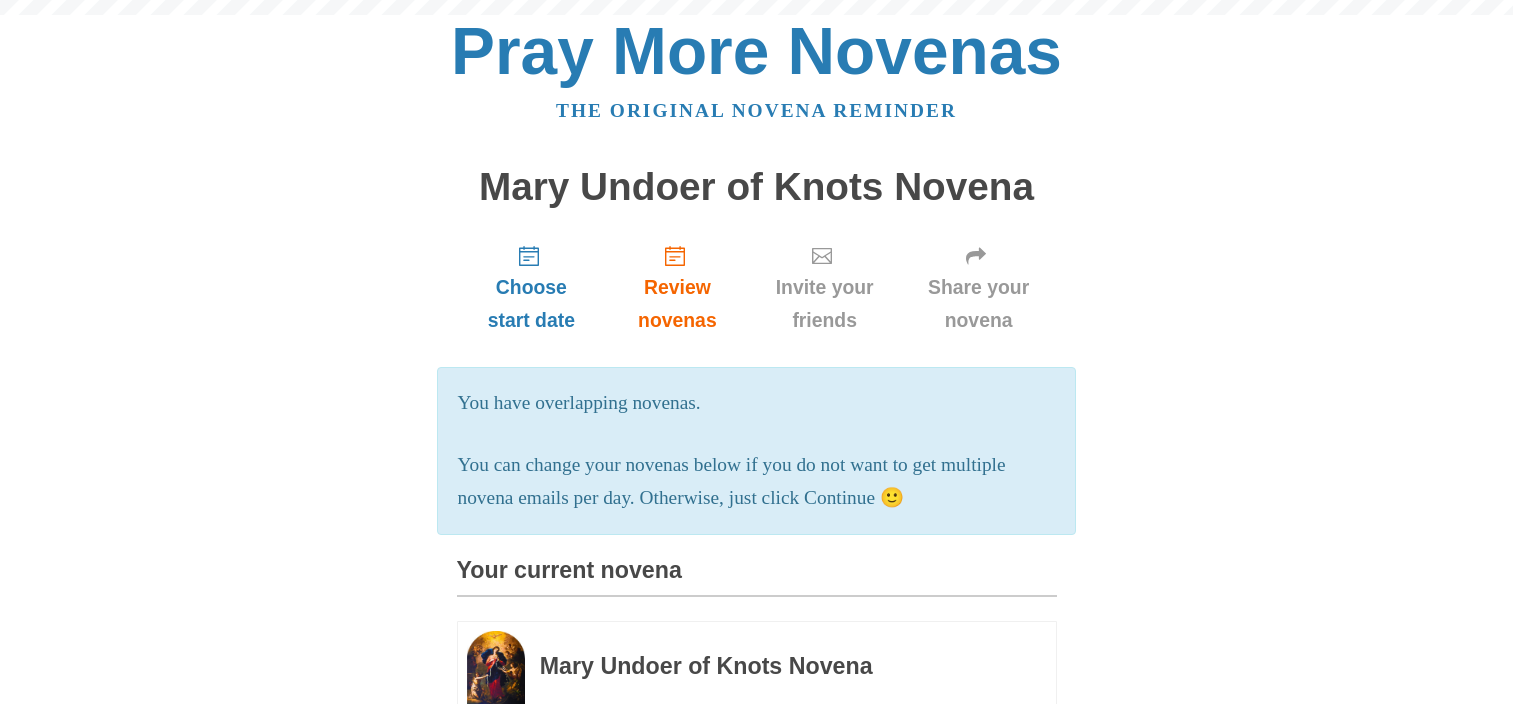 scroll, scrollTop: 0, scrollLeft: 0, axis: both 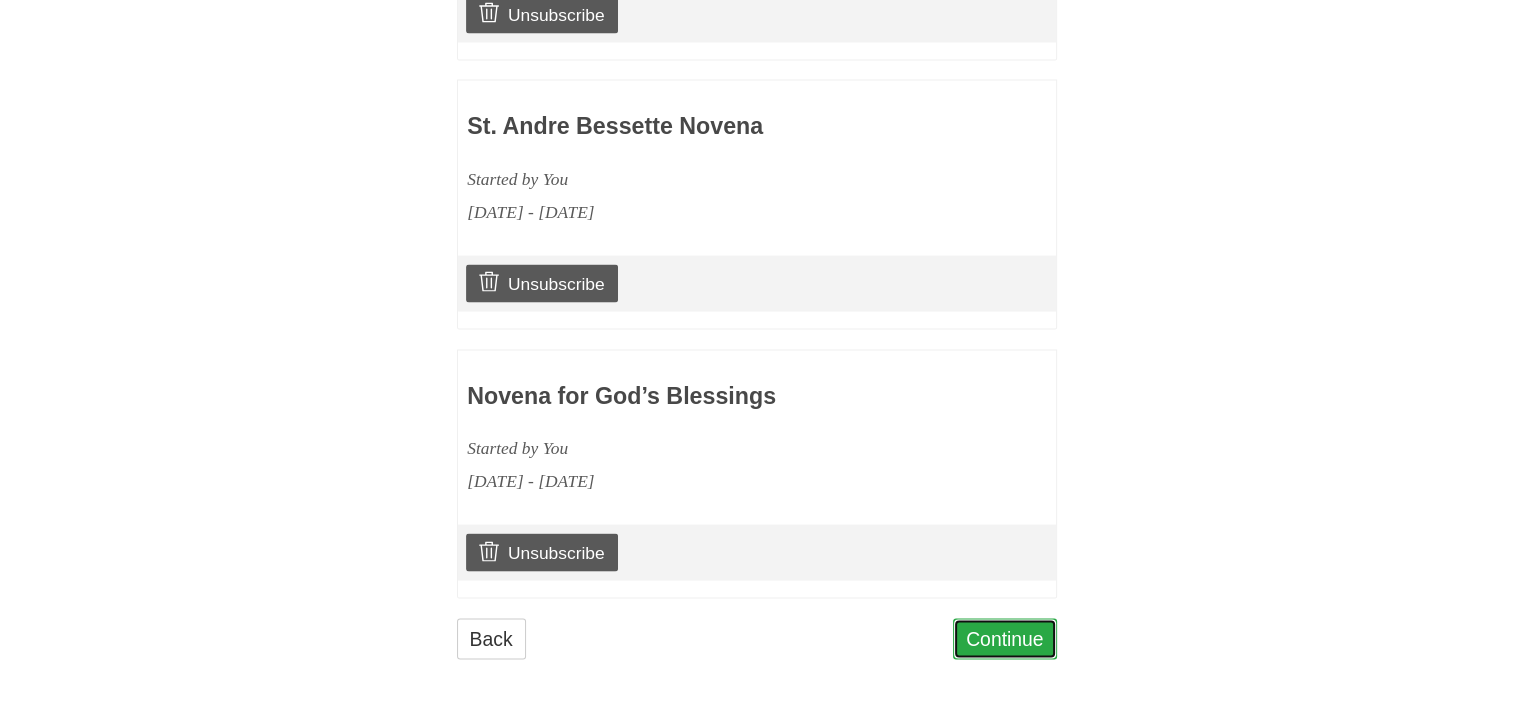 click on "Continue" at bounding box center [1005, 639] 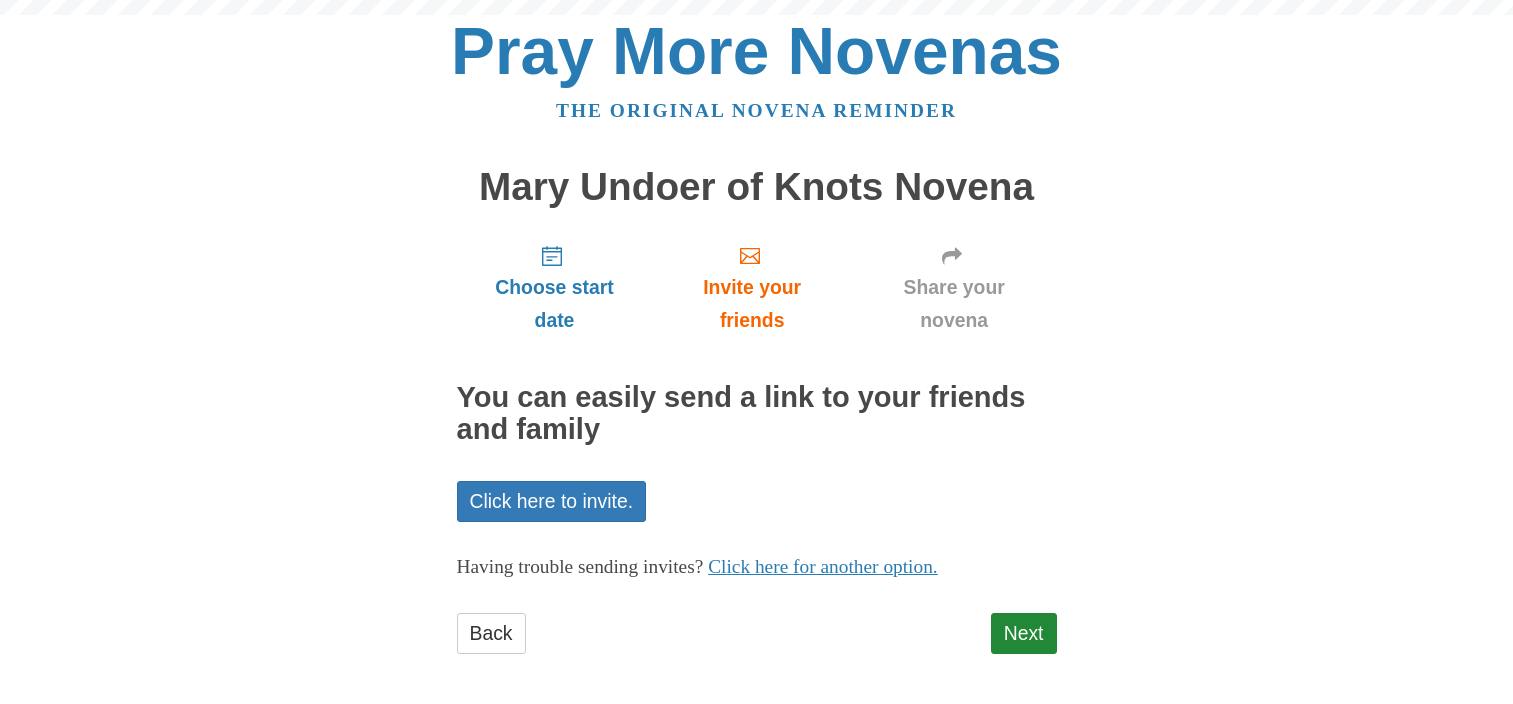 scroll, scrollTop: 0, scrollLeft: 0, axis: both 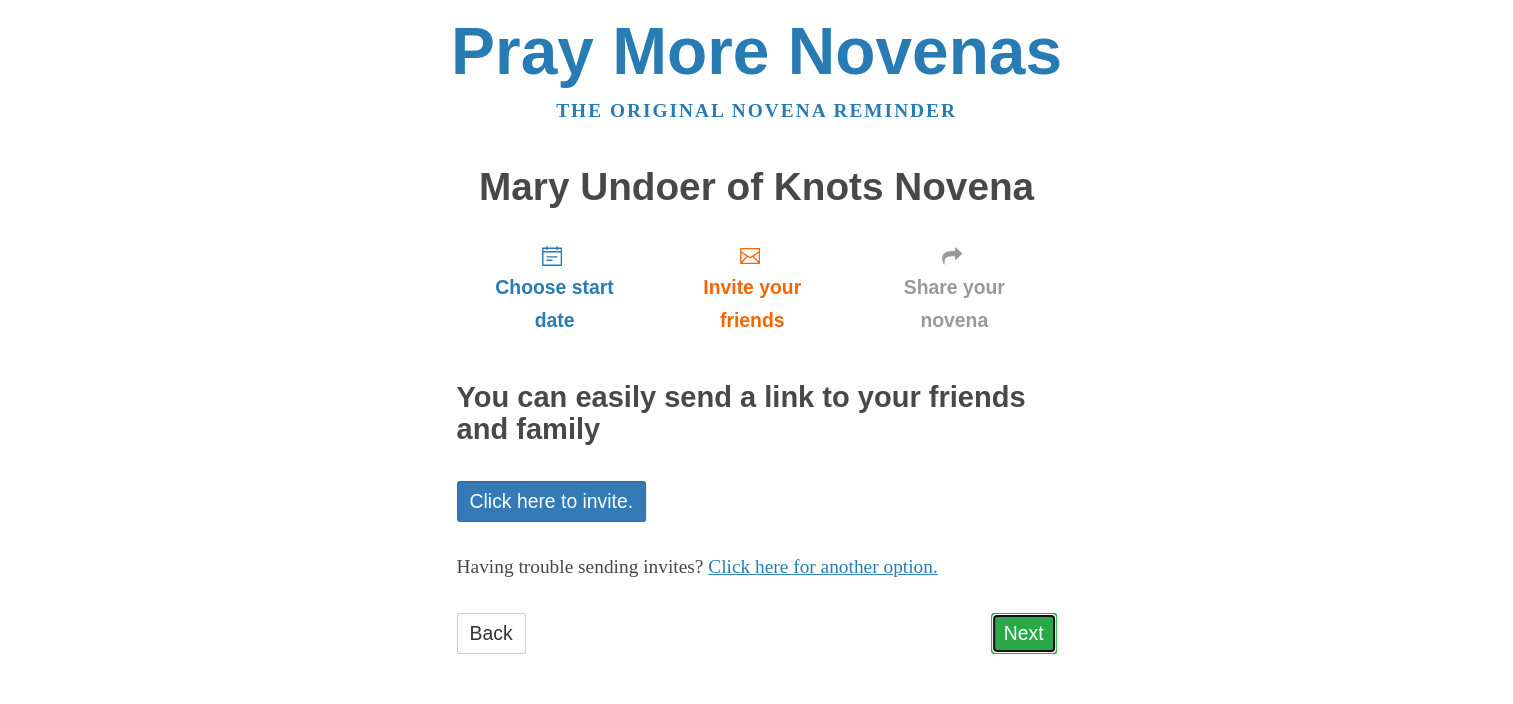 click on "Next" at bounding box center (1024, 633) 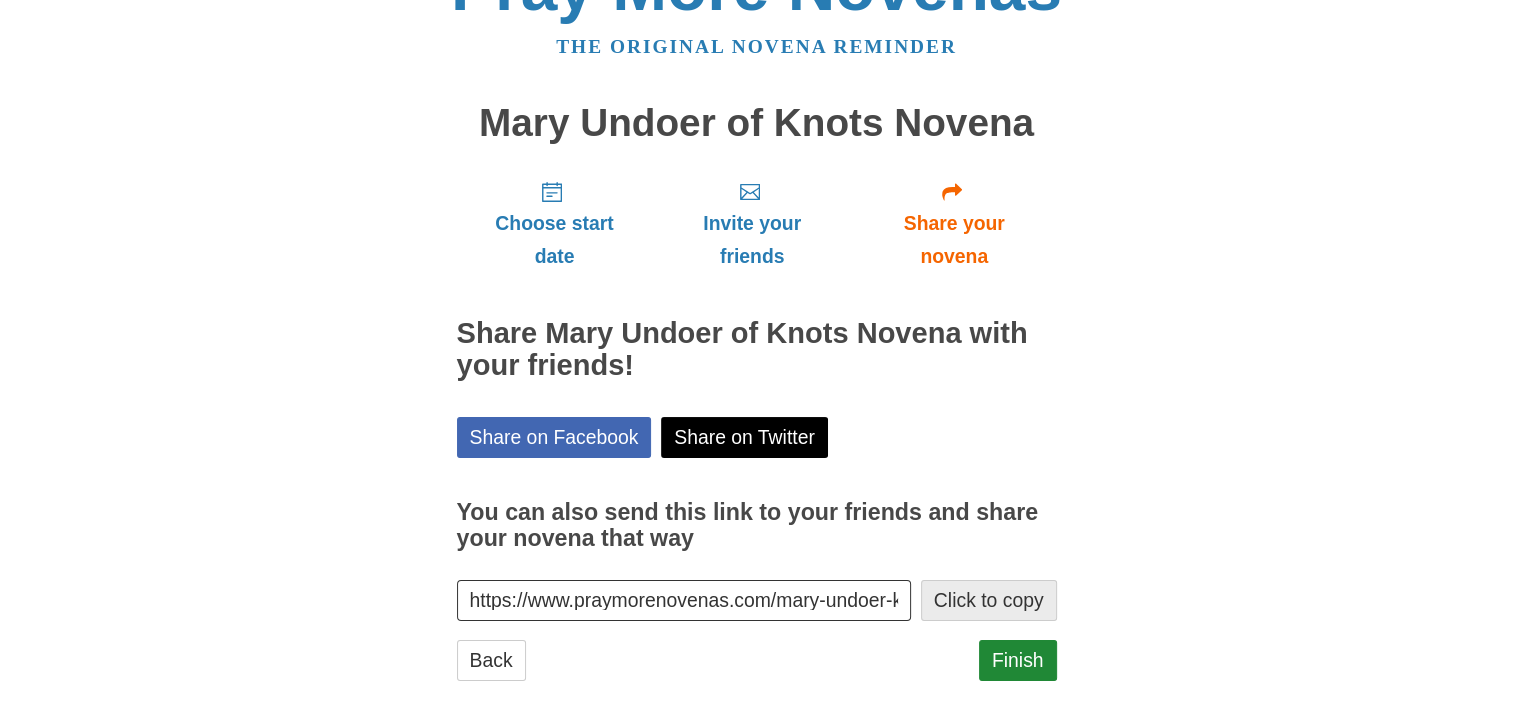 scroll, scrollTop: 98, scrollLeft: 0, axis: vertical 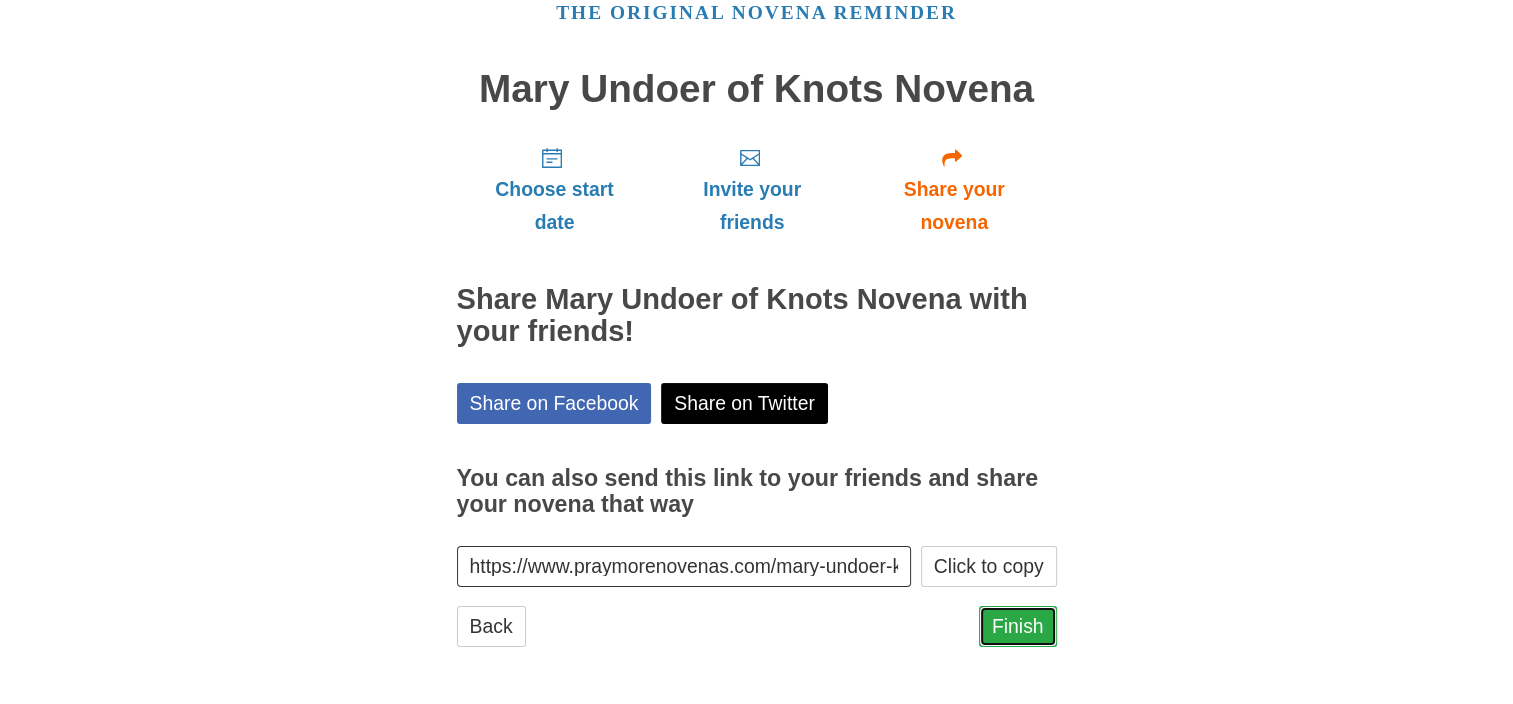 click on "Finish" at bounding box center [1018, 626] 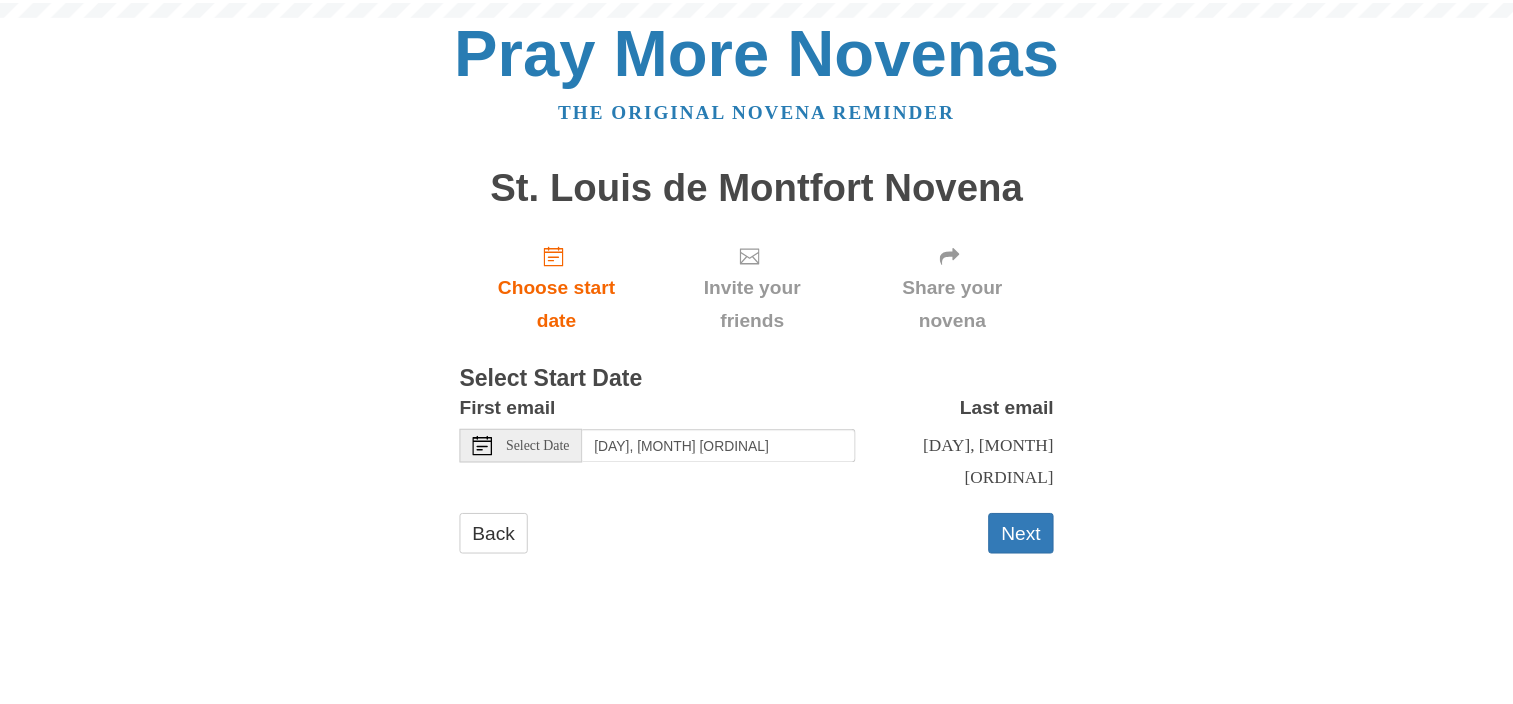 scroll, scrollTop: 0, scrollLeft: 0, axis: both 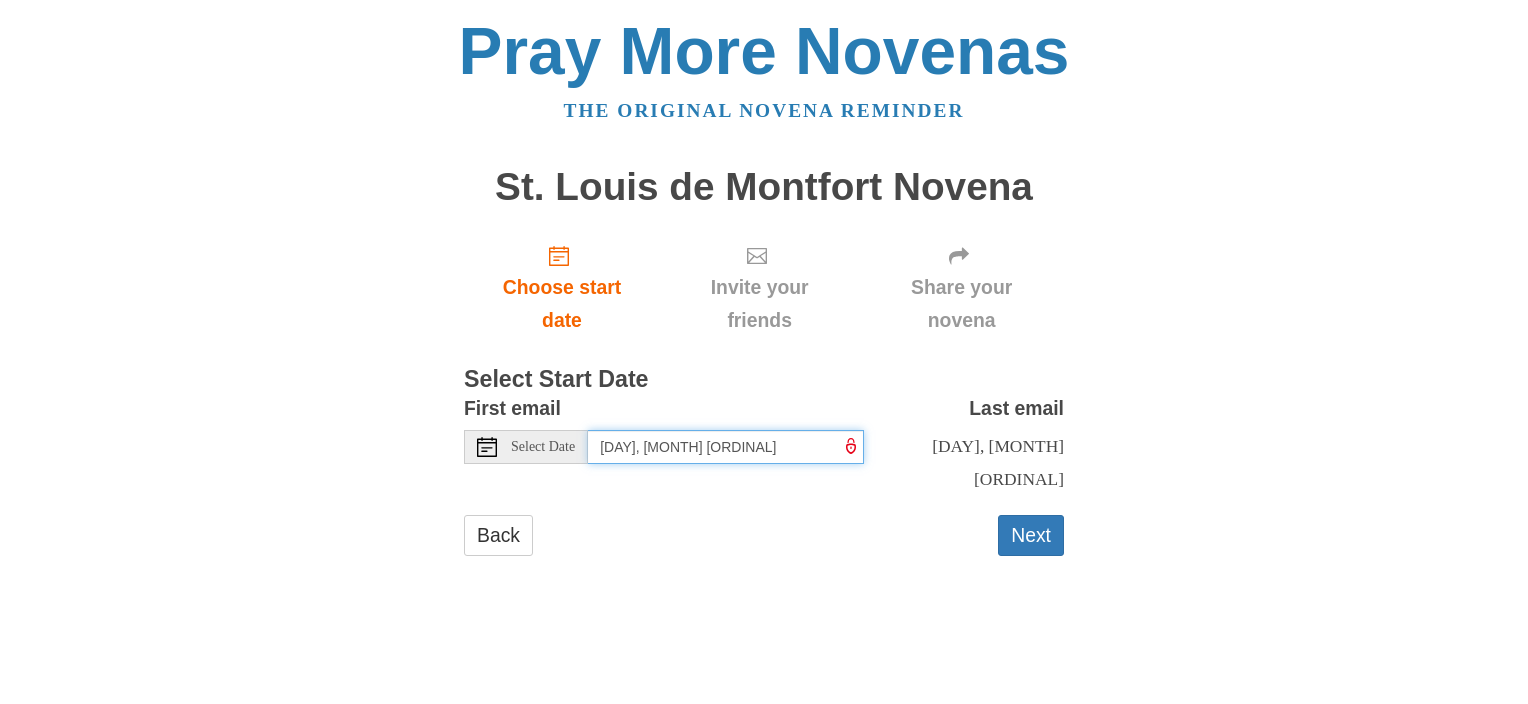 click on "Monday, August 4th" at bounding box center [726, 447] 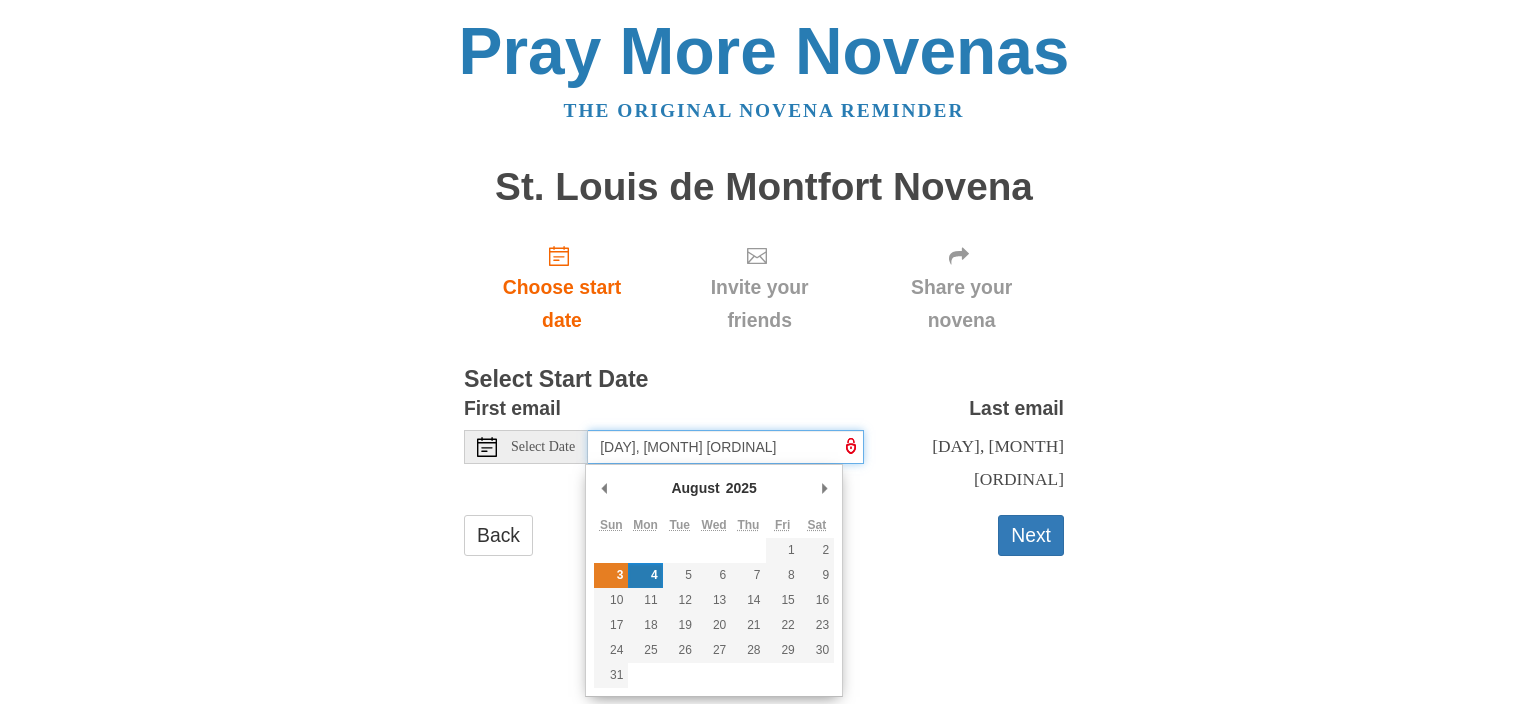 type on "Sunday, August 3rd" 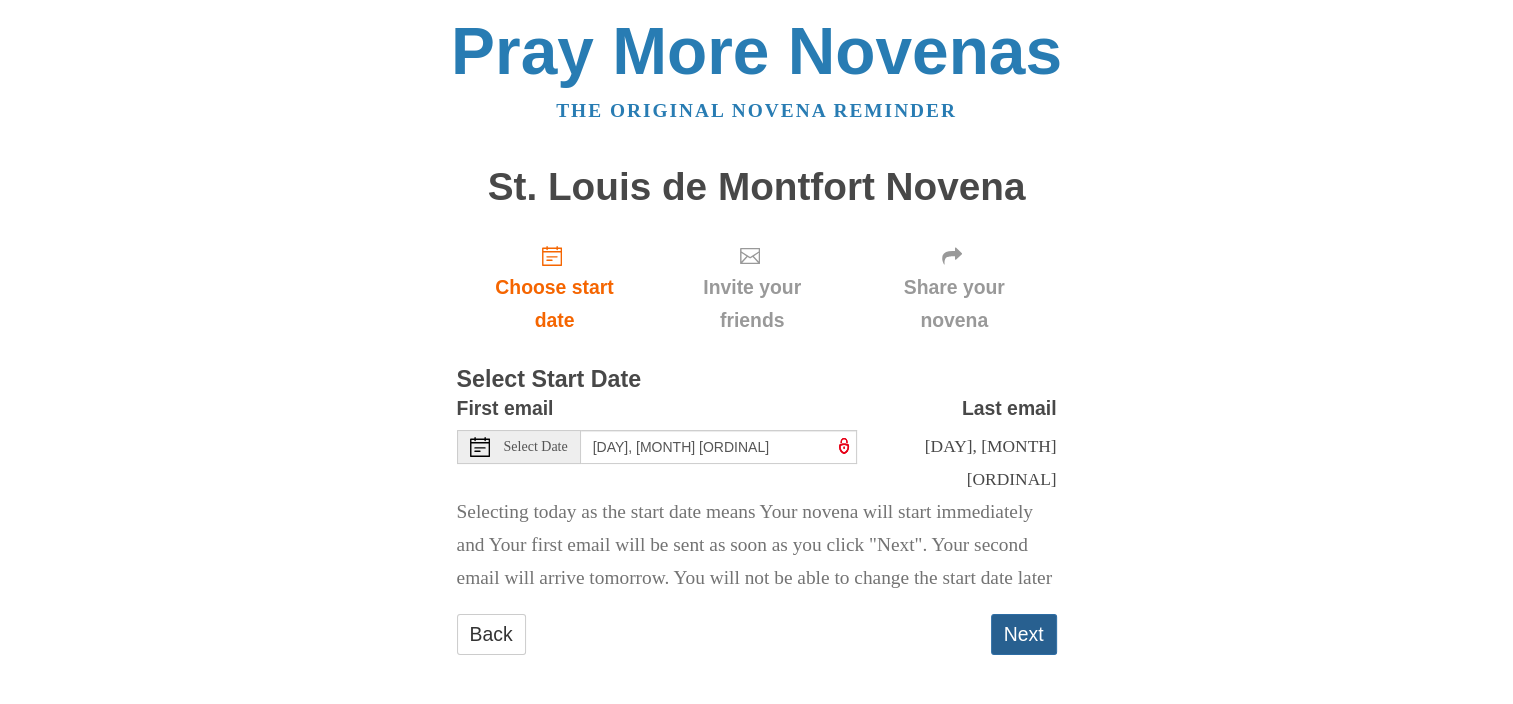 click on "Next" at bounding box center (1024, 634) 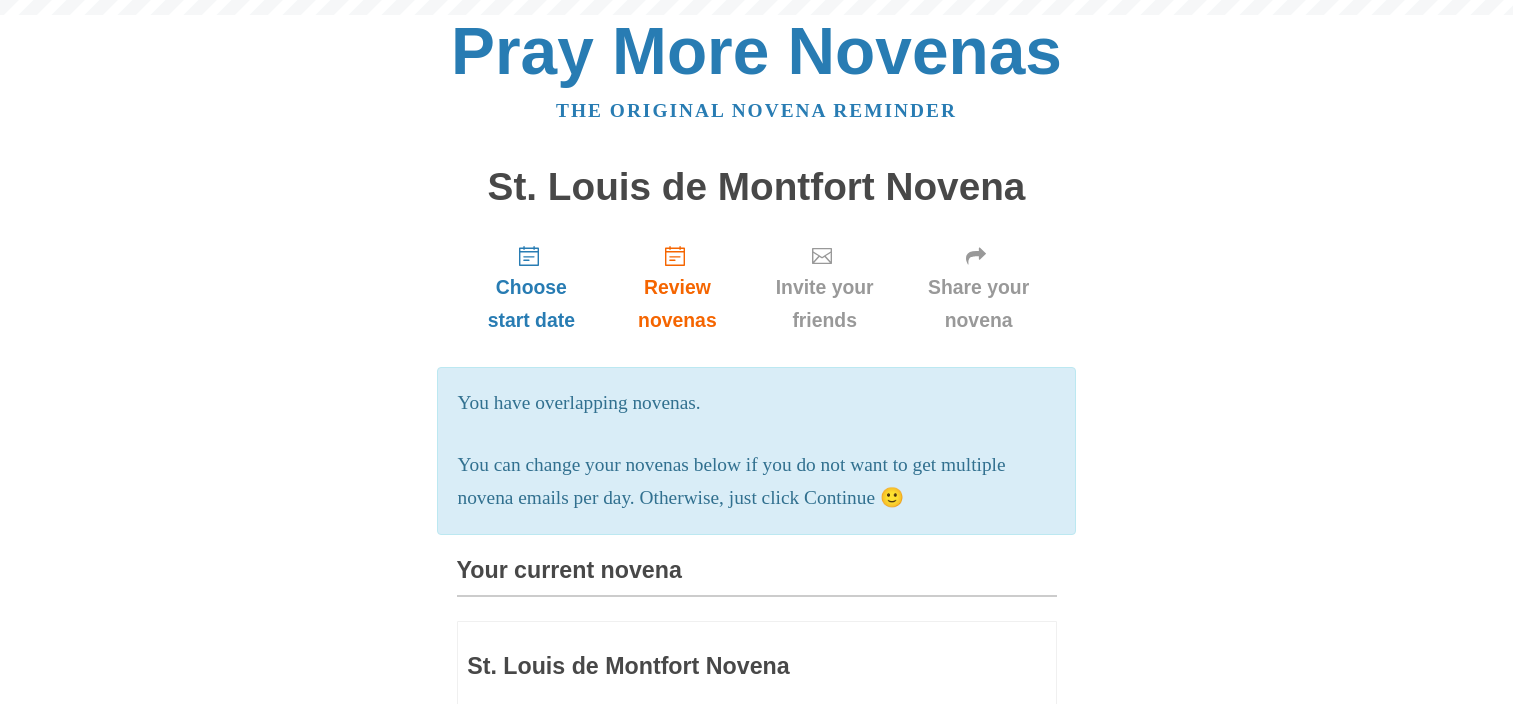 scroll, scrollTop: 0, scrollLeft: 0, axis: both 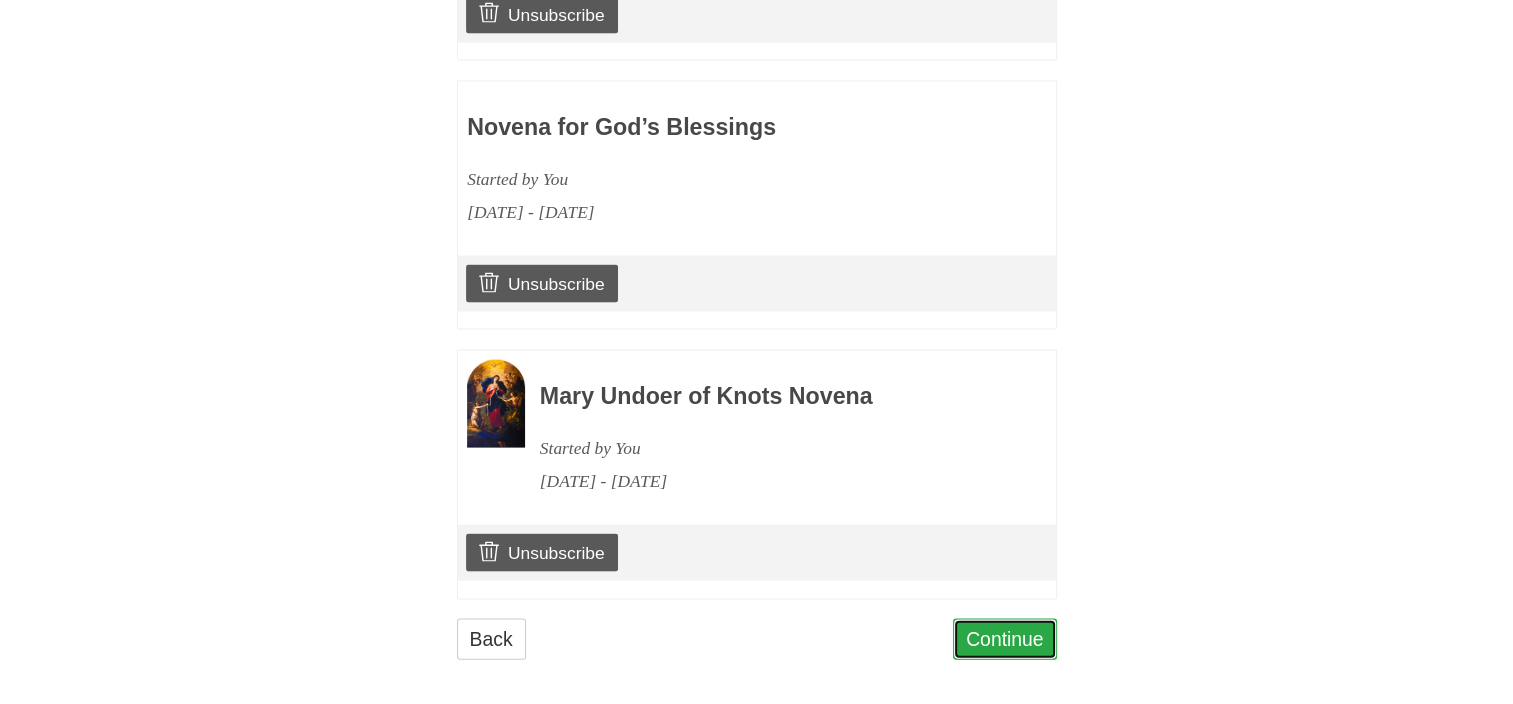 click on "Continue" at bounding box center (1005, 639) 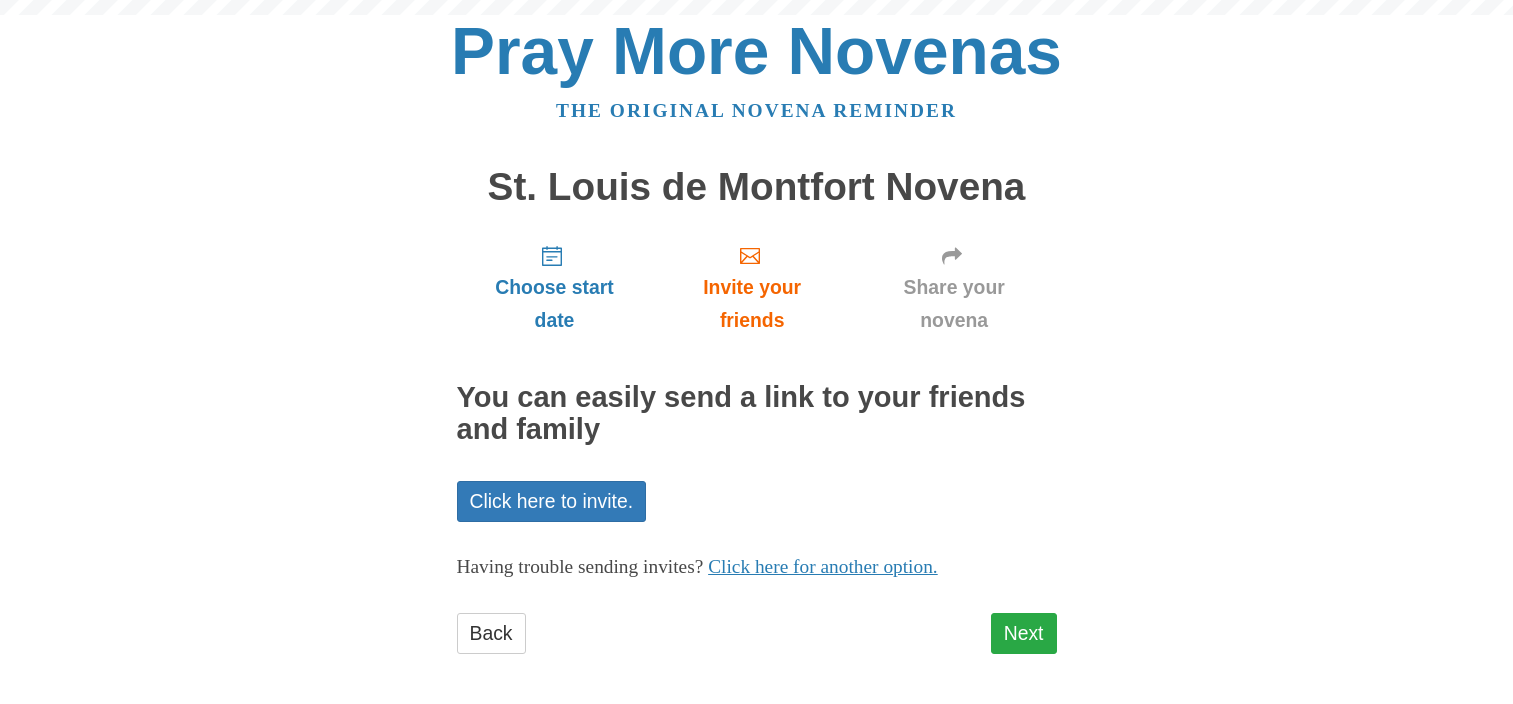 scroll, scrollTop: 0, scrollLeft: 0, axis: both 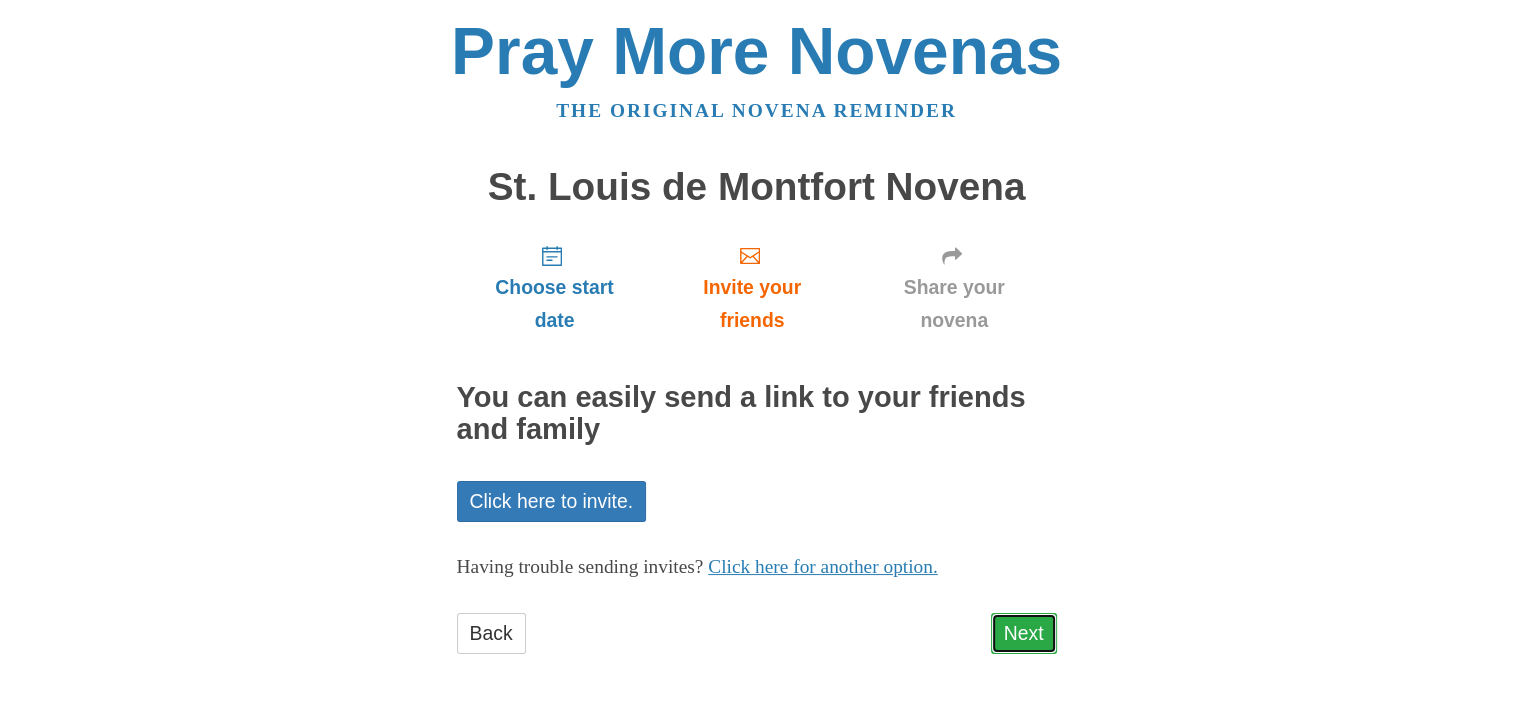 click on "Next" at bounding box center (1024, 633) 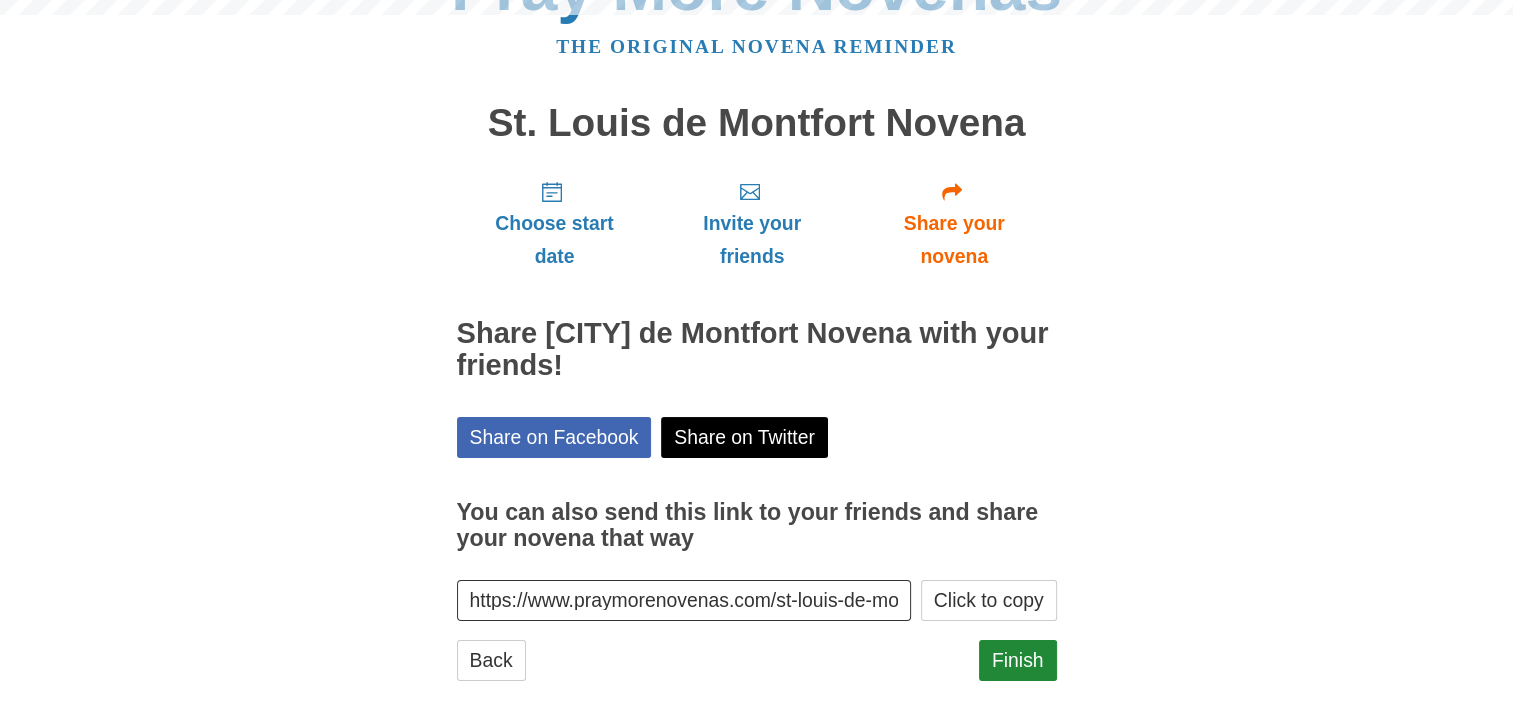scroll, scrollTop: 98, scrollLeft: 0, axis: vertical 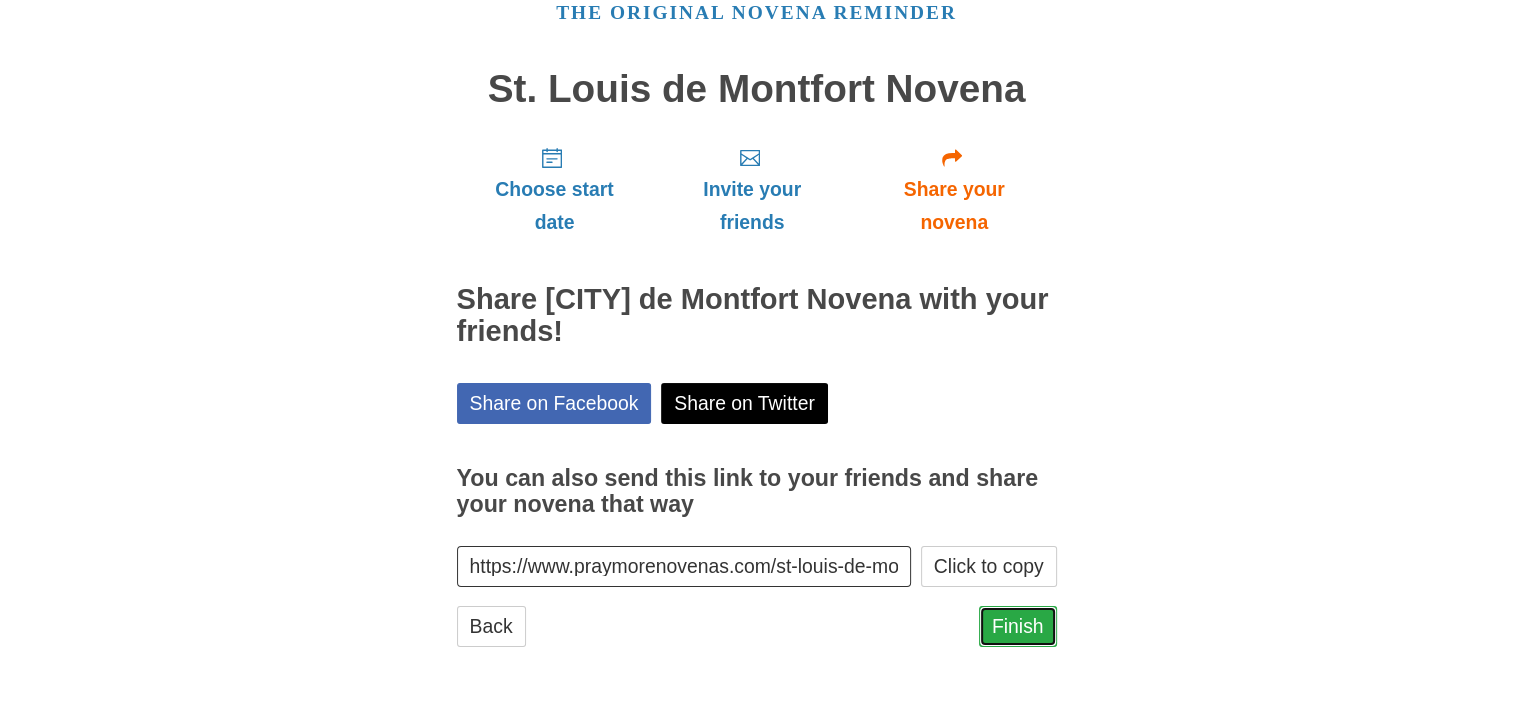 click on "Finish" at bounding box center [1018, 626] 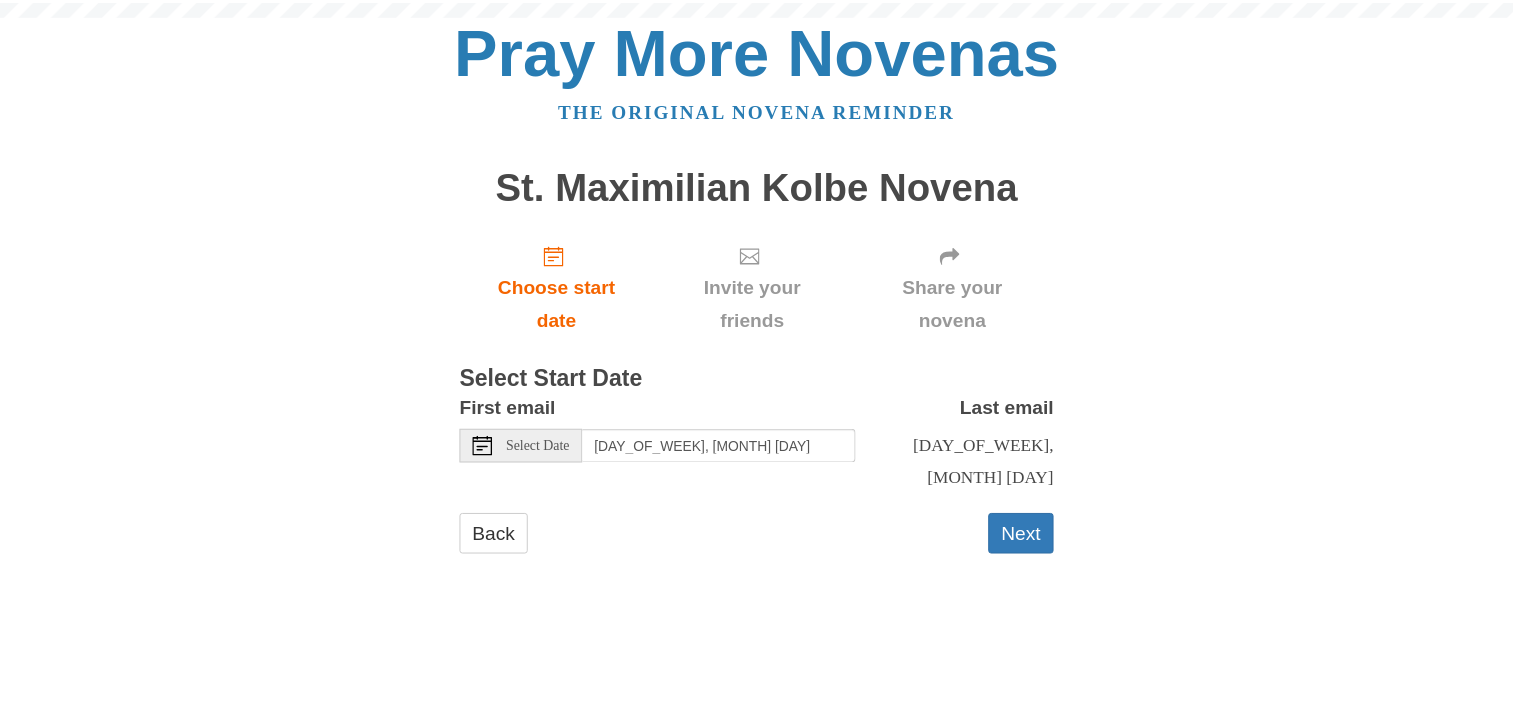 scroll, scrollTop: 0, scrollLeft: 0, axis: both 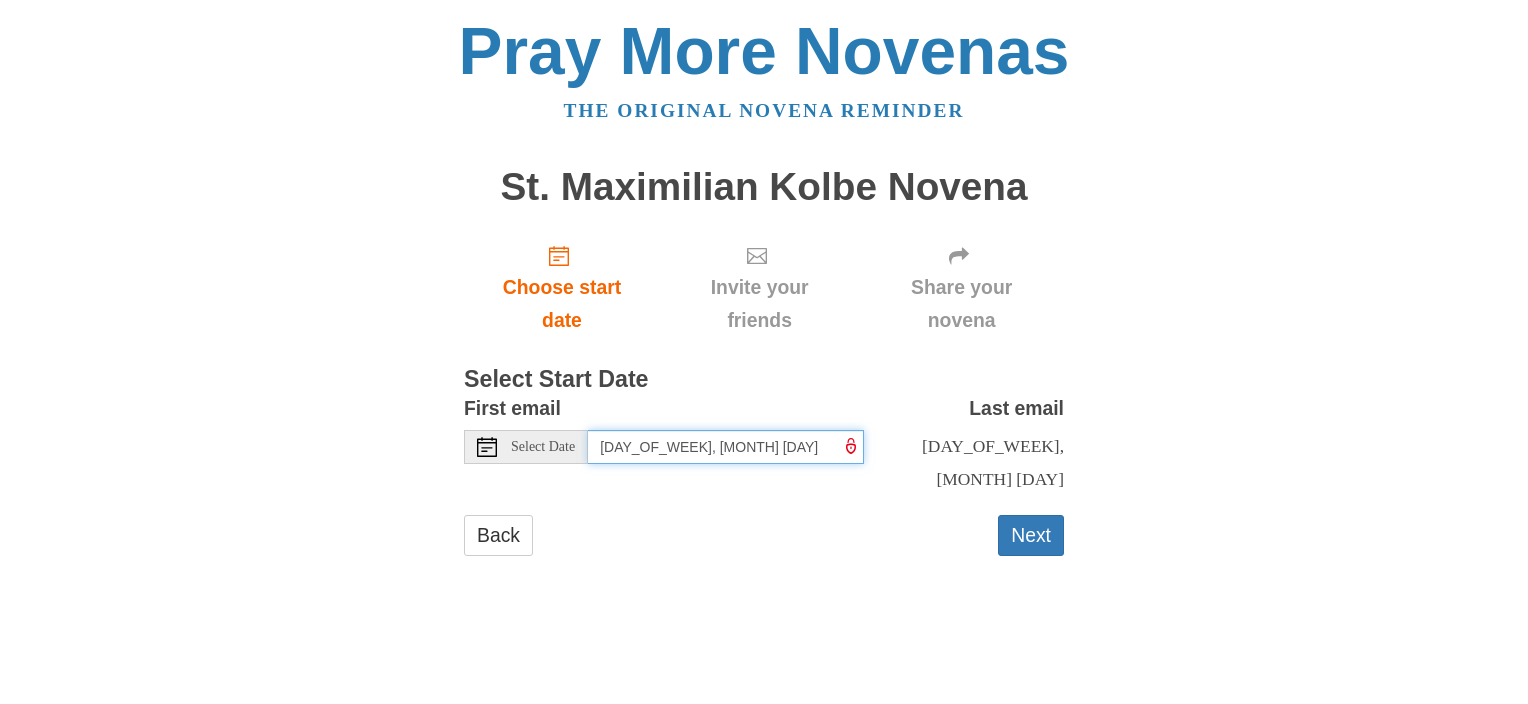 click on "Monday, August 4th" at bounding box center [726, 447] 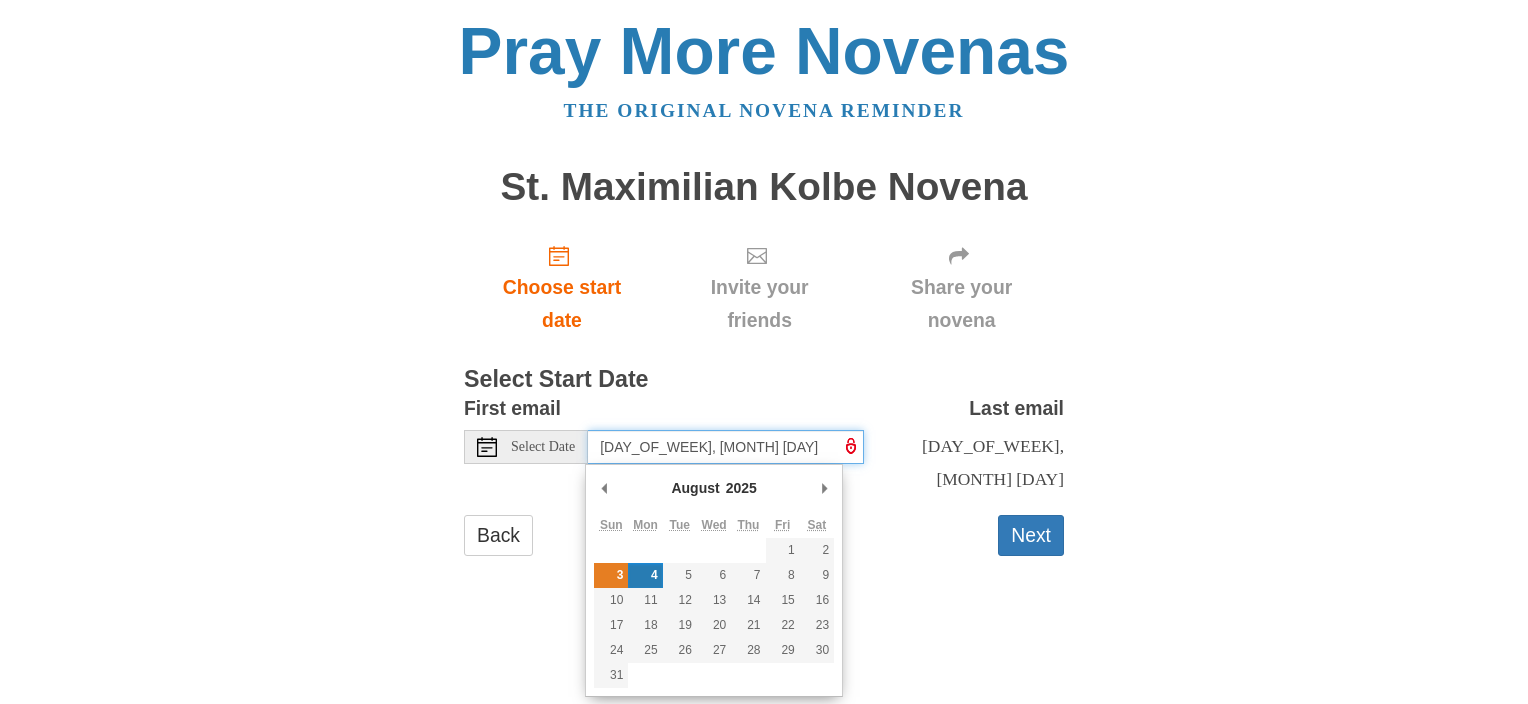 type on "Sunday, August 3rd" 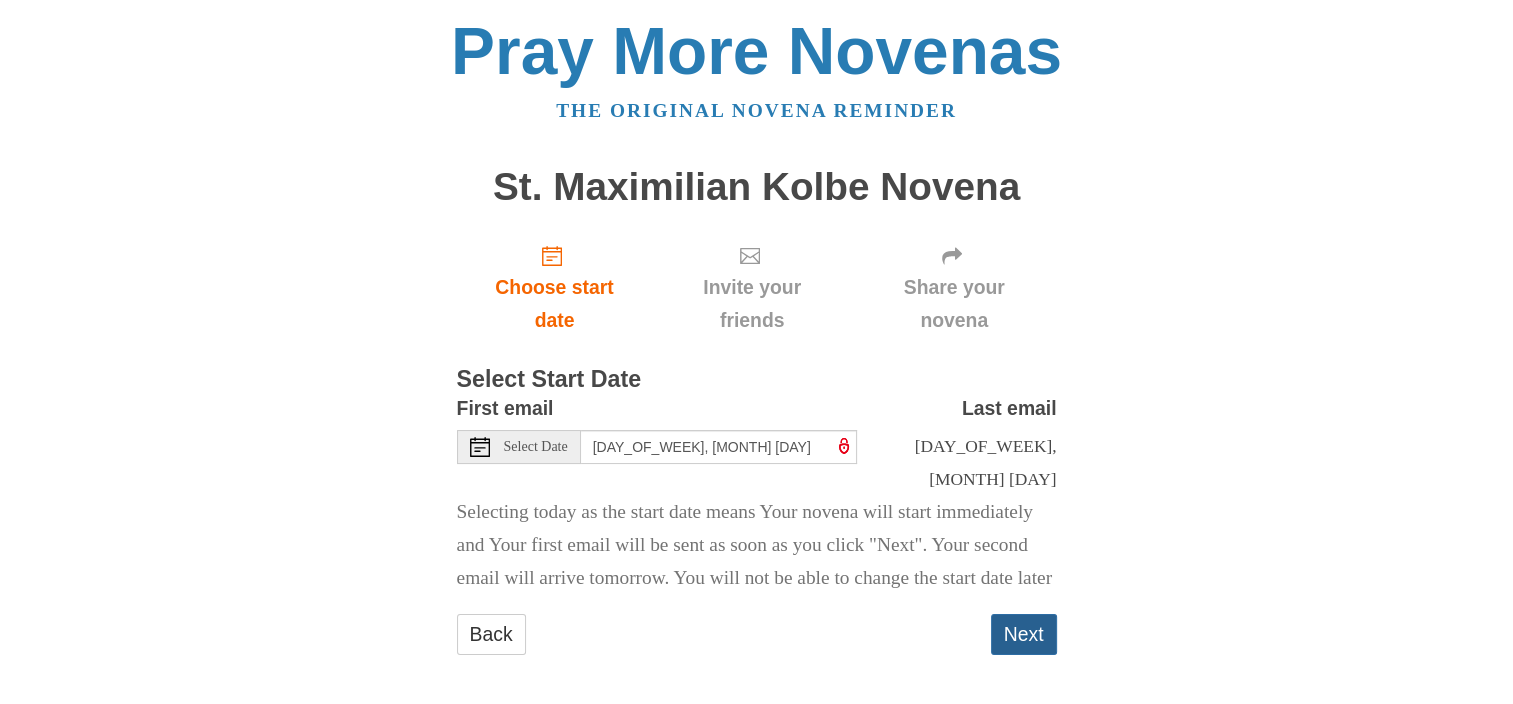 click on "Next" at bounding box center [1024, 634] 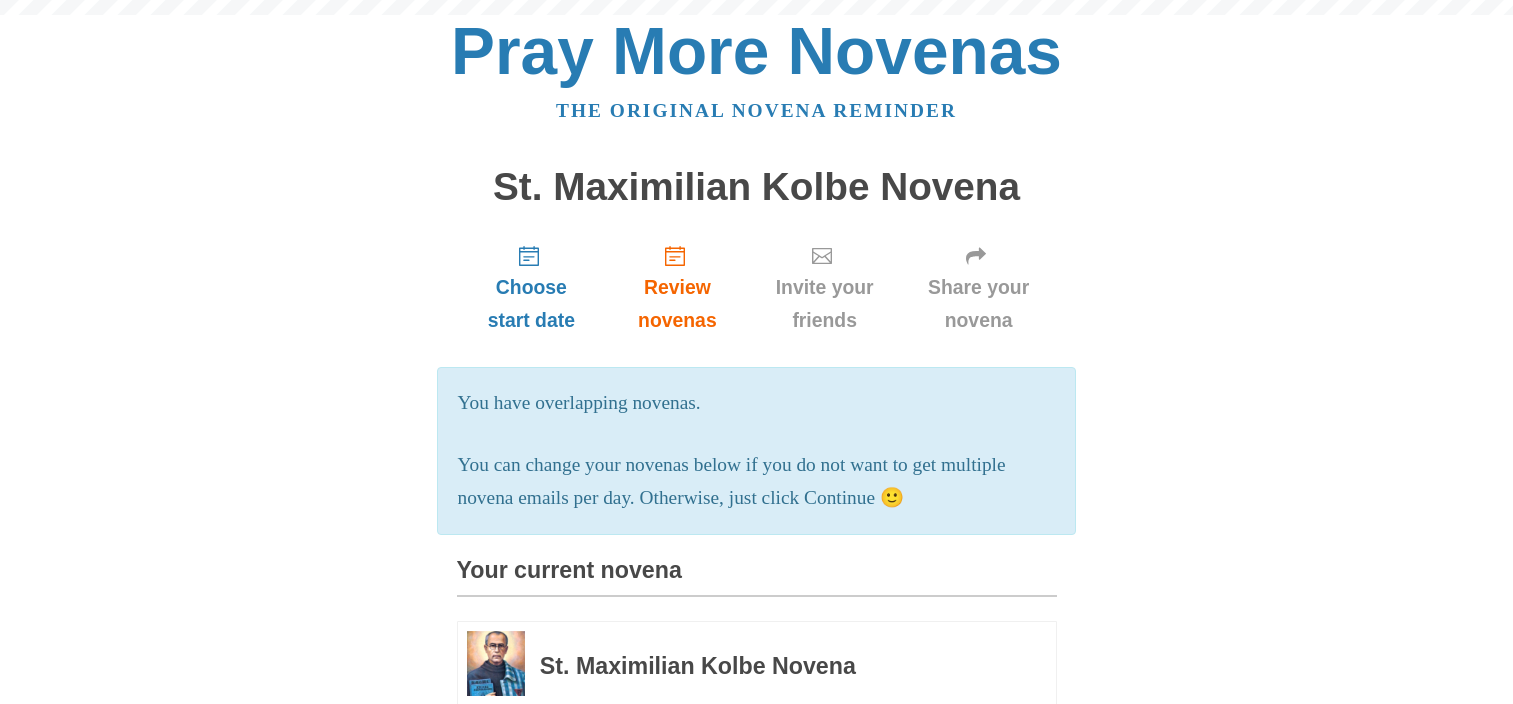 scroll, scrollTop: 0, scrollLeft: 0, axis: both 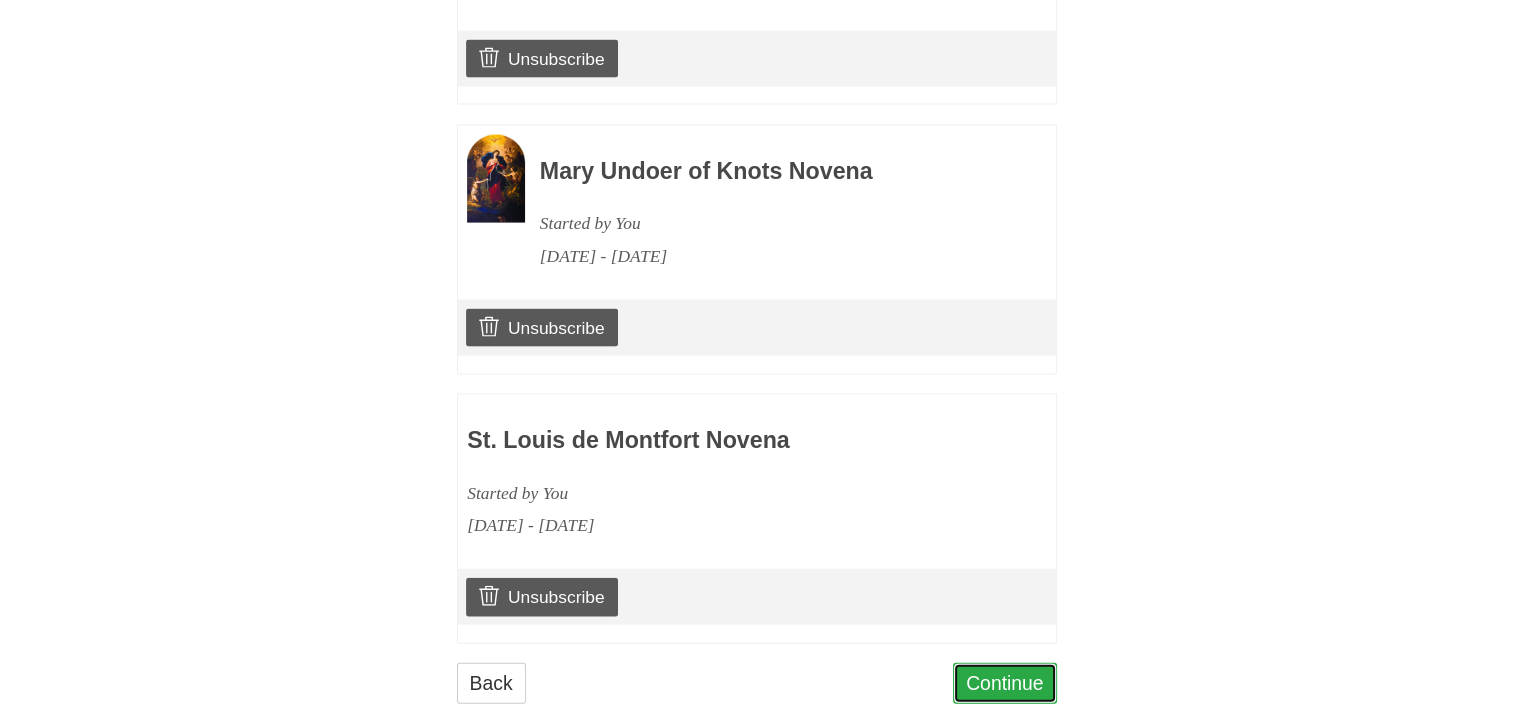 click on "Continue" at bounding box center [1005, 683] 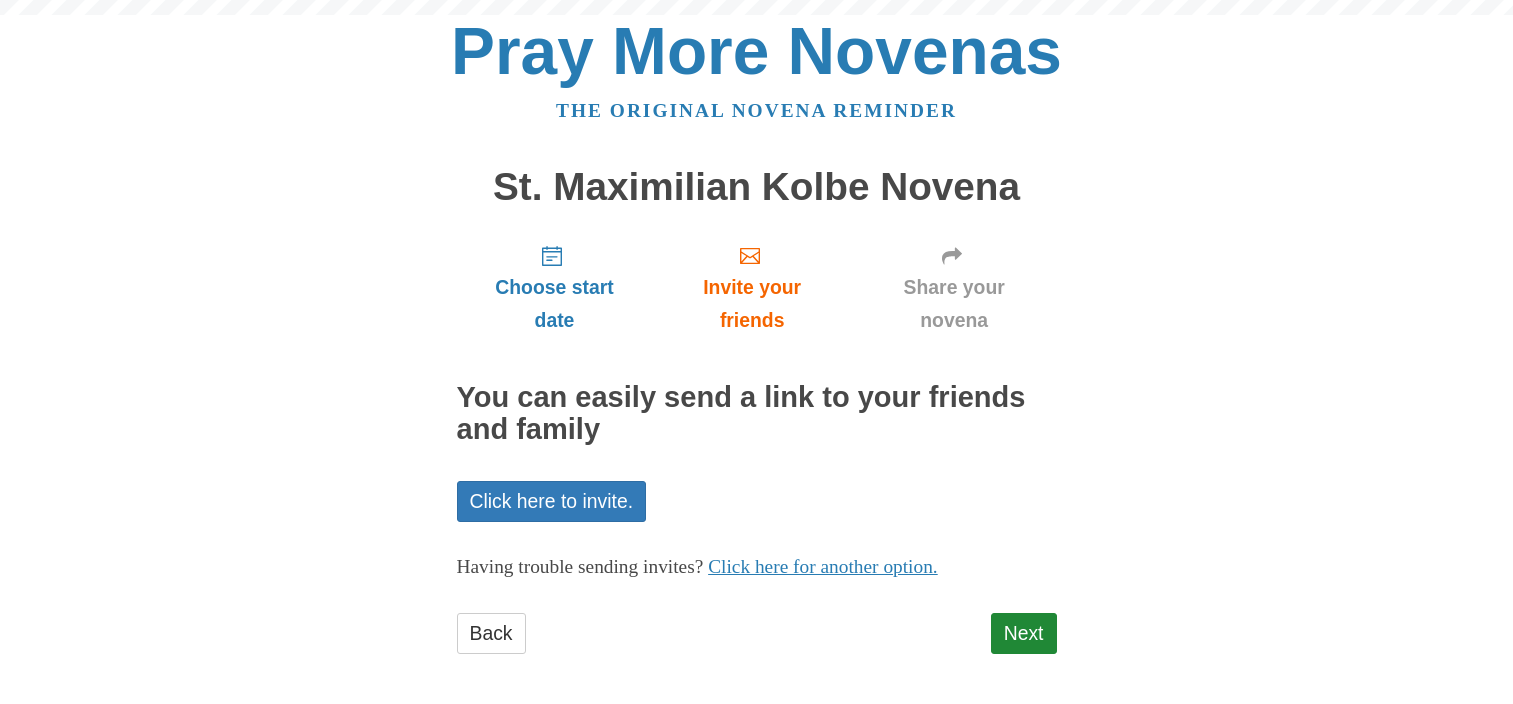 scroll, scrollTop: 0, scrollLeft: 0, axis: both 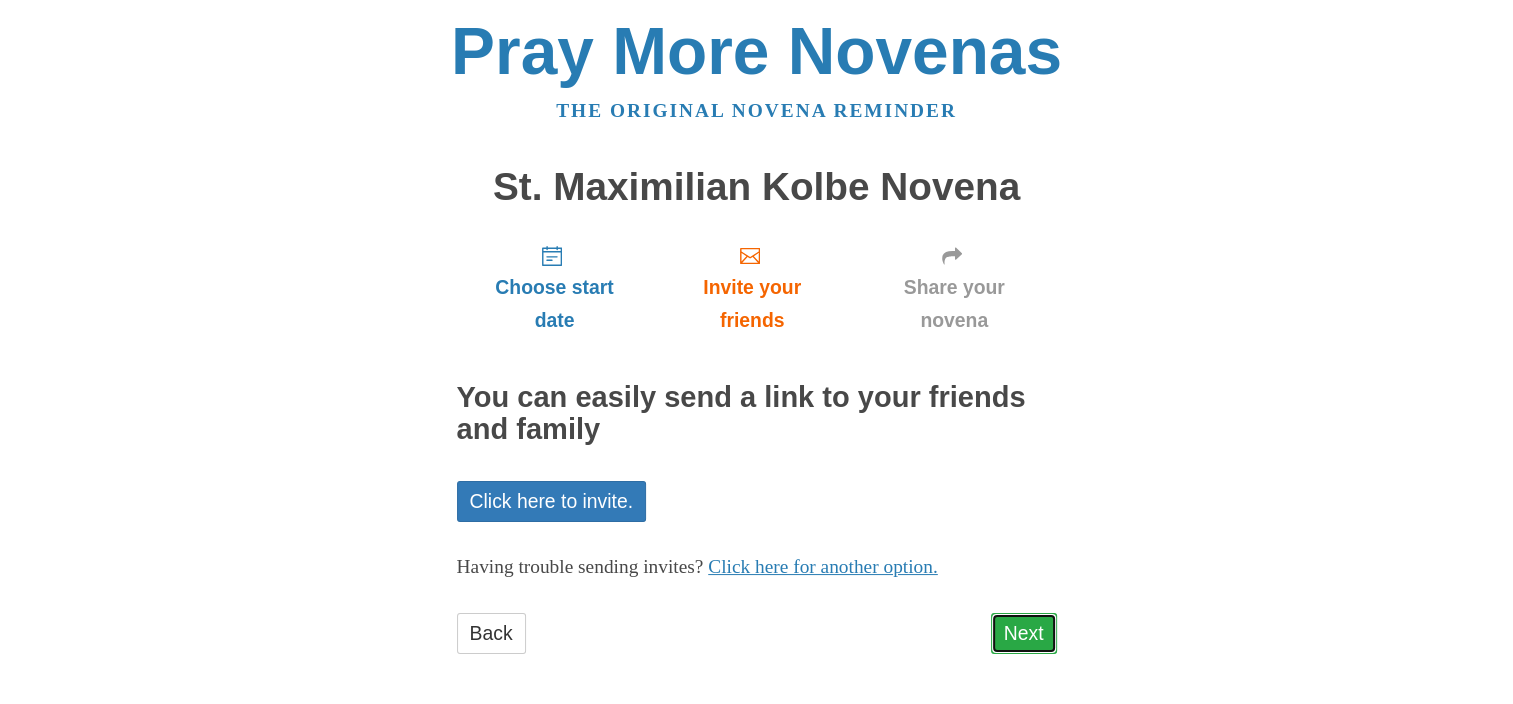 click on "Next" at bounding box center [1024, 633] 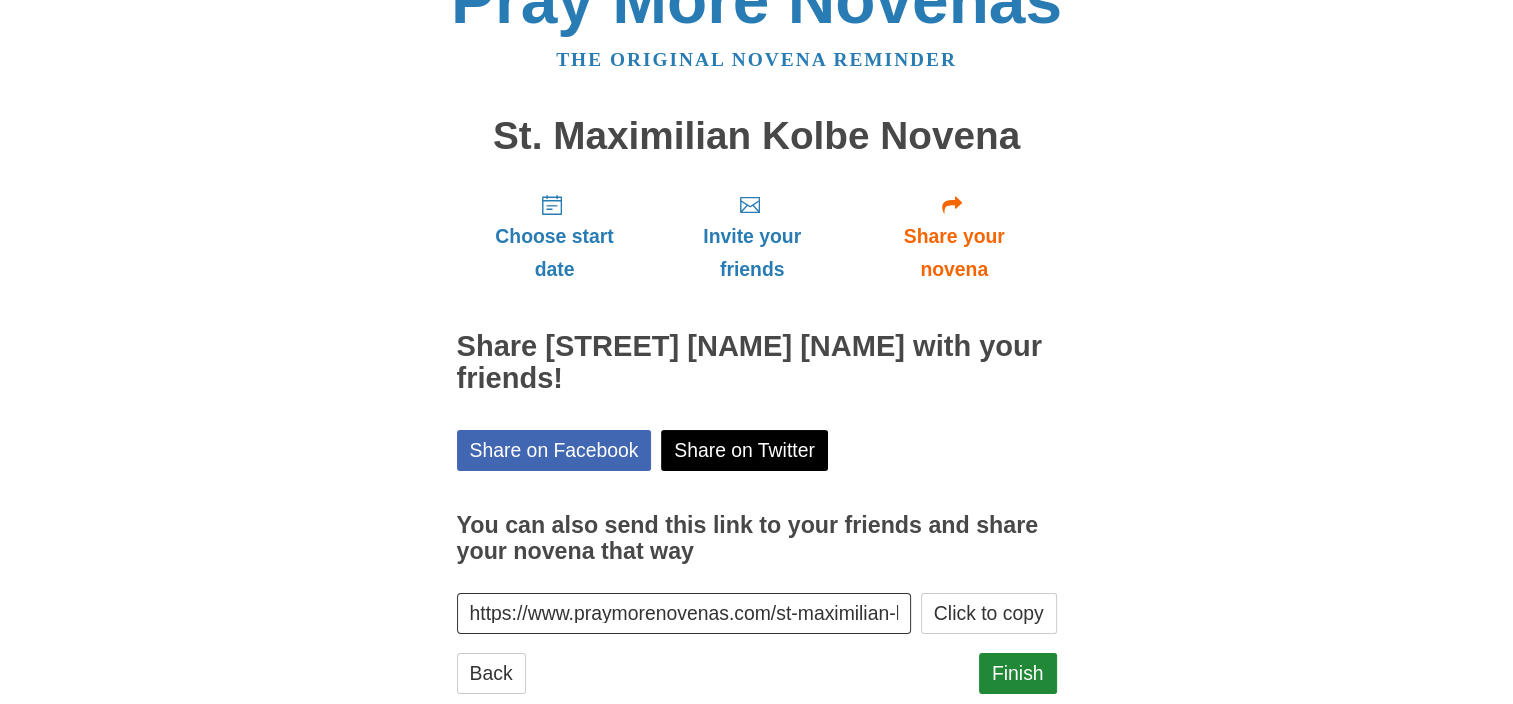 scroll, scrollTop: 98, scrollLeft: 0, axis: vertical 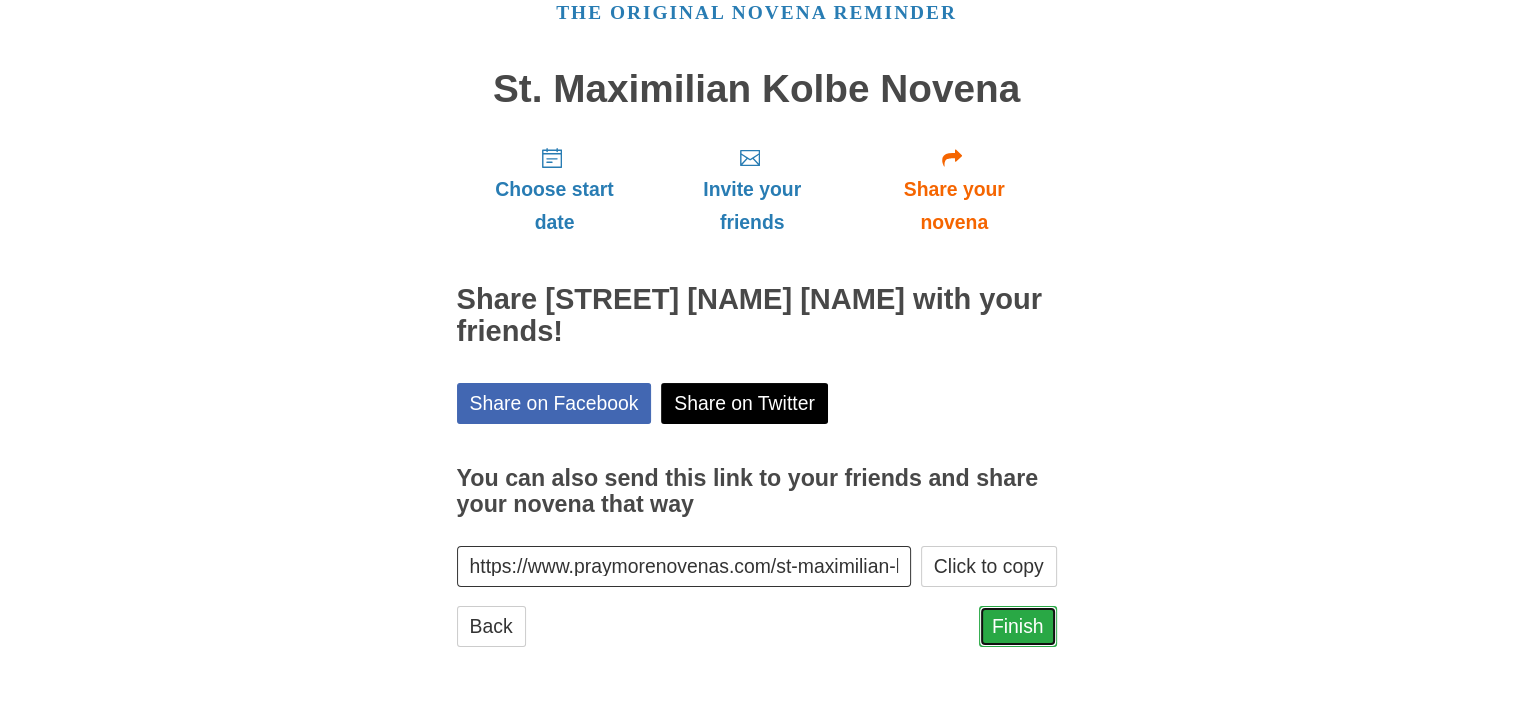 click on "Finish" at bounding box center (1018, 626) 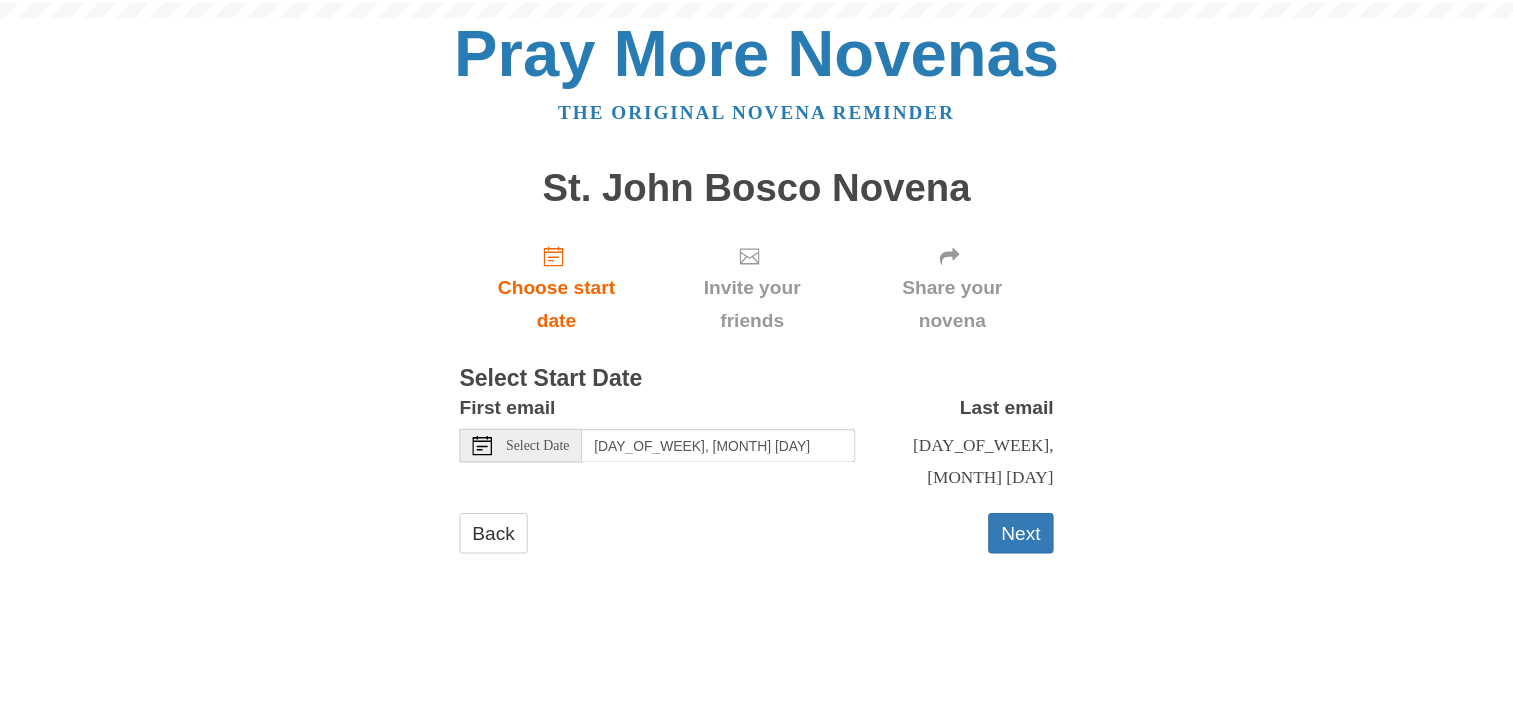 scroll, scrollTop: 0, scrollLeft: 0, axis: both 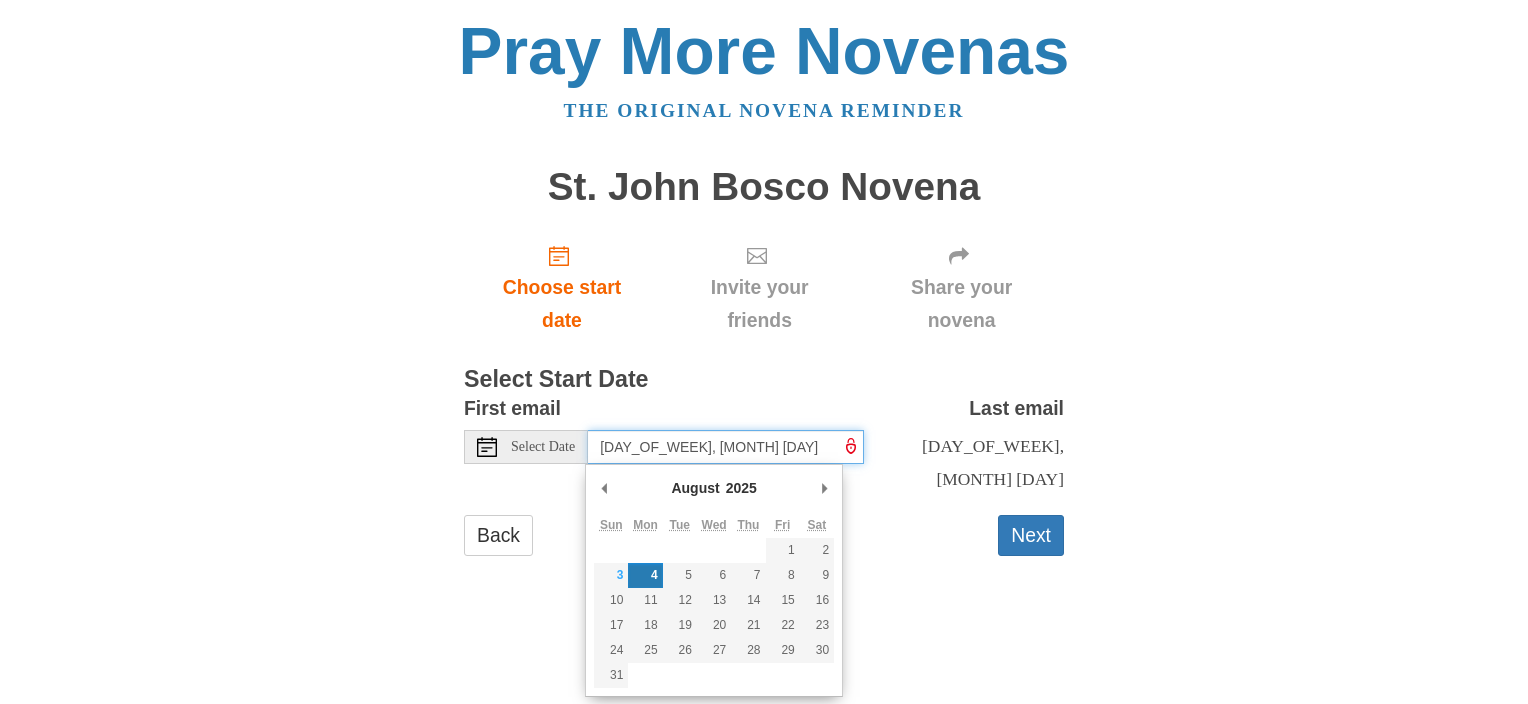 click on "[DAY_OF_WEEK], [MONTH] [DAY]" at bounding box center [726, 447] 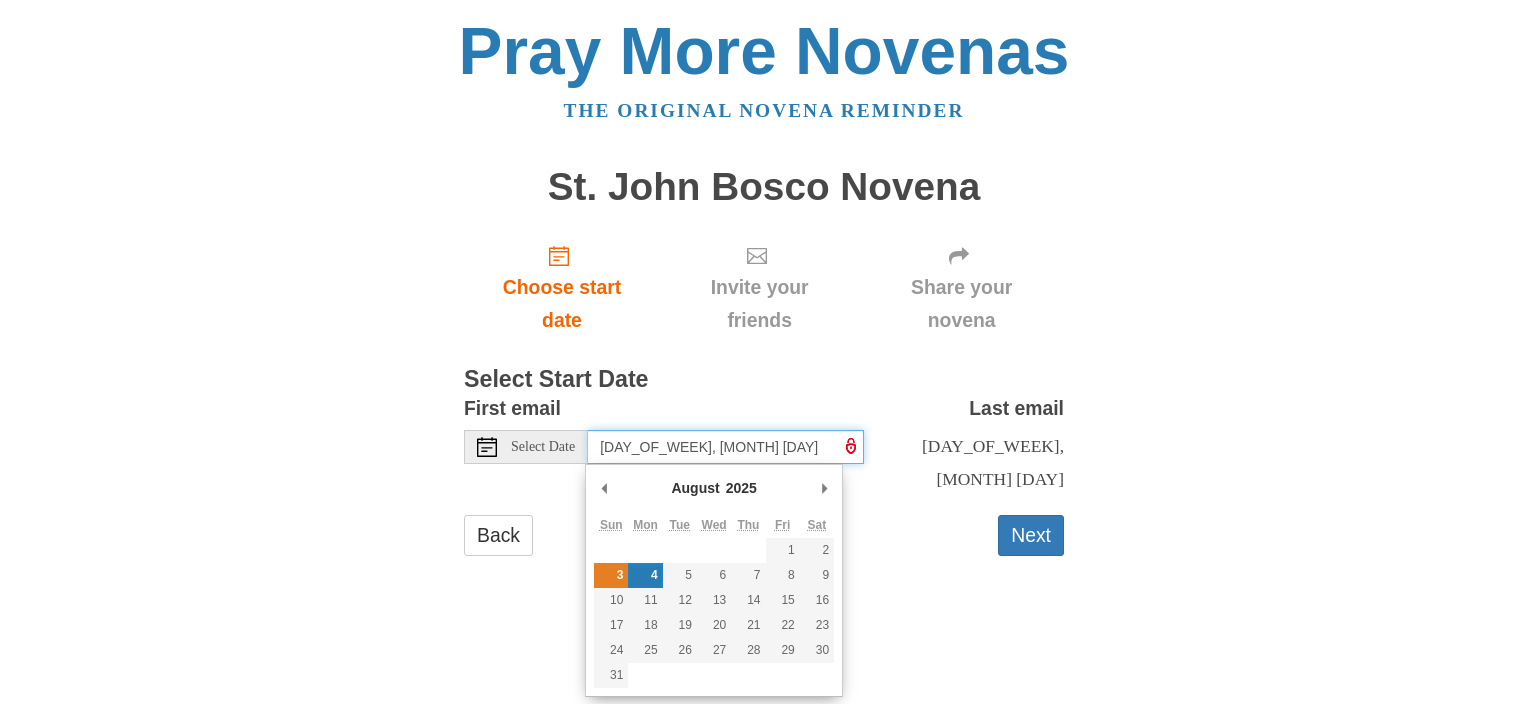 type on "[DAY_OF_WEEK], [MONTH] [DAY]" 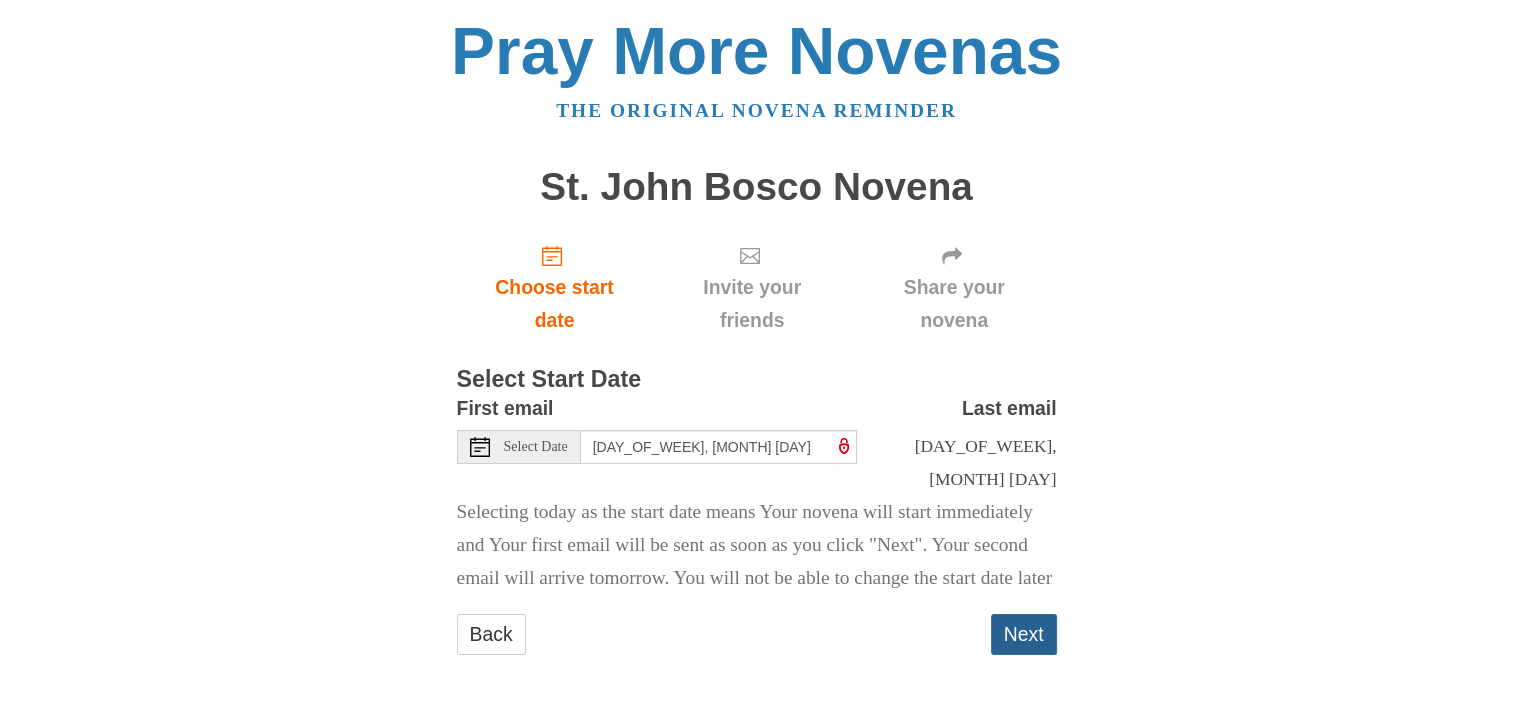 click on "Next" at bounding box center [1024, 634] 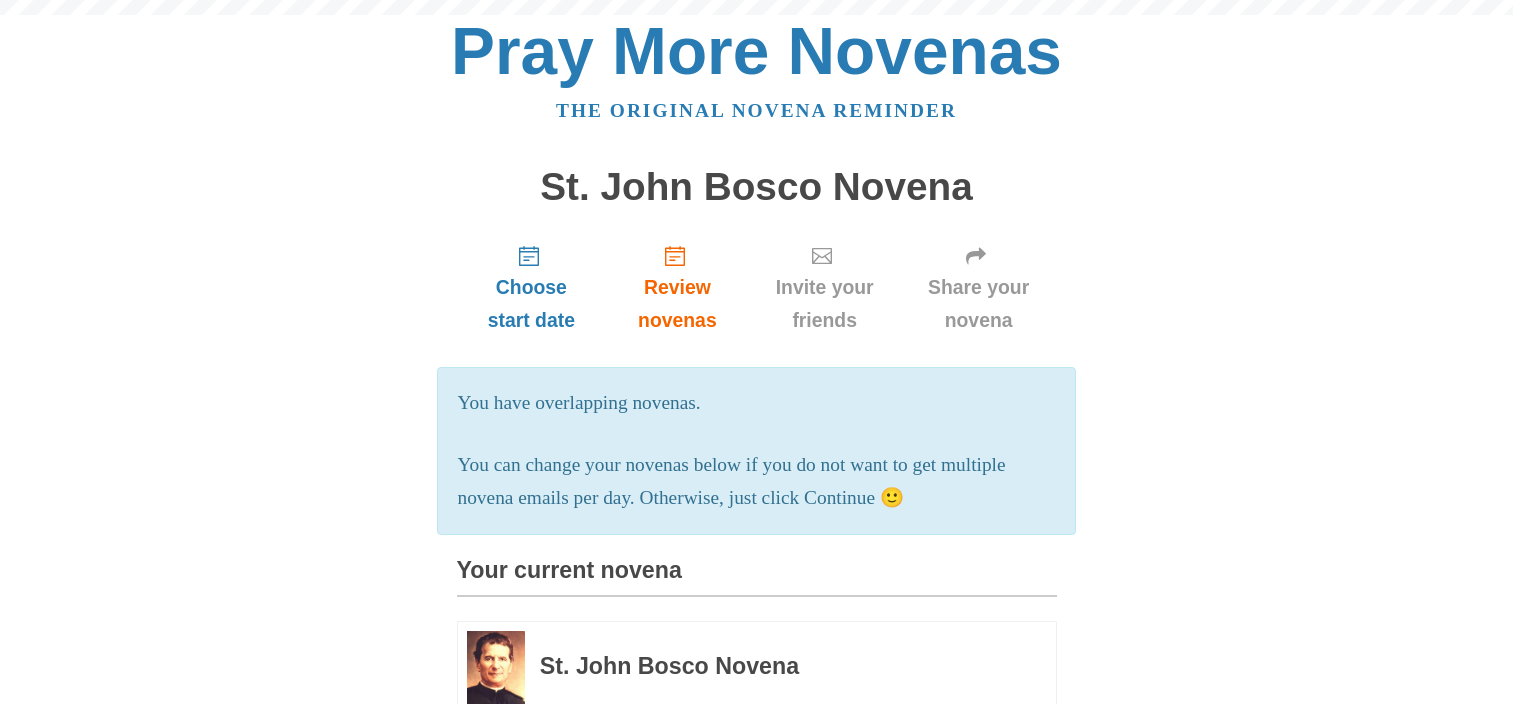 scroll, scrollTop: 0, scrollLeft: 0, axis: both 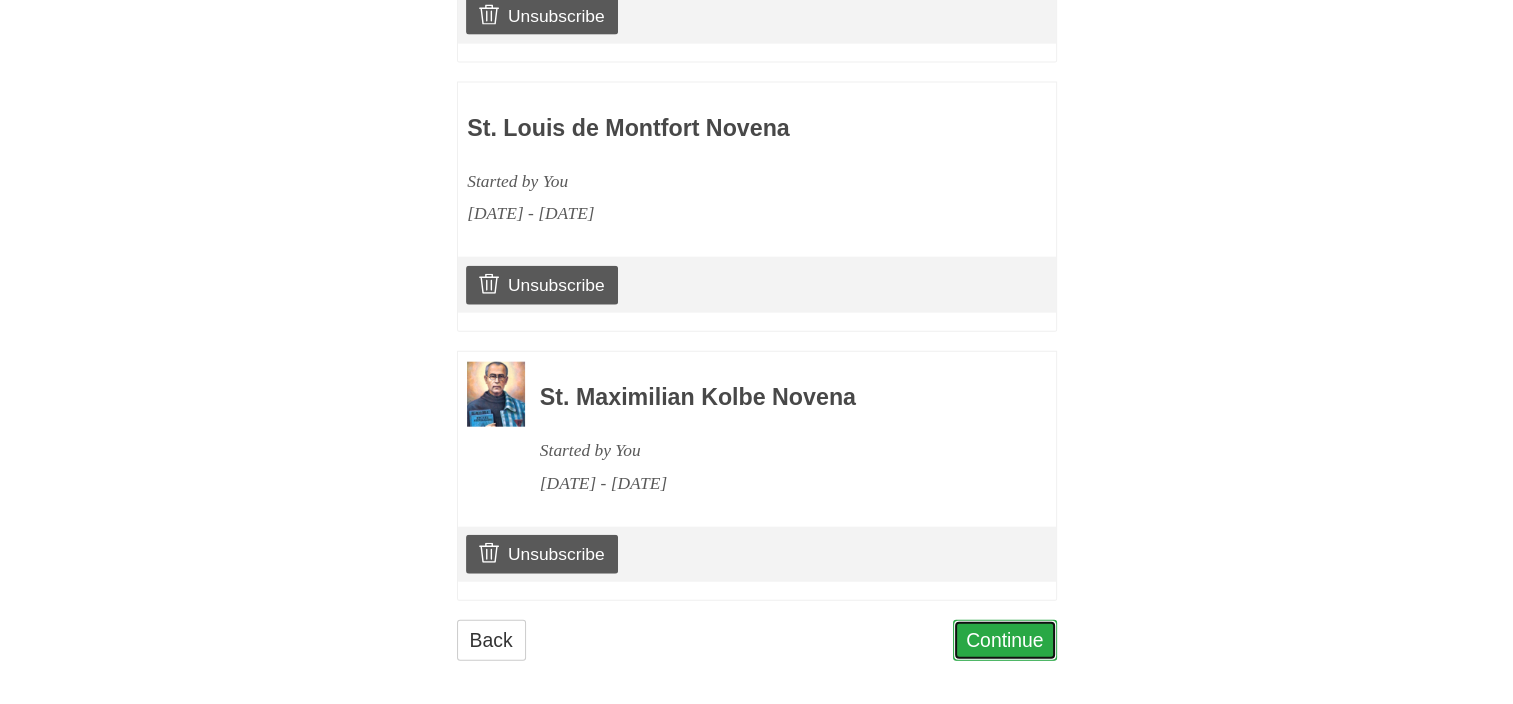 click on "Continue" at bounding box center [1005, 640] 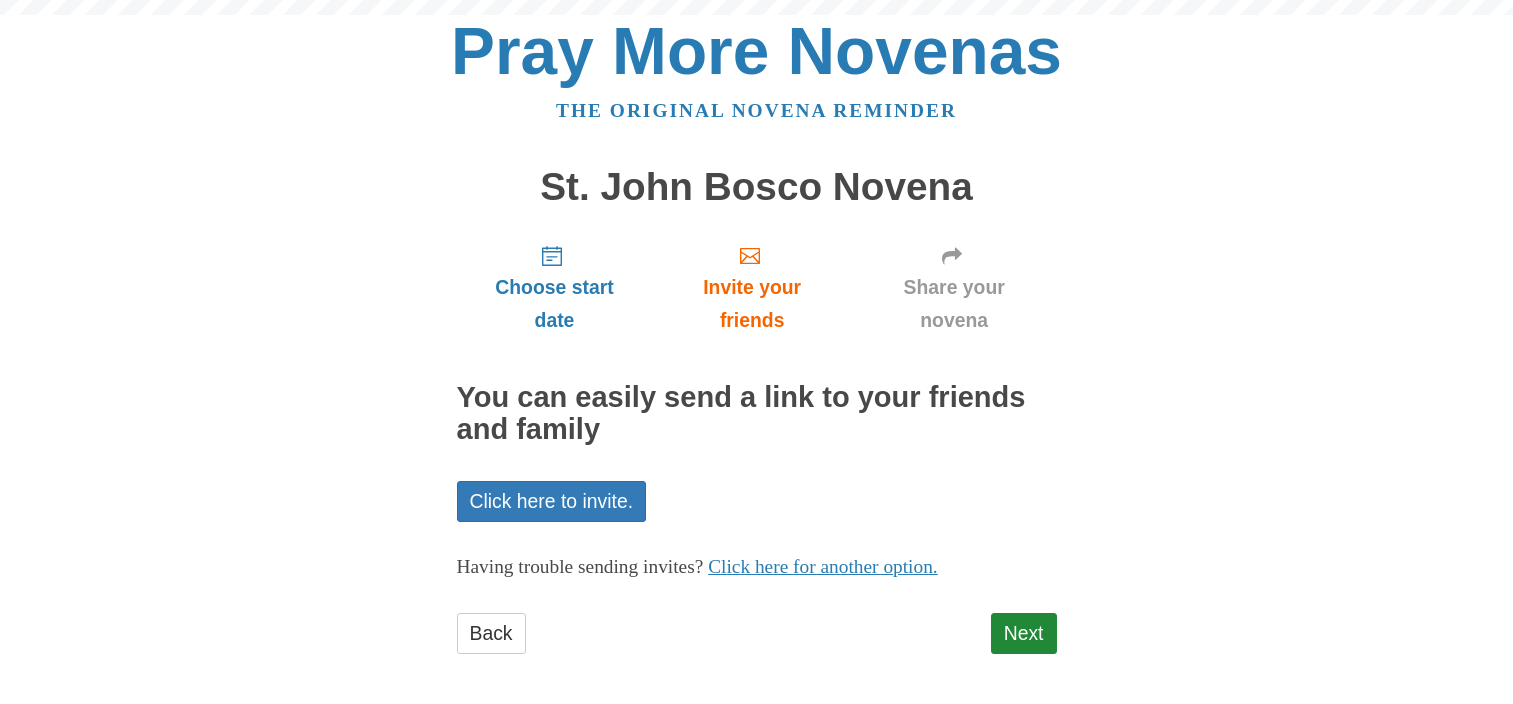 scroll, scrollTop: 0, scrollLeft: 0, axis: both 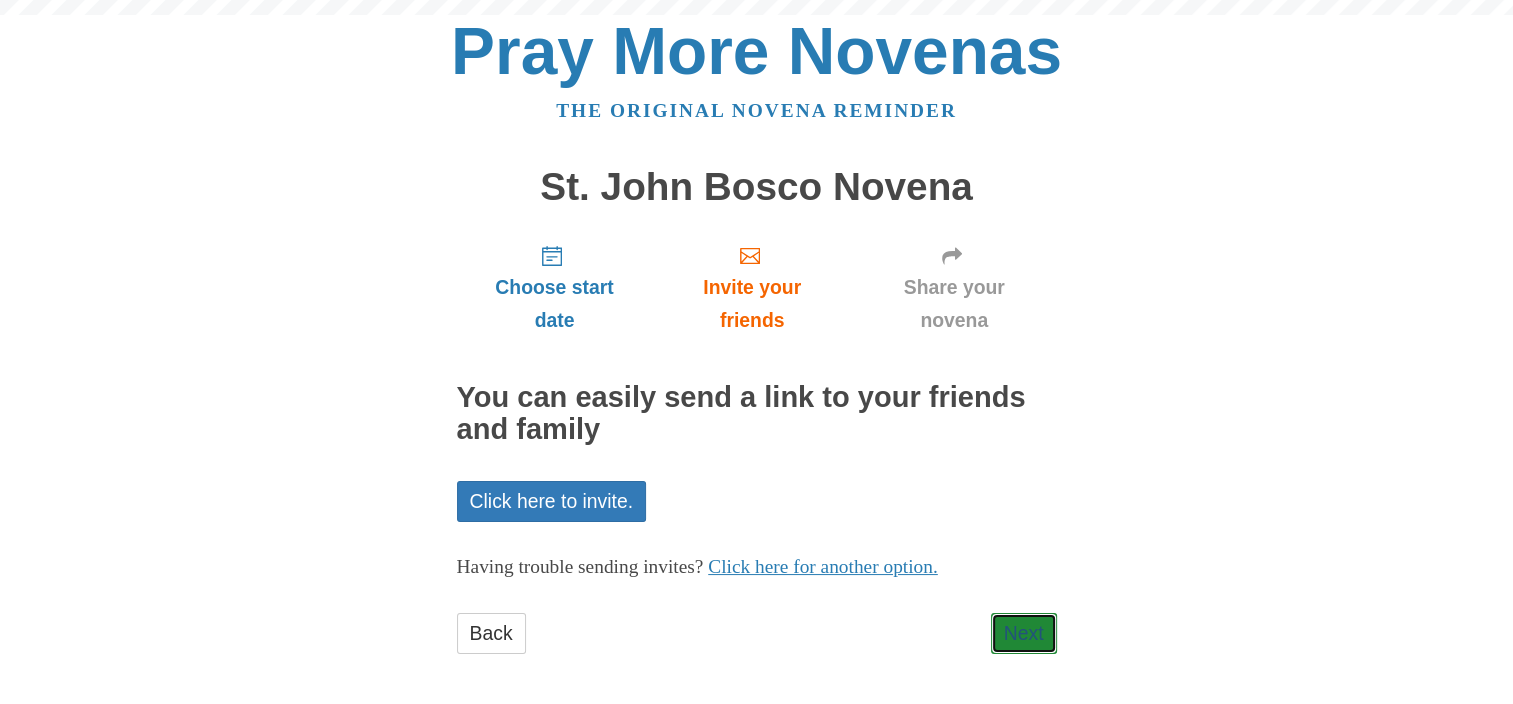 click on "Next" at bounding box center (1024, 633) 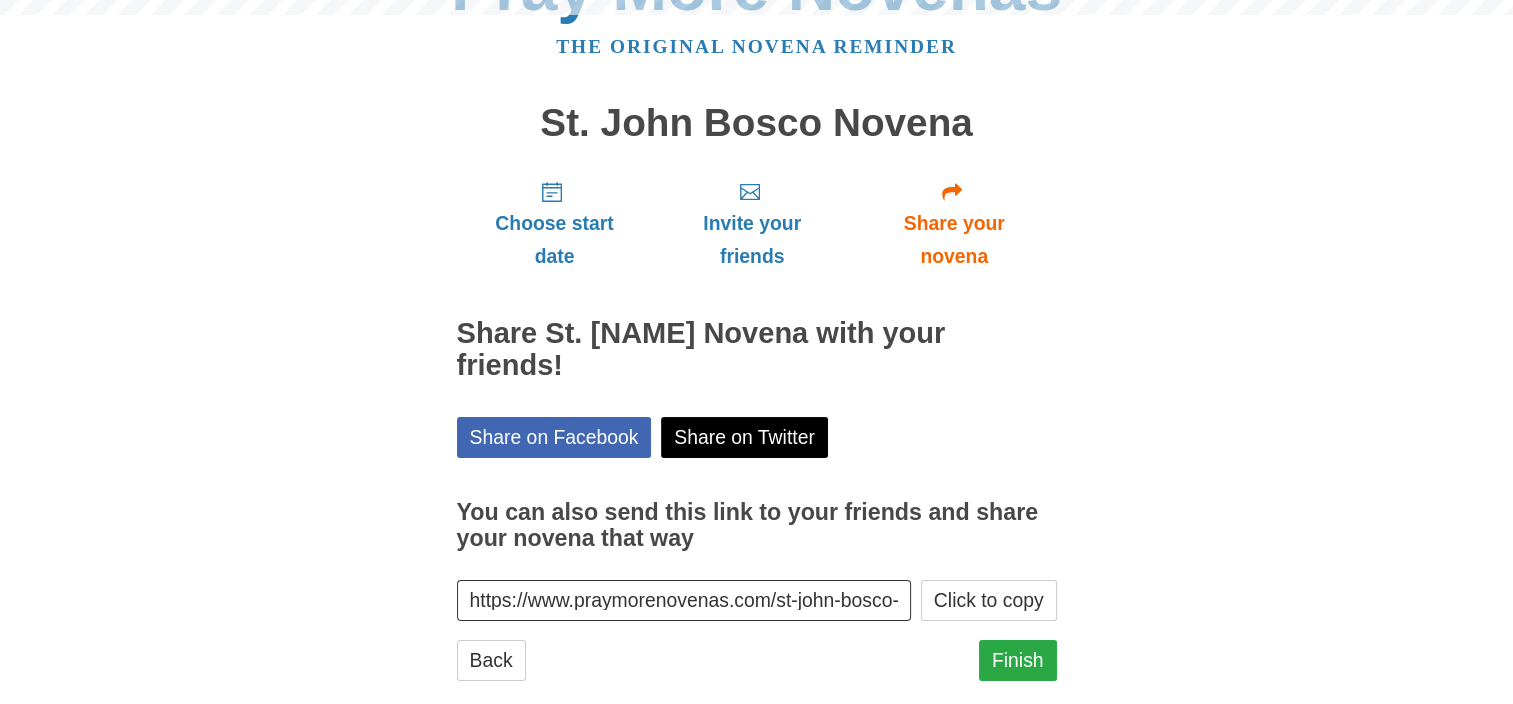scroll, scrollTop: 98, scrollLeft: 0, axis: vertical 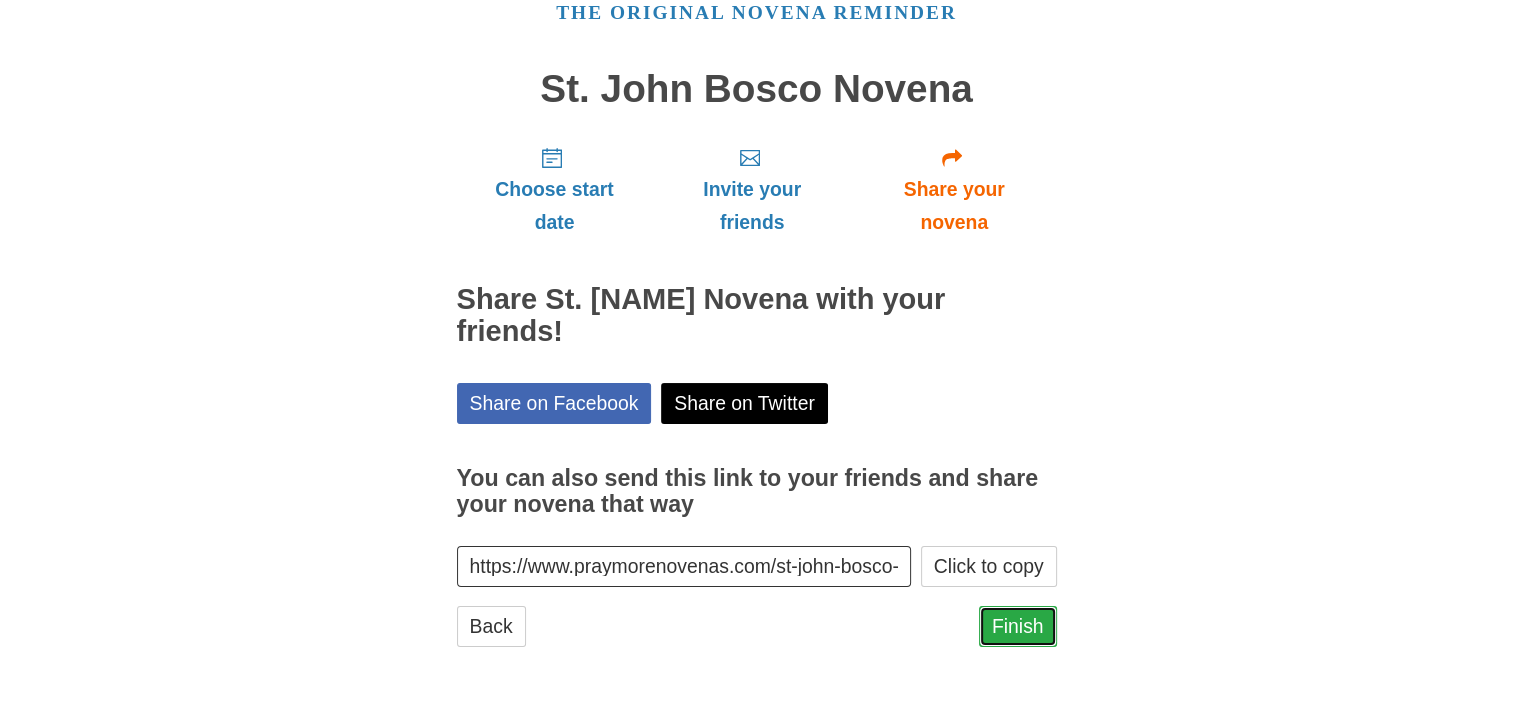 click on "Finish" at bounding box center [1018, 626] 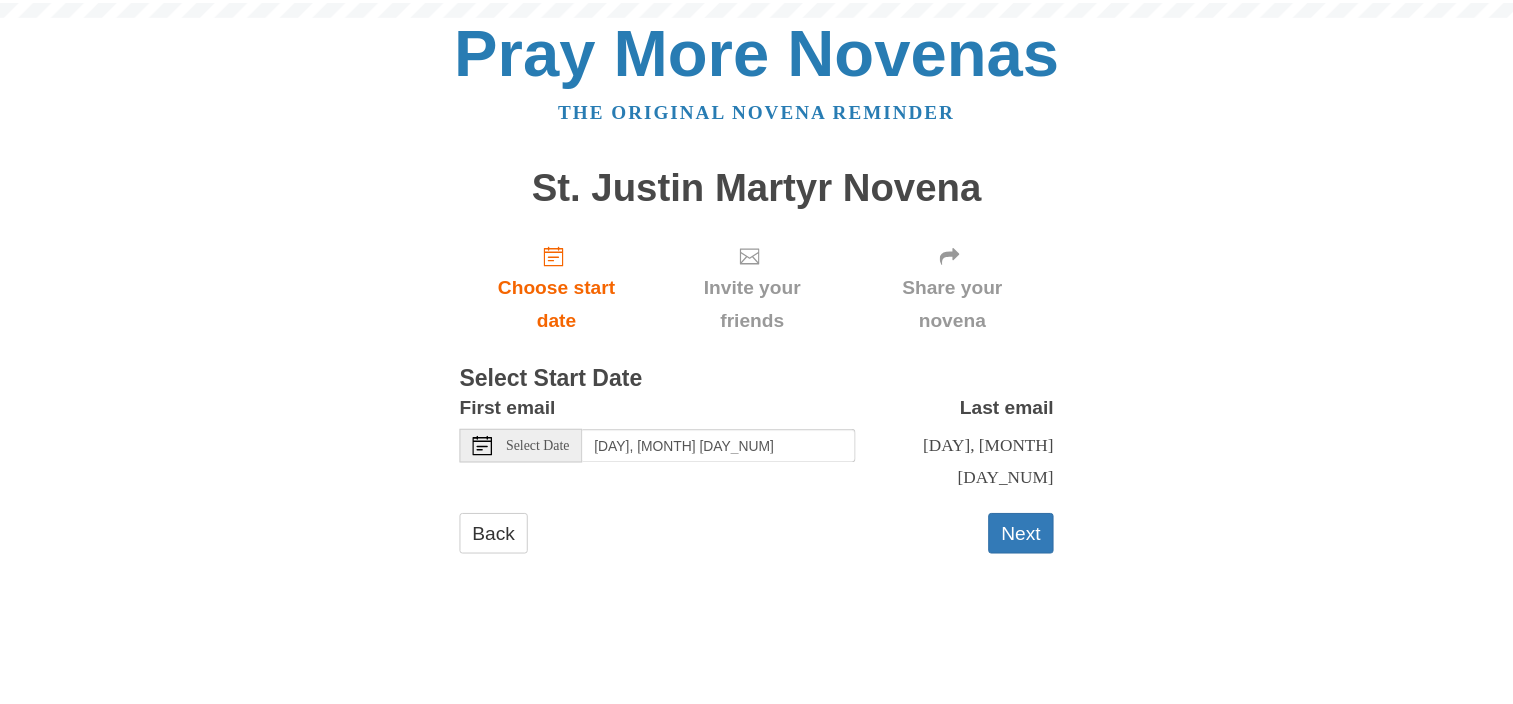scroll, scrollTop: 0, scrollLeft: 0, axis: both 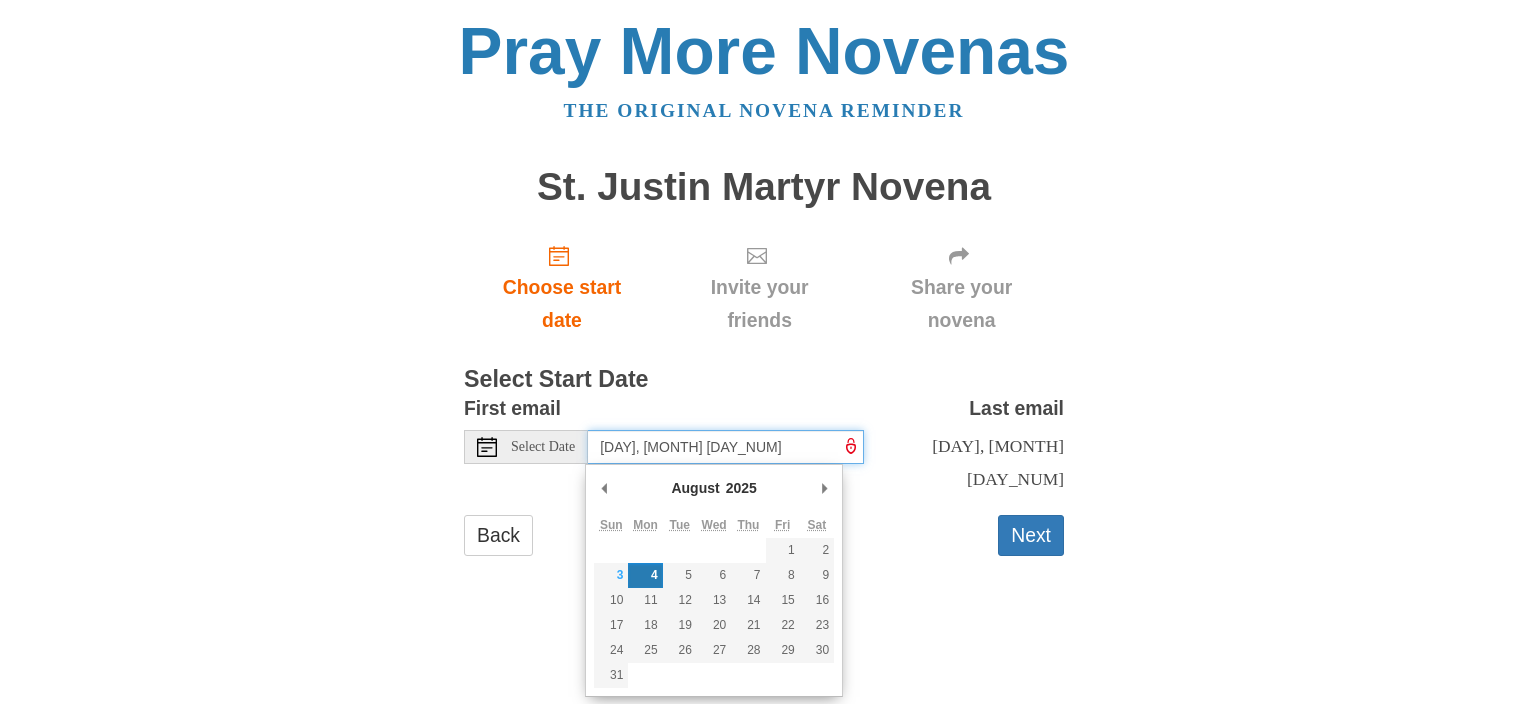 click on "[DAY], [MONTH] [DAY_NUM]" at bounding box center [726, 447] 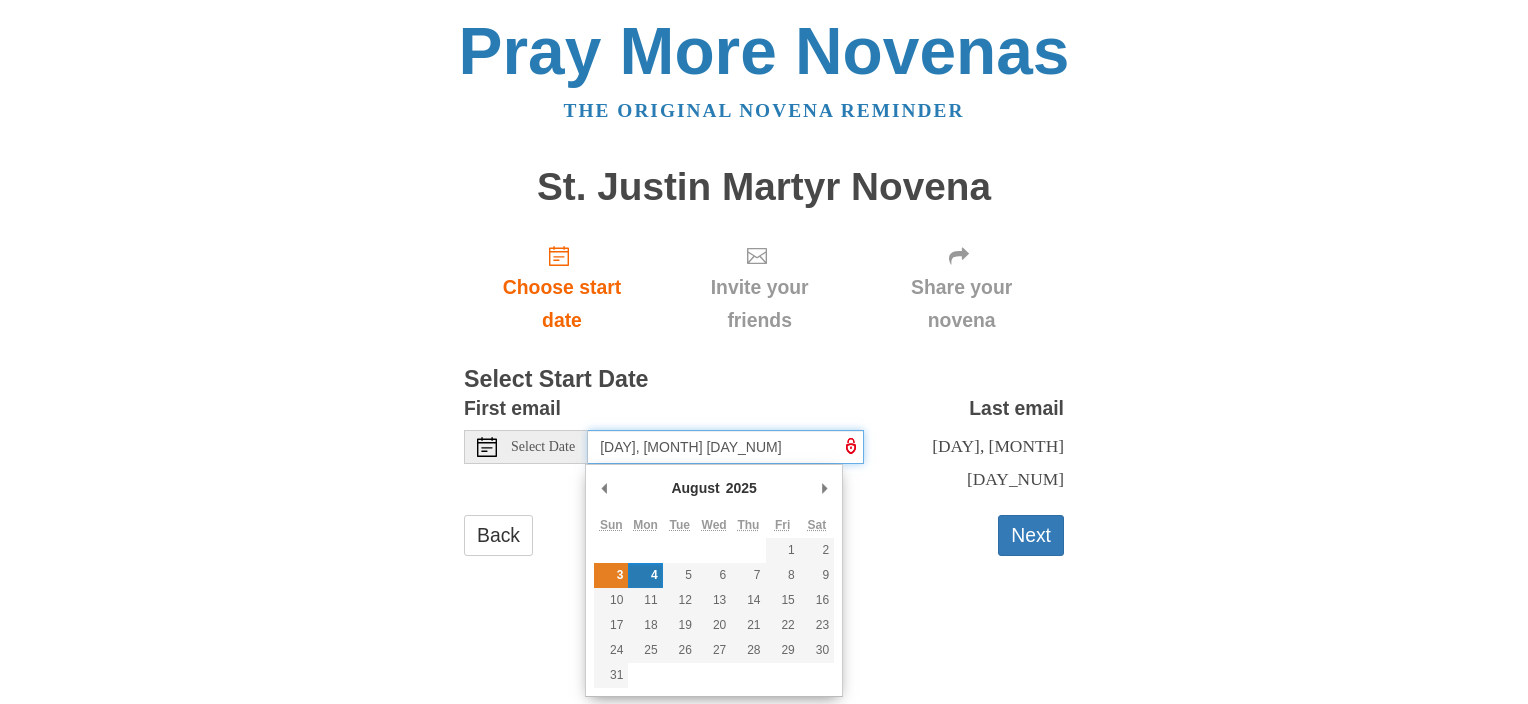 type on "[DAY], [MONTH] [DAY_NUM]" 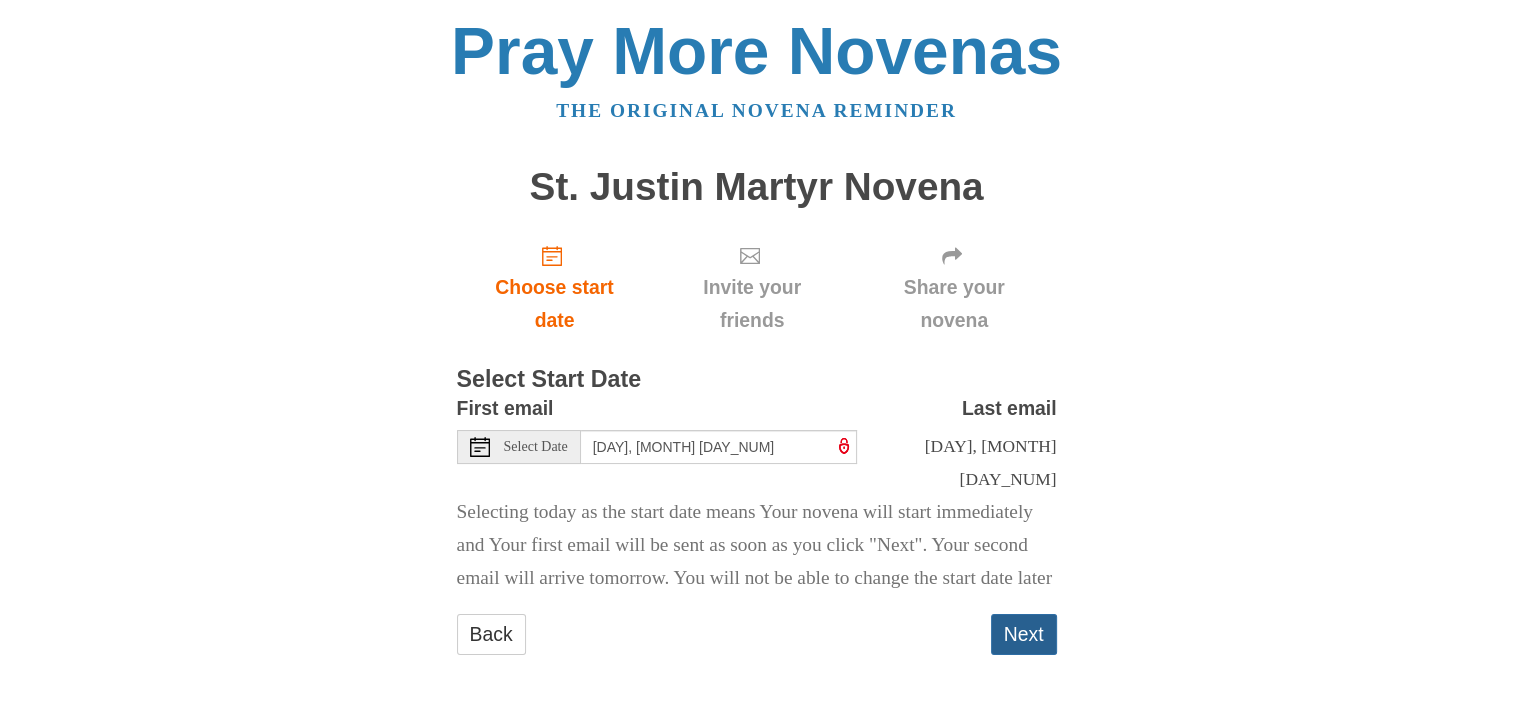 click on "Next" at bounding box center (1024, 634) 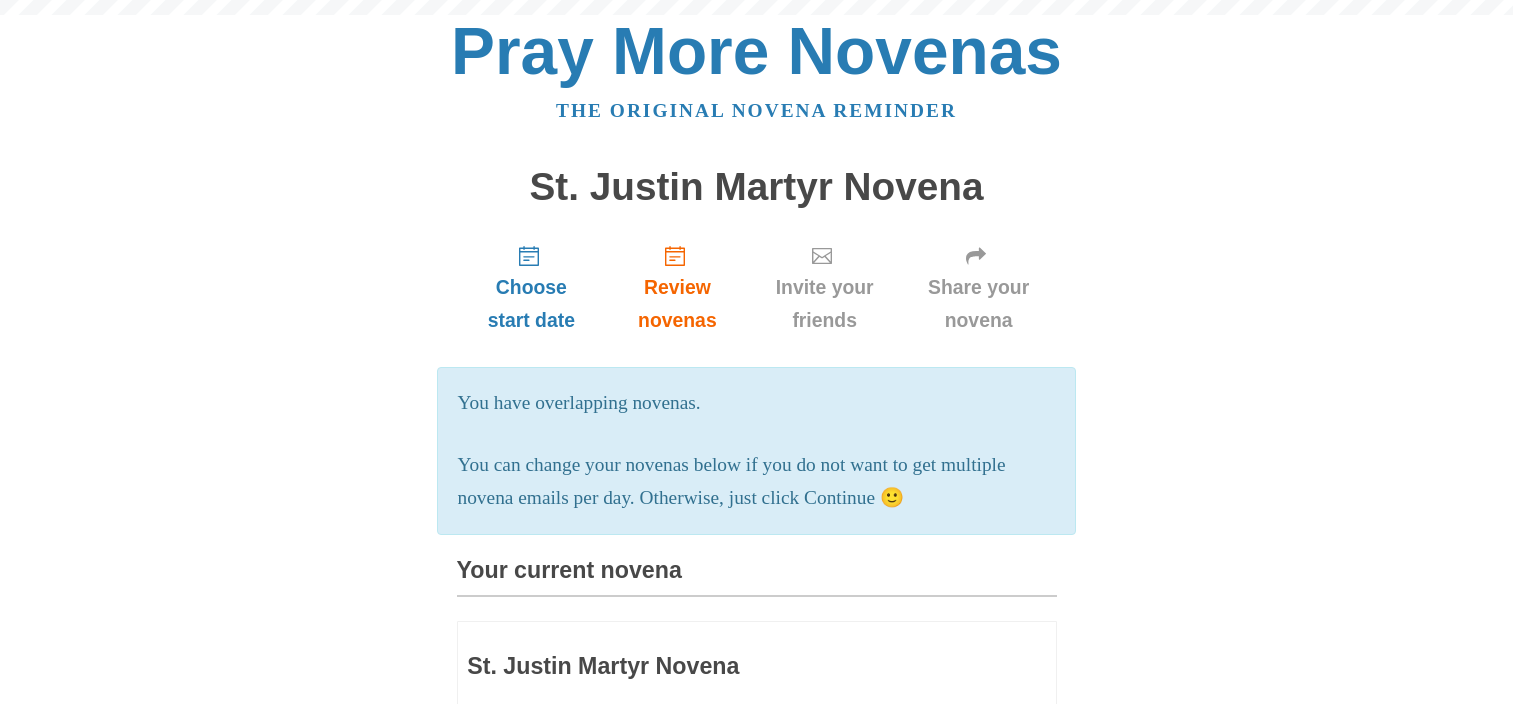 scroll, scrollTop: 0, scrollLeft: 0, axis: both 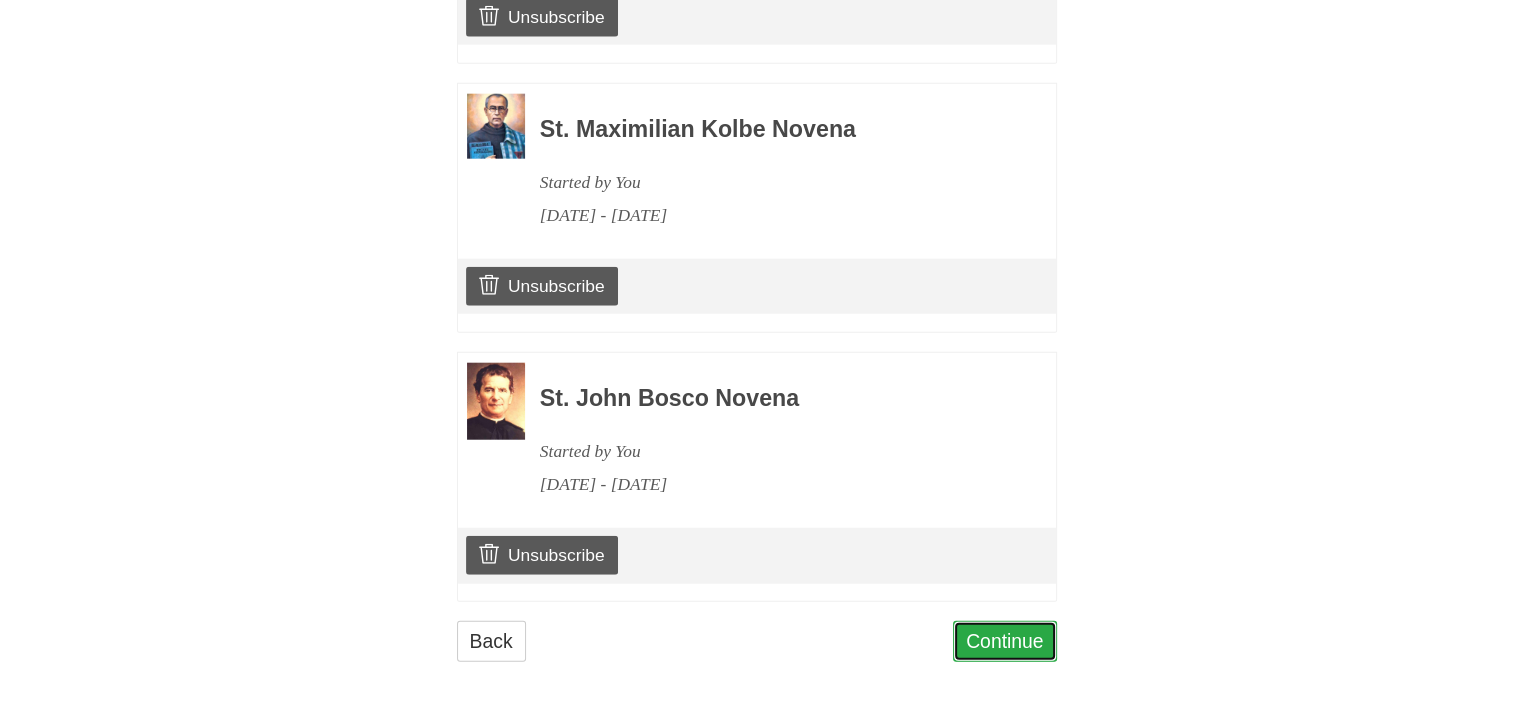 click on "Continue" at bounding box center [1005, 641] 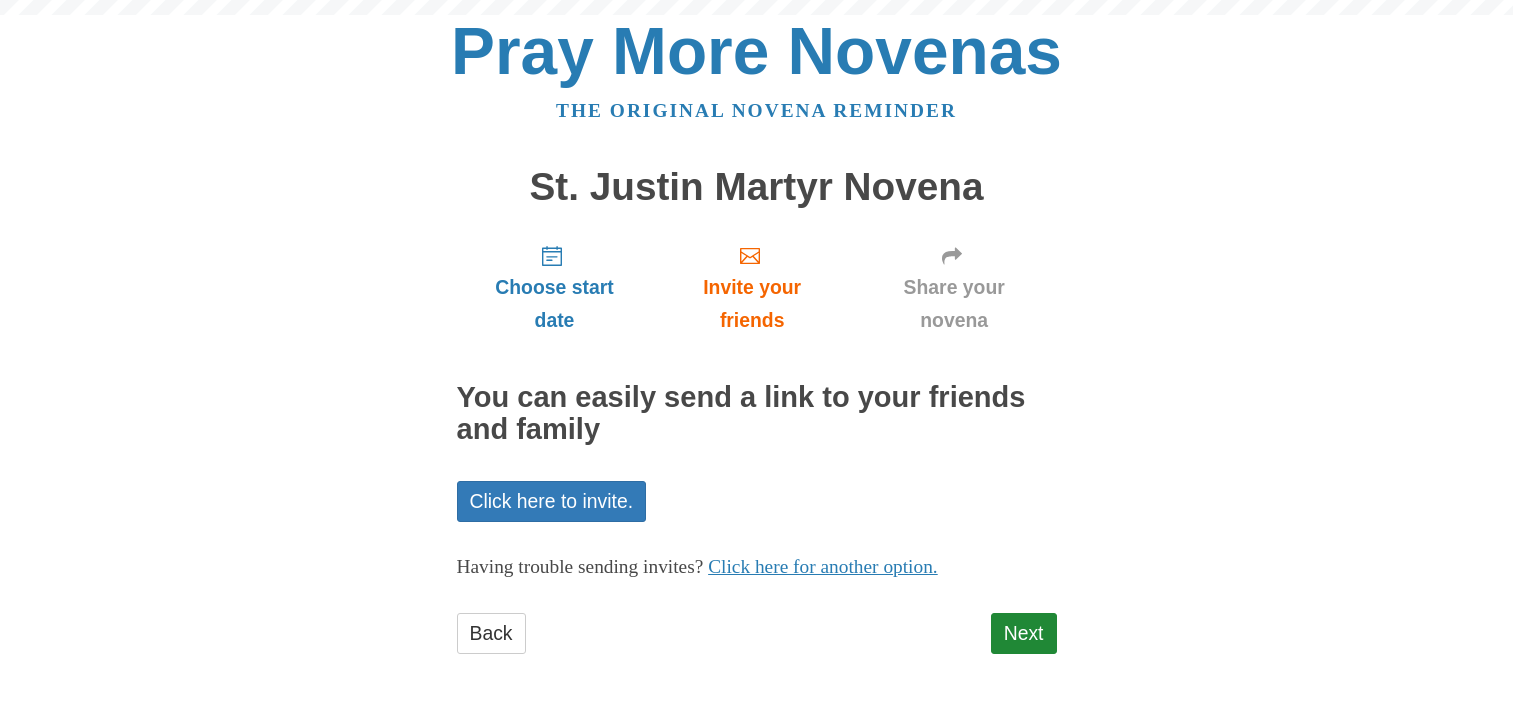 scroll, scrollTop: 0, scrollLeft: 0, axis: both 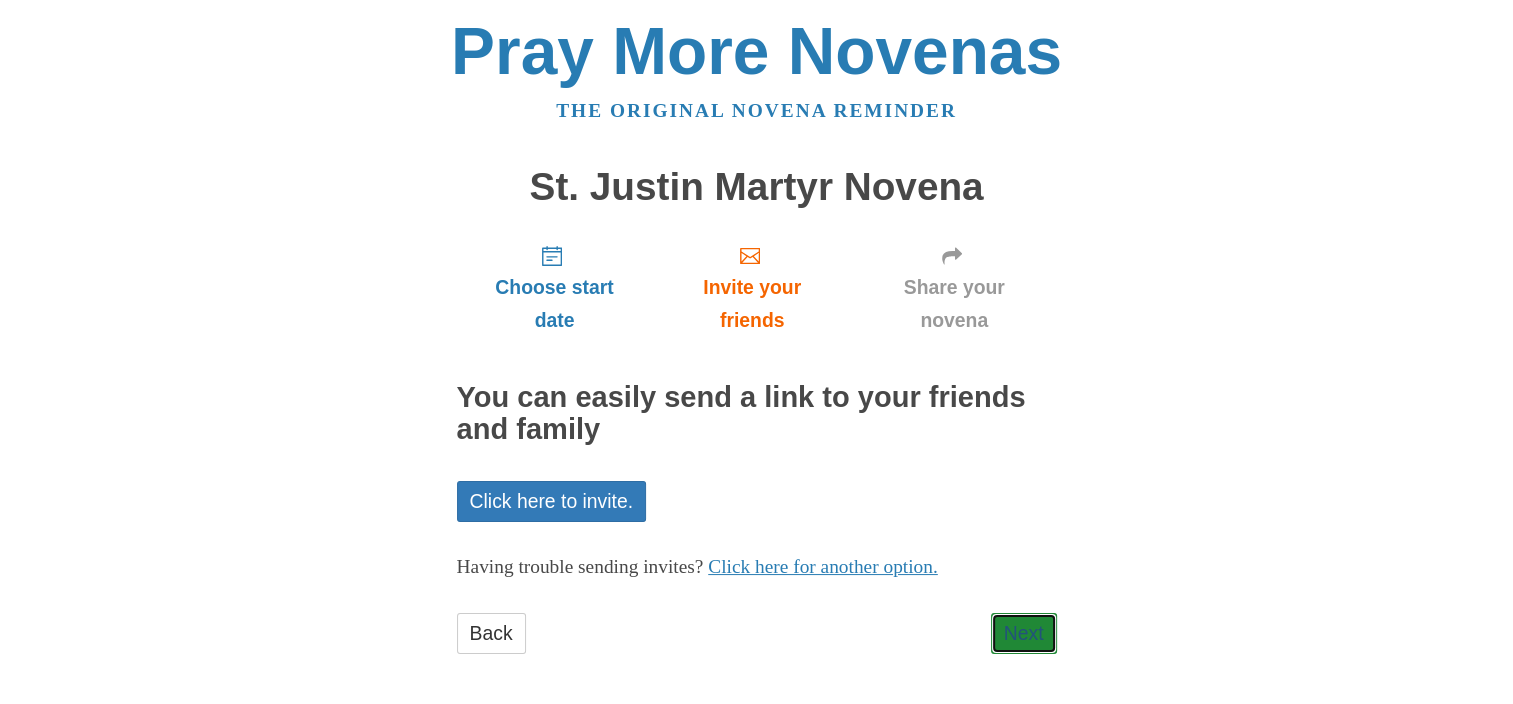 click on "Next" at bounding box center (1024, 633) 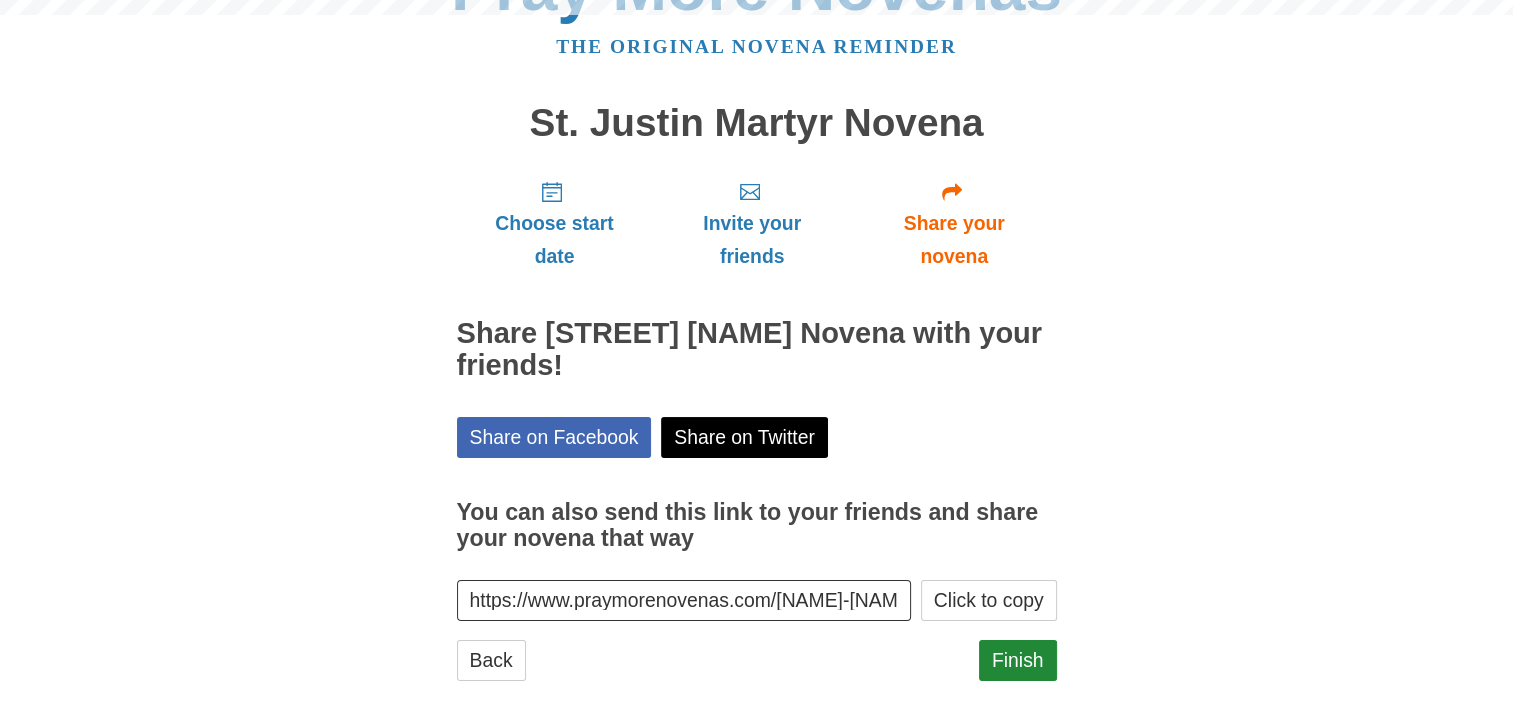 scroll, scrollTop: 98, scrollLeft: 0, axis: vertical 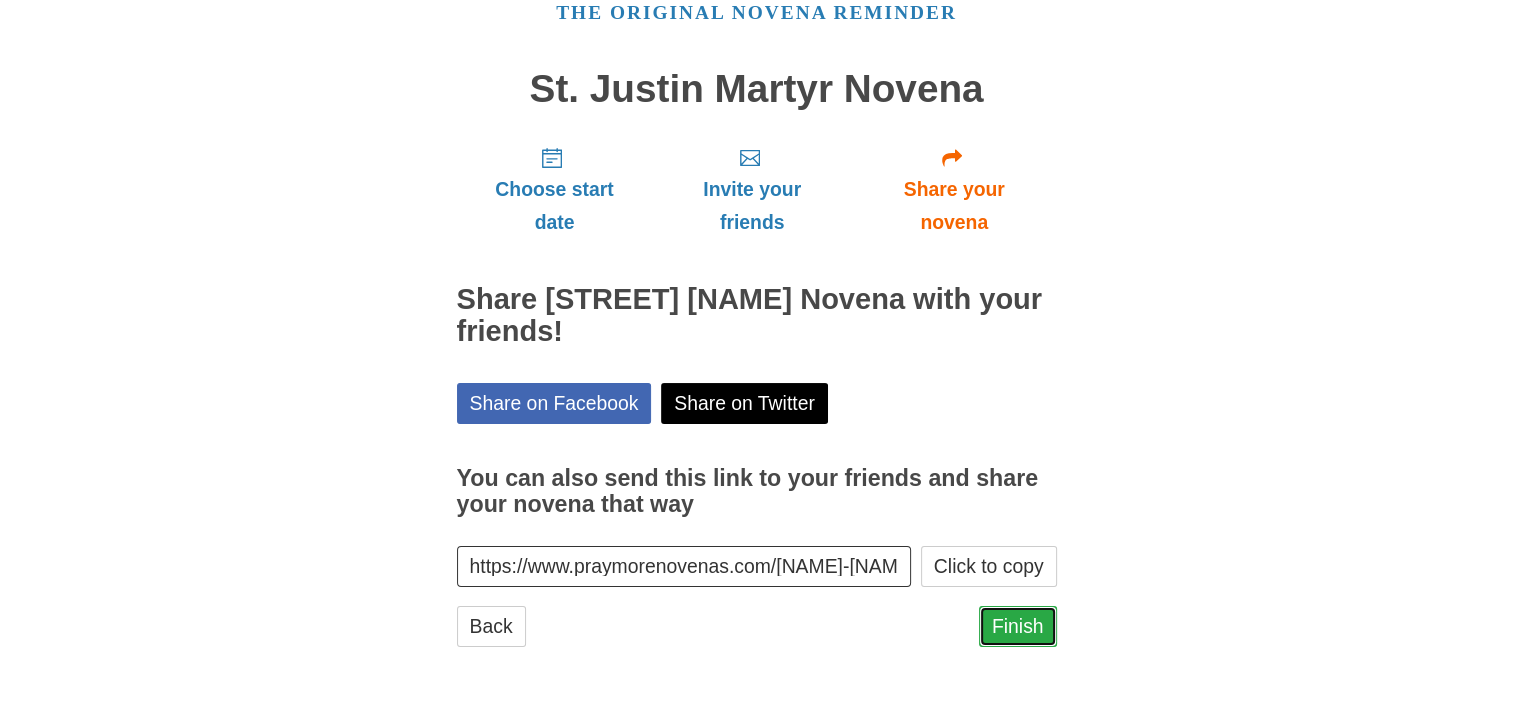 click on "Finish" at bounding box center (1018, 626) 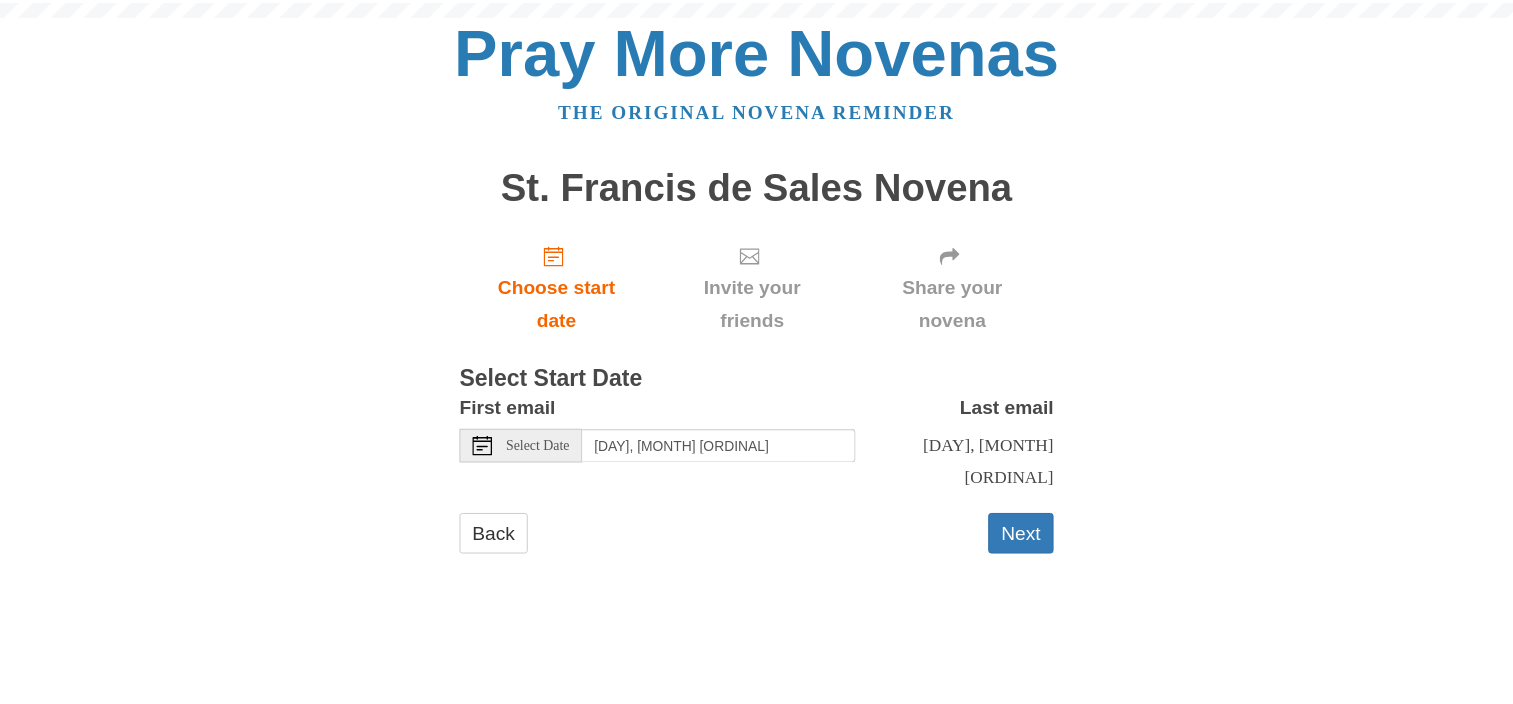 scroll, scrollTop: 0, scrollLeft: 0, axis: both 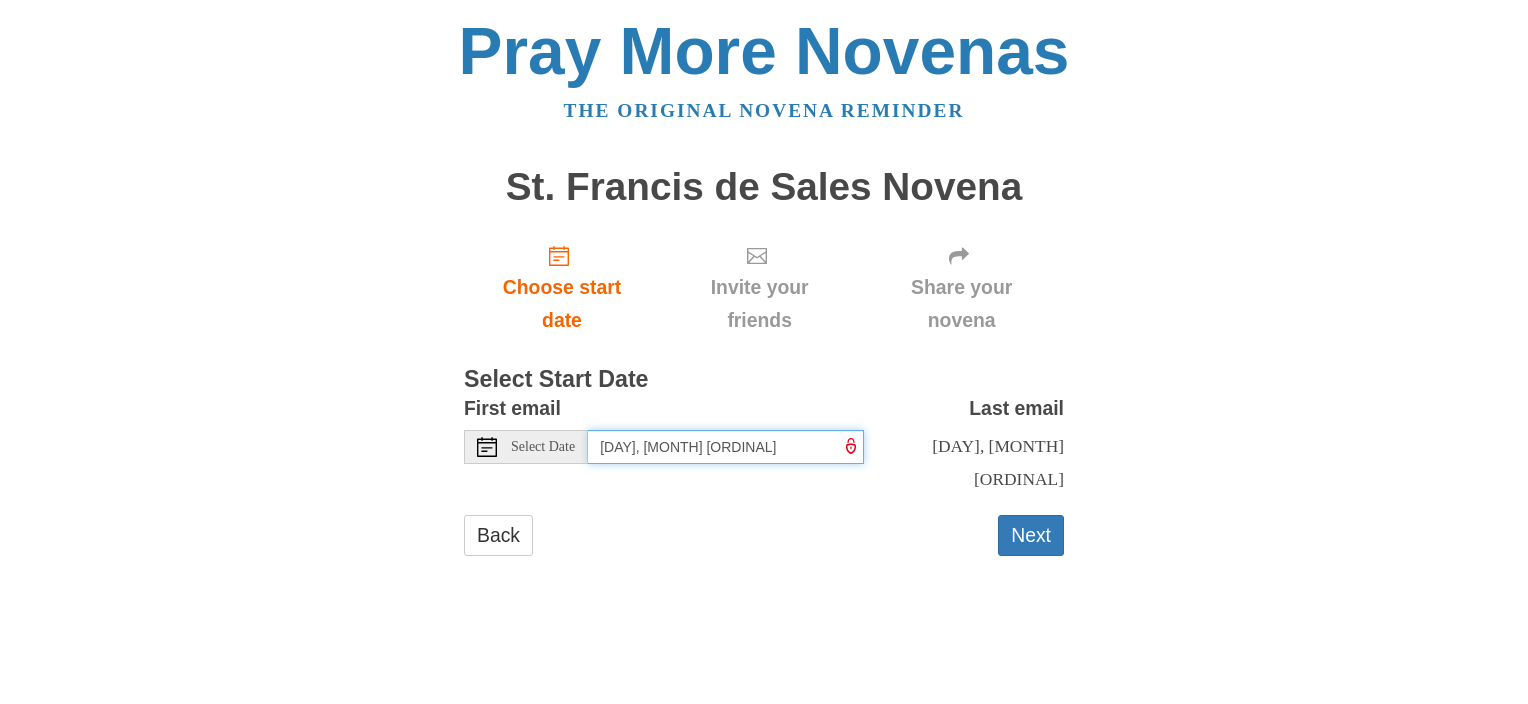 click on "Monday, August 4th" at bounding box center (726, 447) 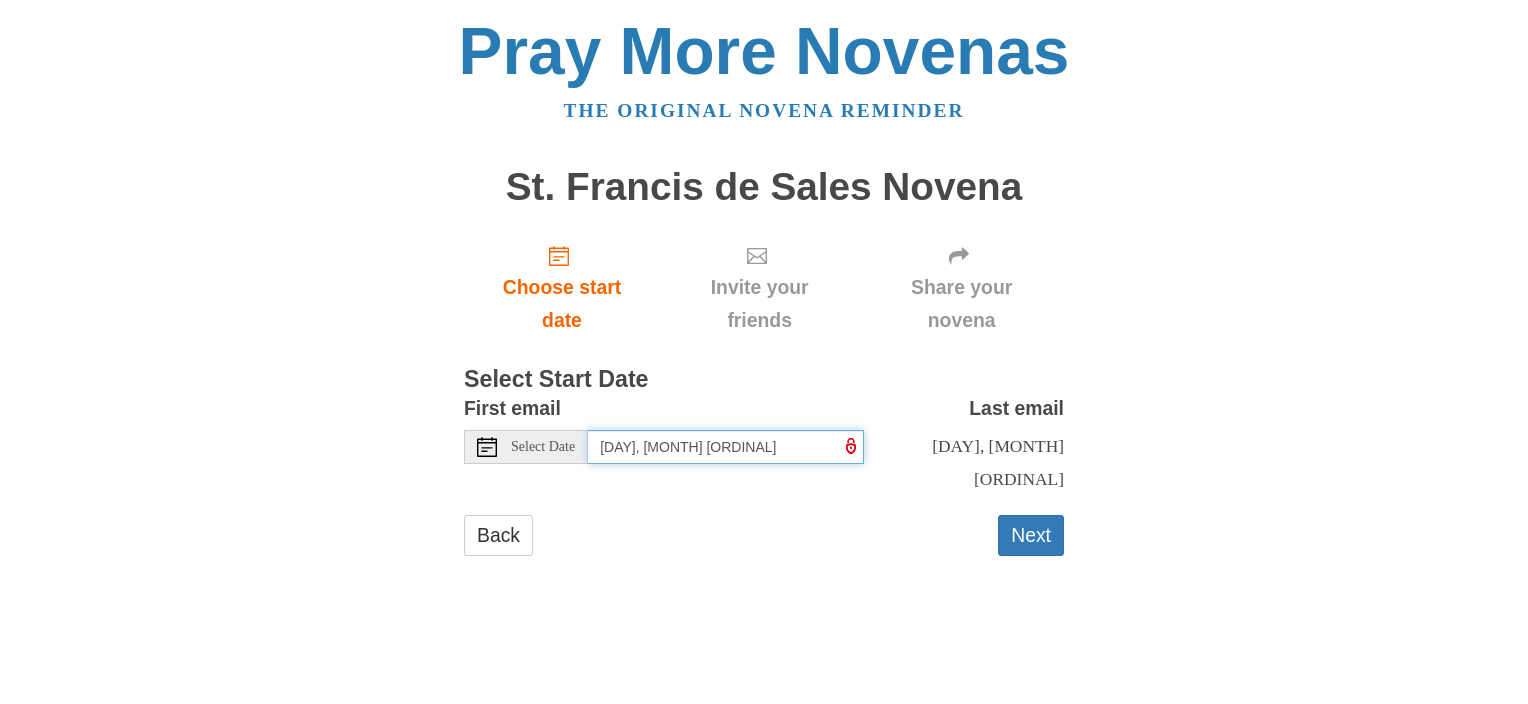 click on "Monday, August 4th" at bounding box center [726, 447] 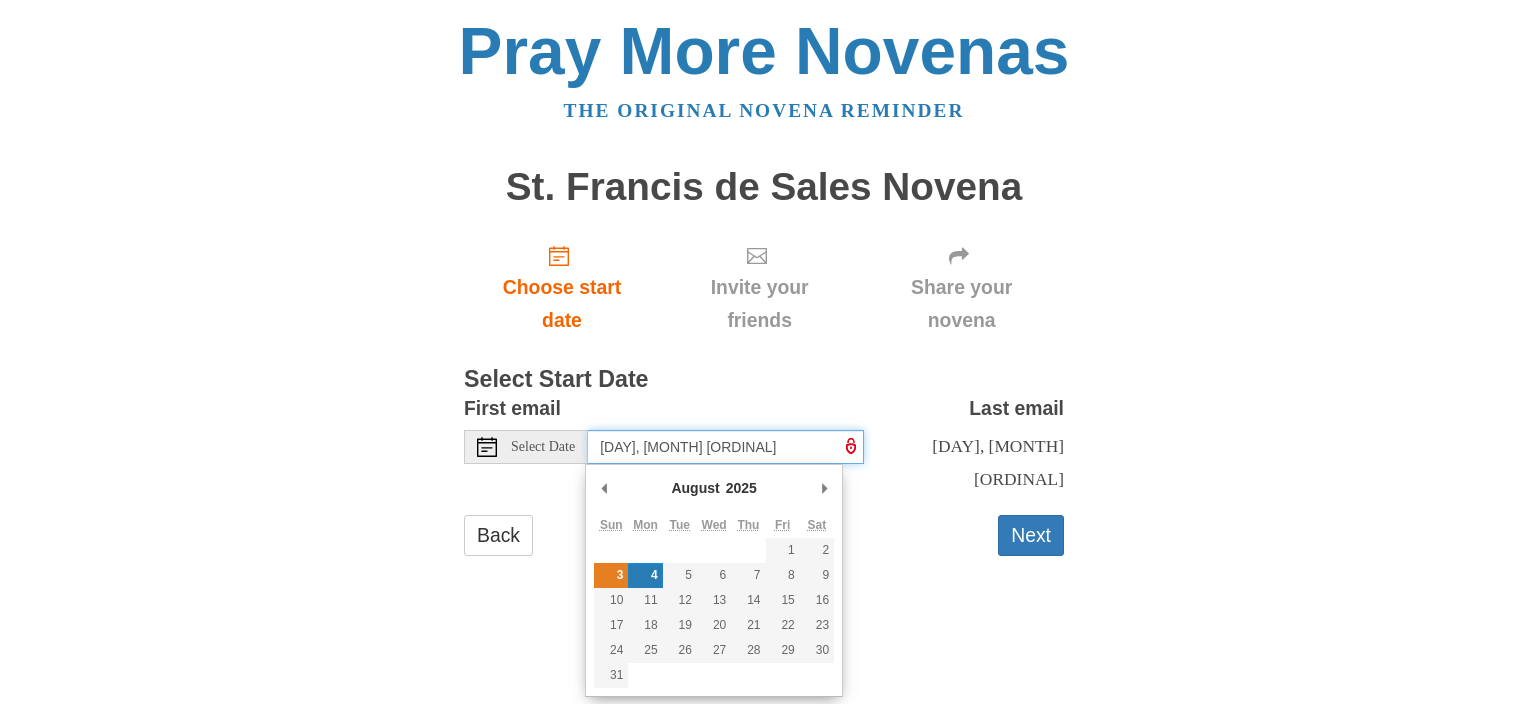 type on "Sunday, August 3rd" 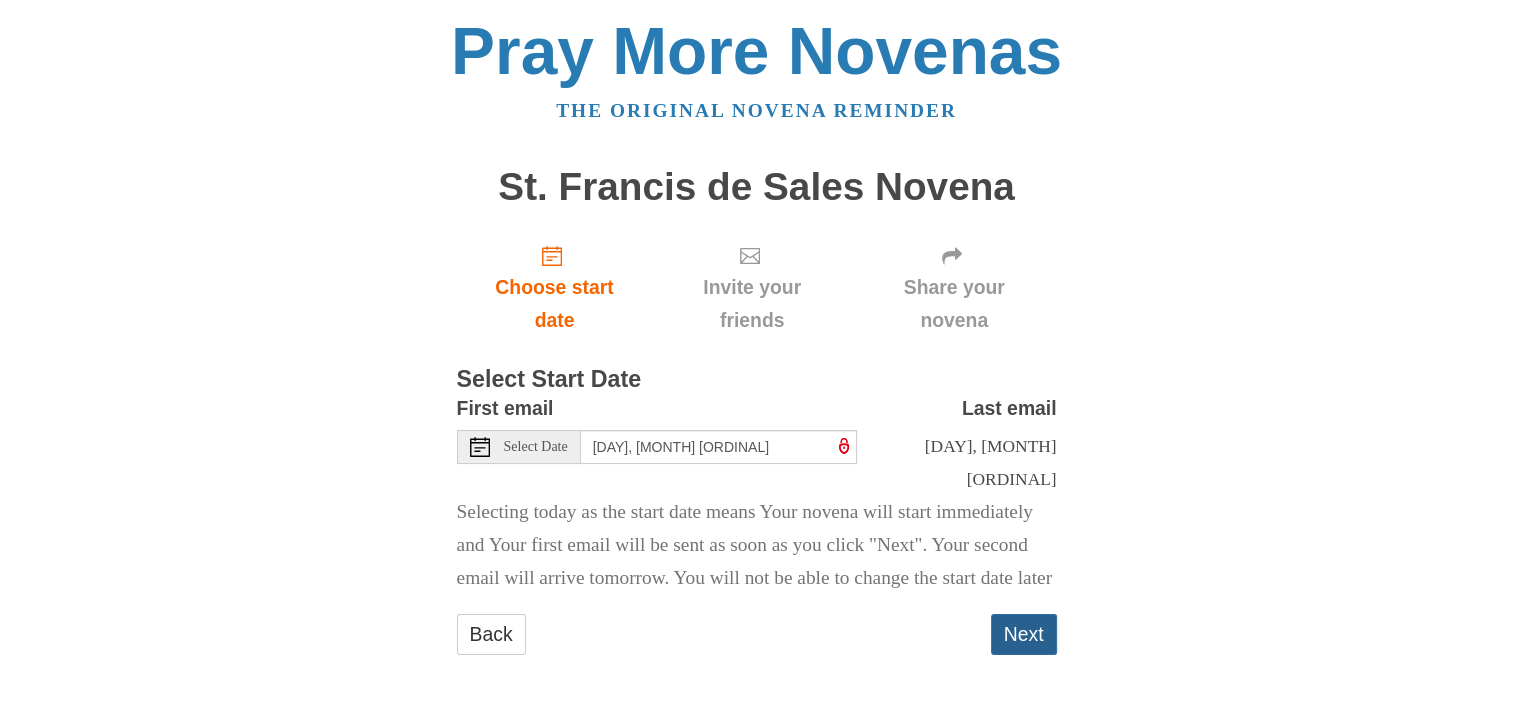 click on "Next" at bounding box center [1024, 634] 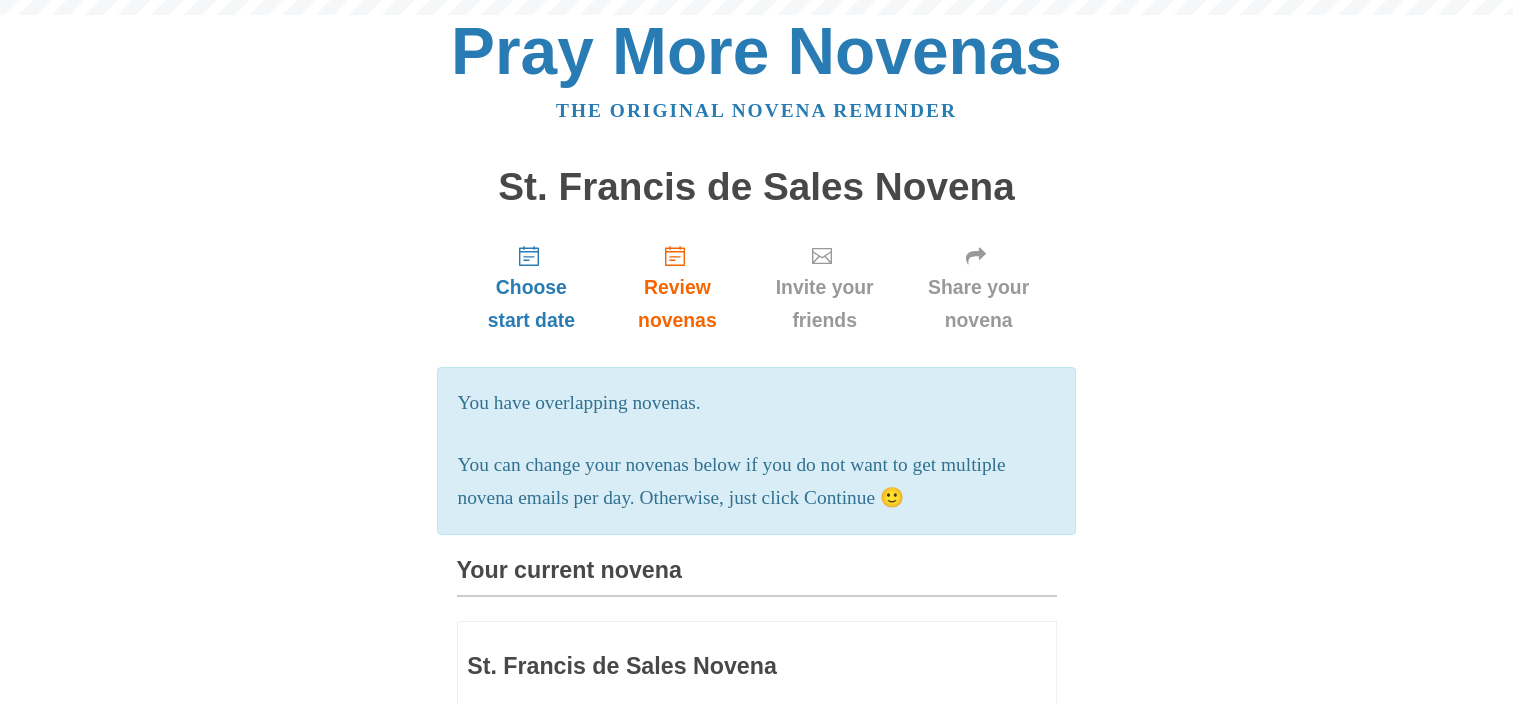 scroll, scrollTop: 0, scrollLeft: 0, axis: both 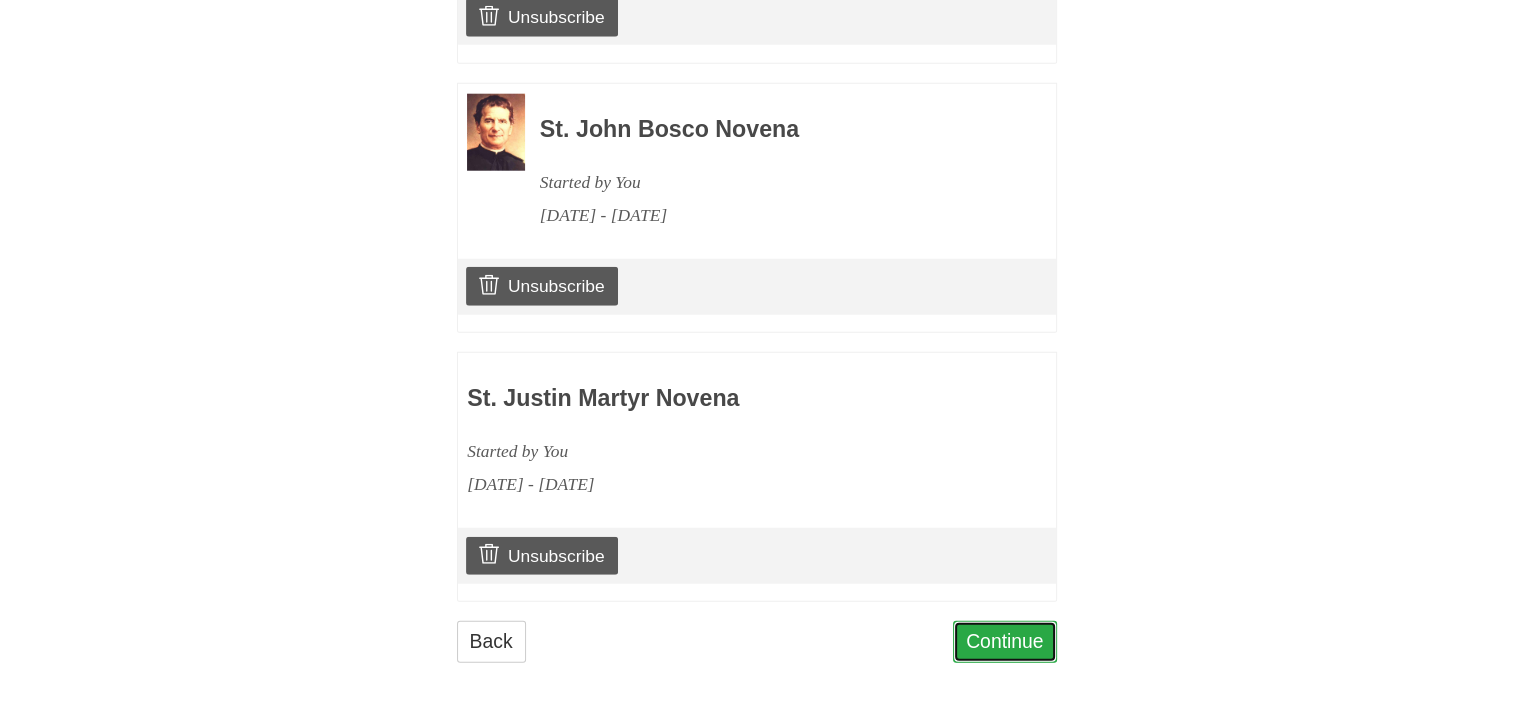 click on "Continue" at bounding box center (1005, 641) 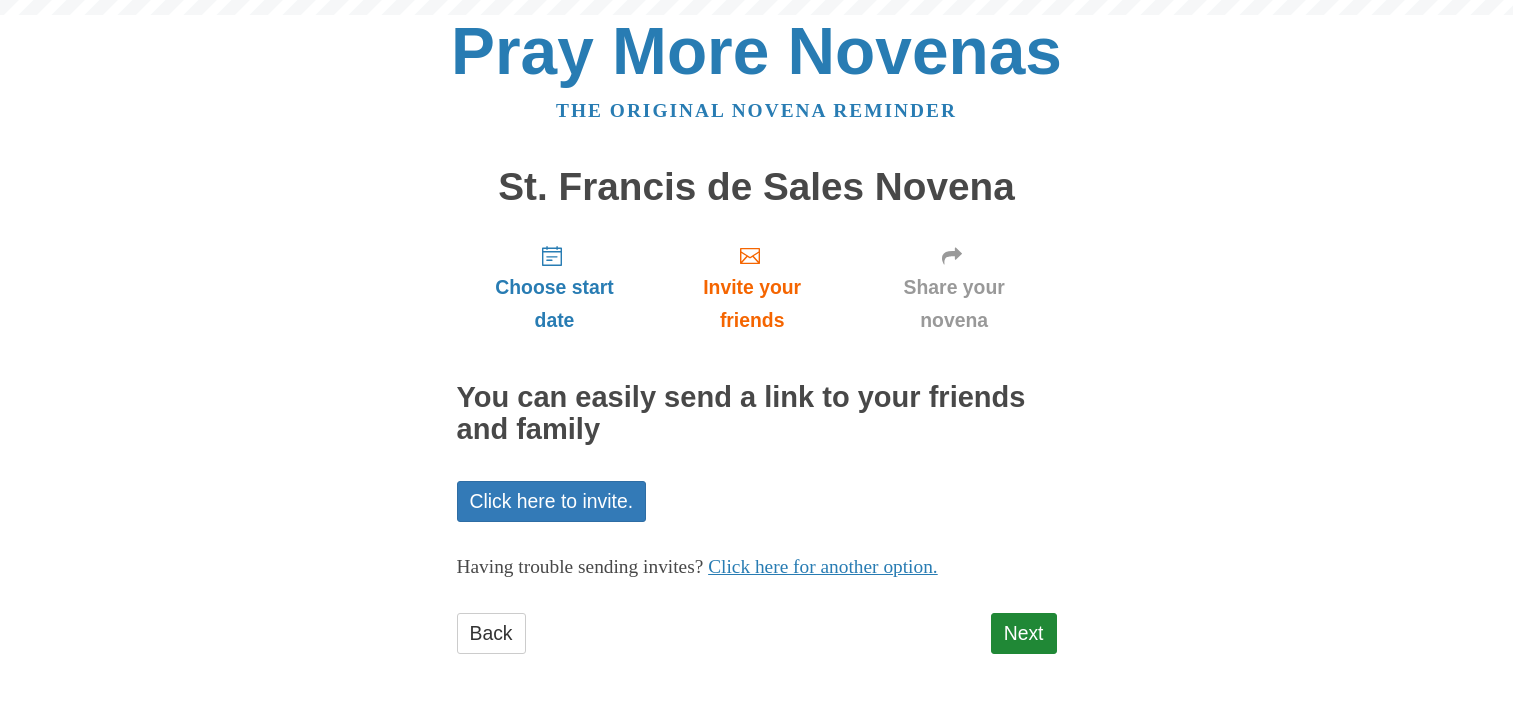 scroll, scrollTop: 0, scrollLeft: 0, axis: both 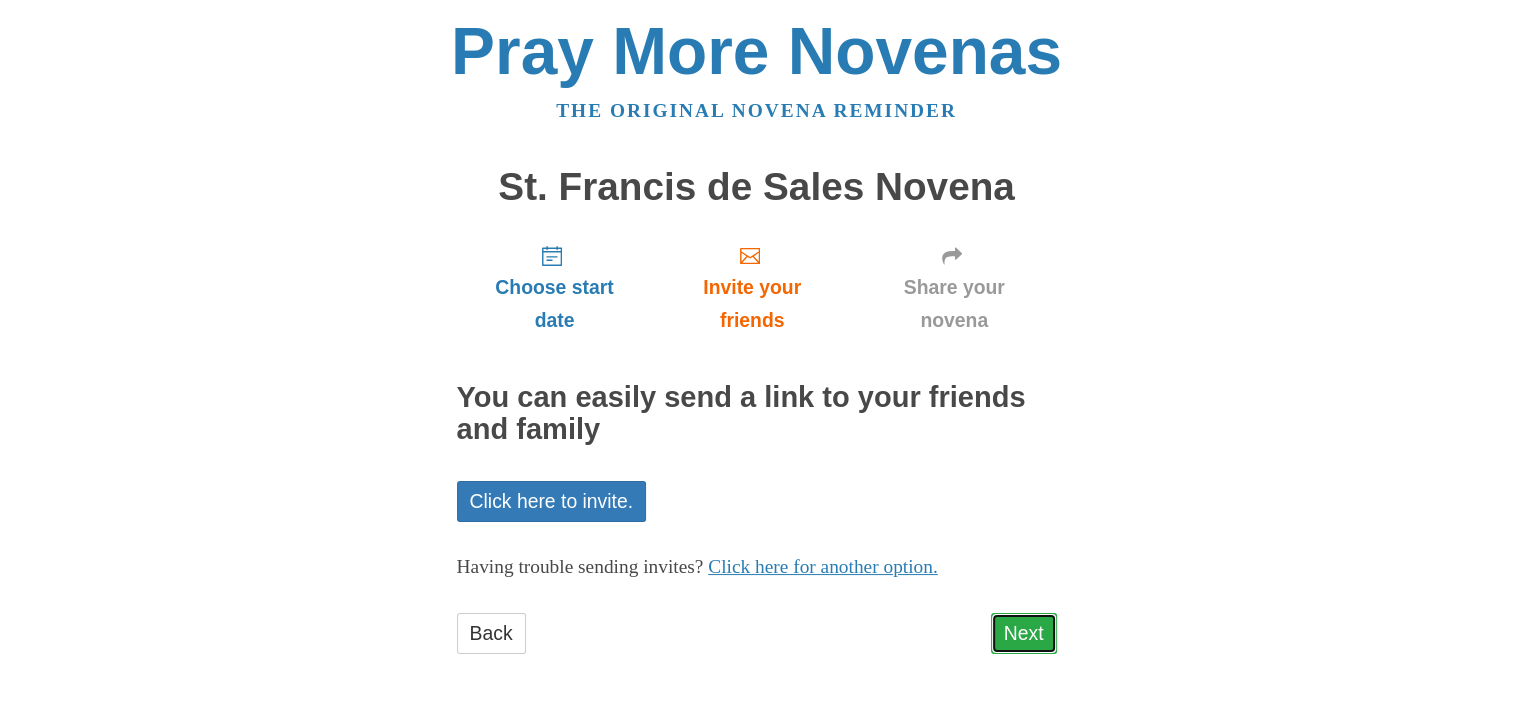 click on "Next" at bounding box center (1024, 633) 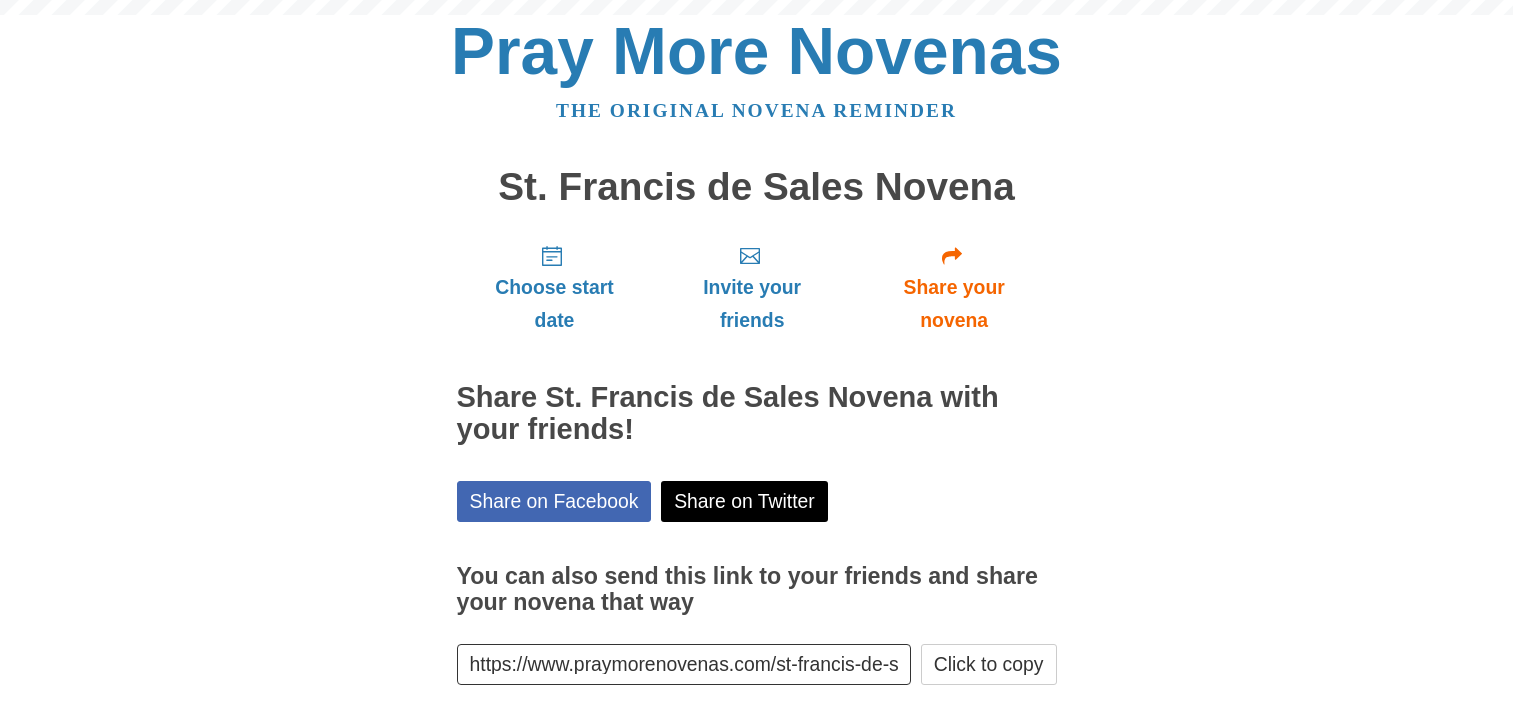 scroll, scrollTop: 98, scrollLeft: 0, axis: vertical 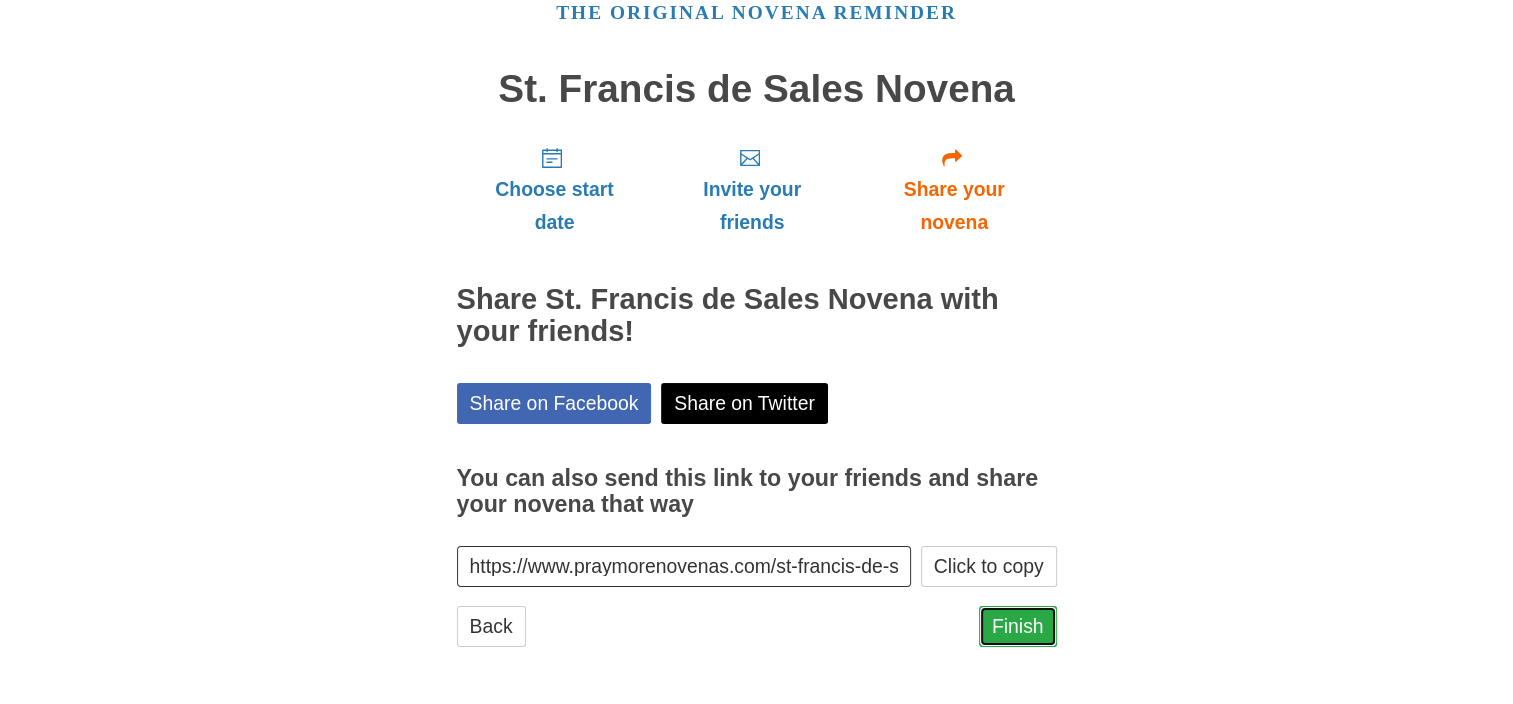 click on "Finish" at bounding box center [1018, 626] 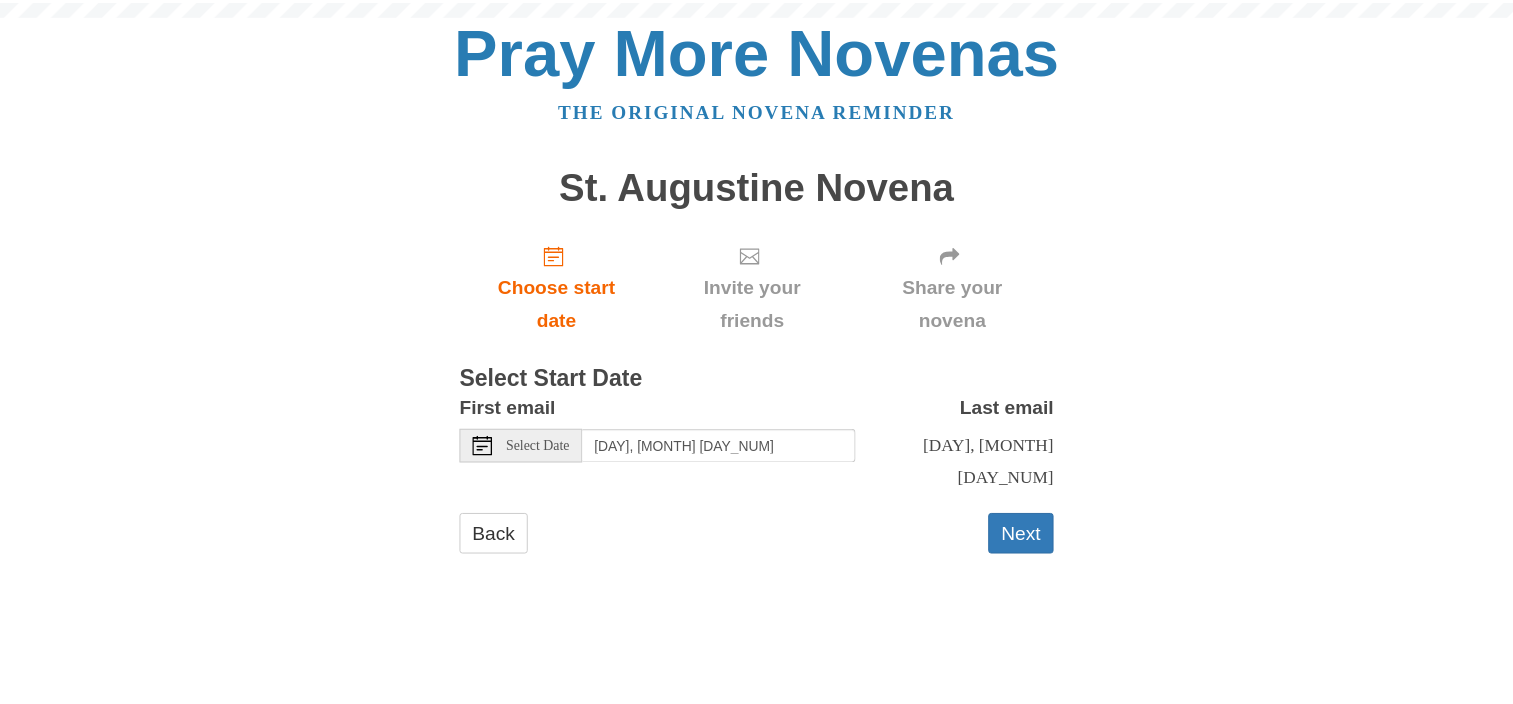 scroll, scrollTop: 0, scrollLeft: 0, axis: both 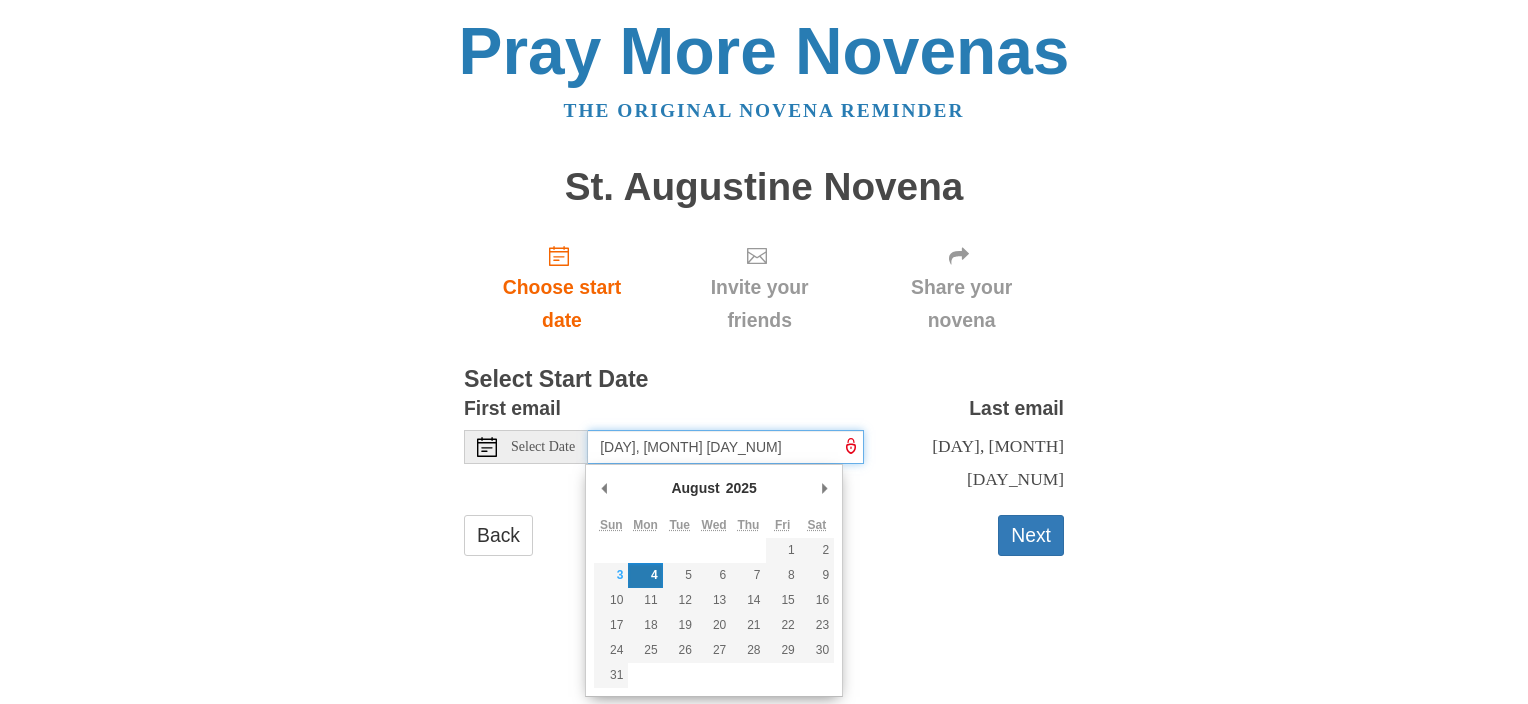 click on "Monday, August 4th" at bounding box center (726, 447) 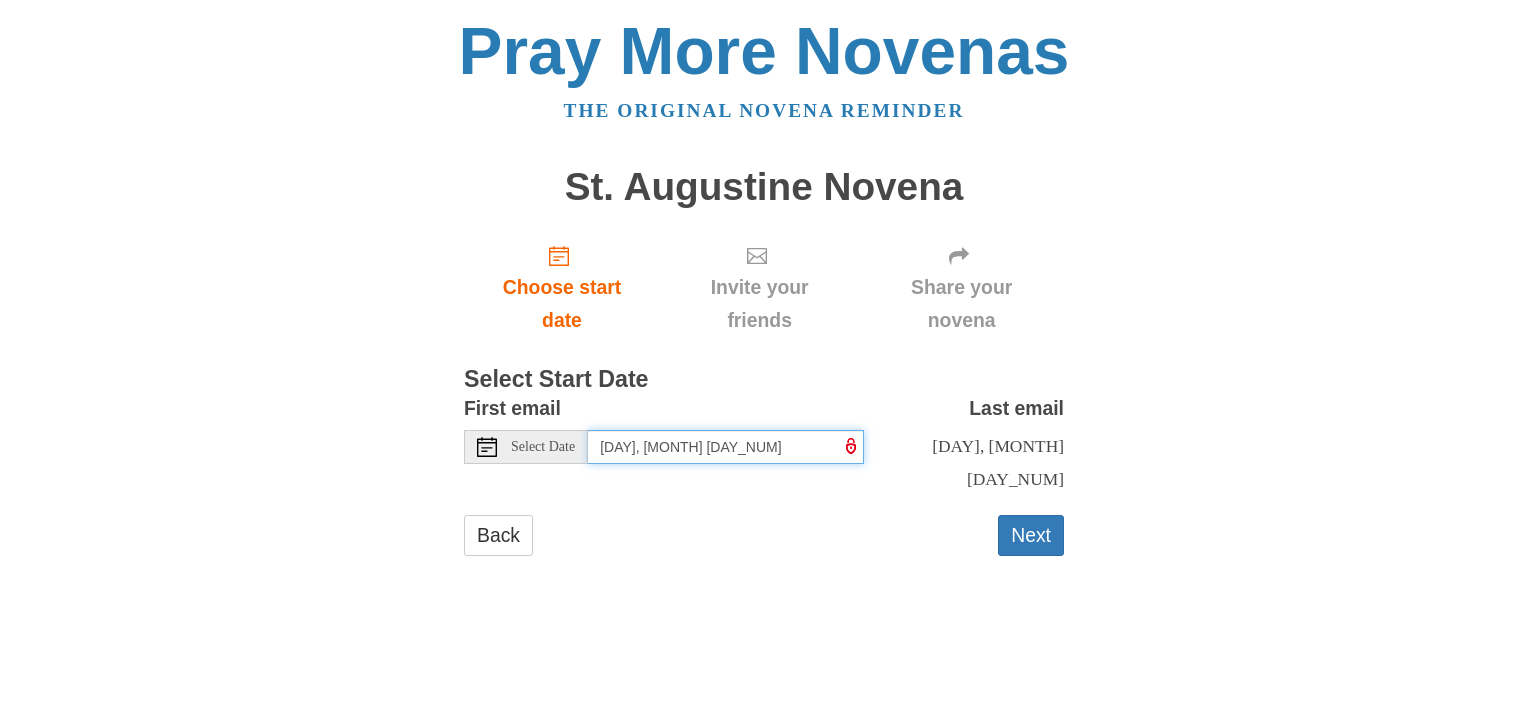 click on "Monday, August 4th" at bounding box center [726, 447] 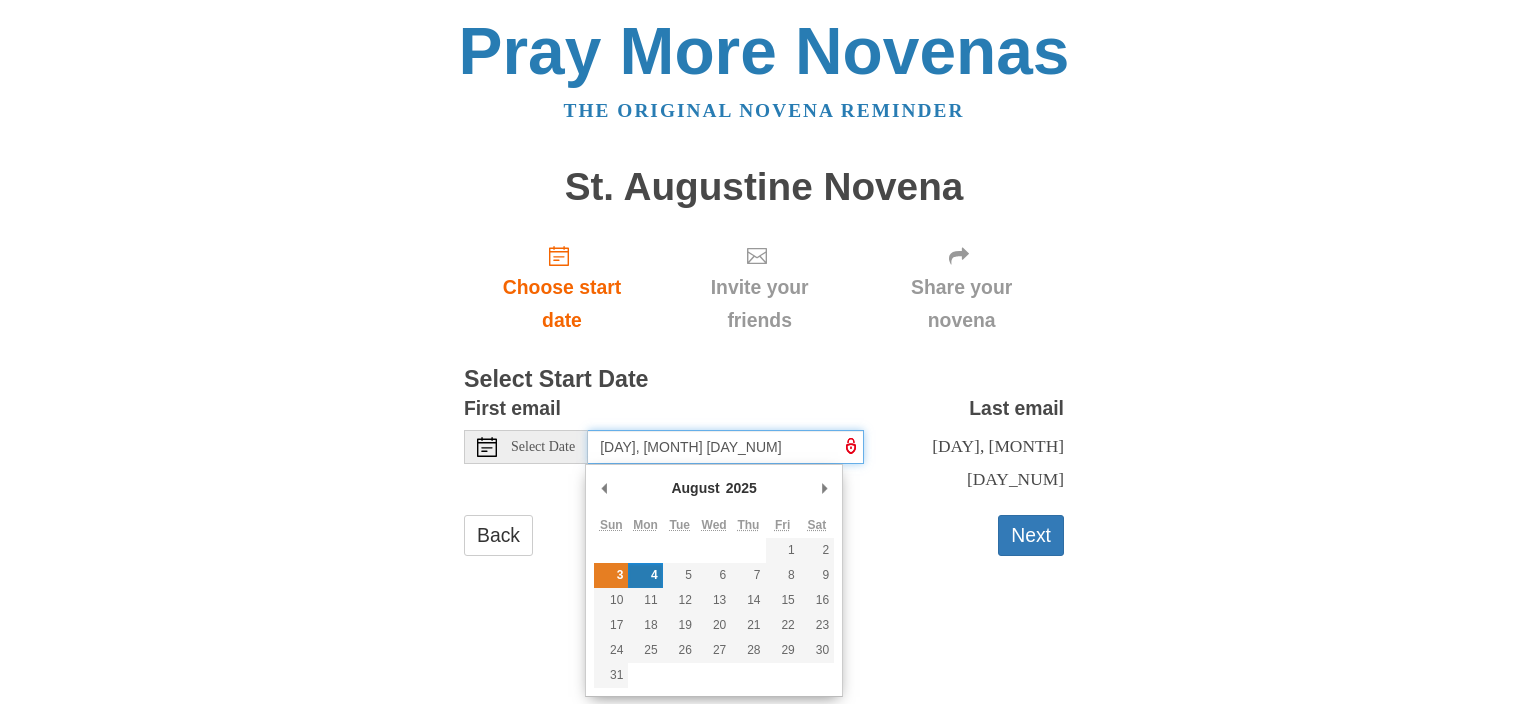 type on "Sunday, August 3rd" 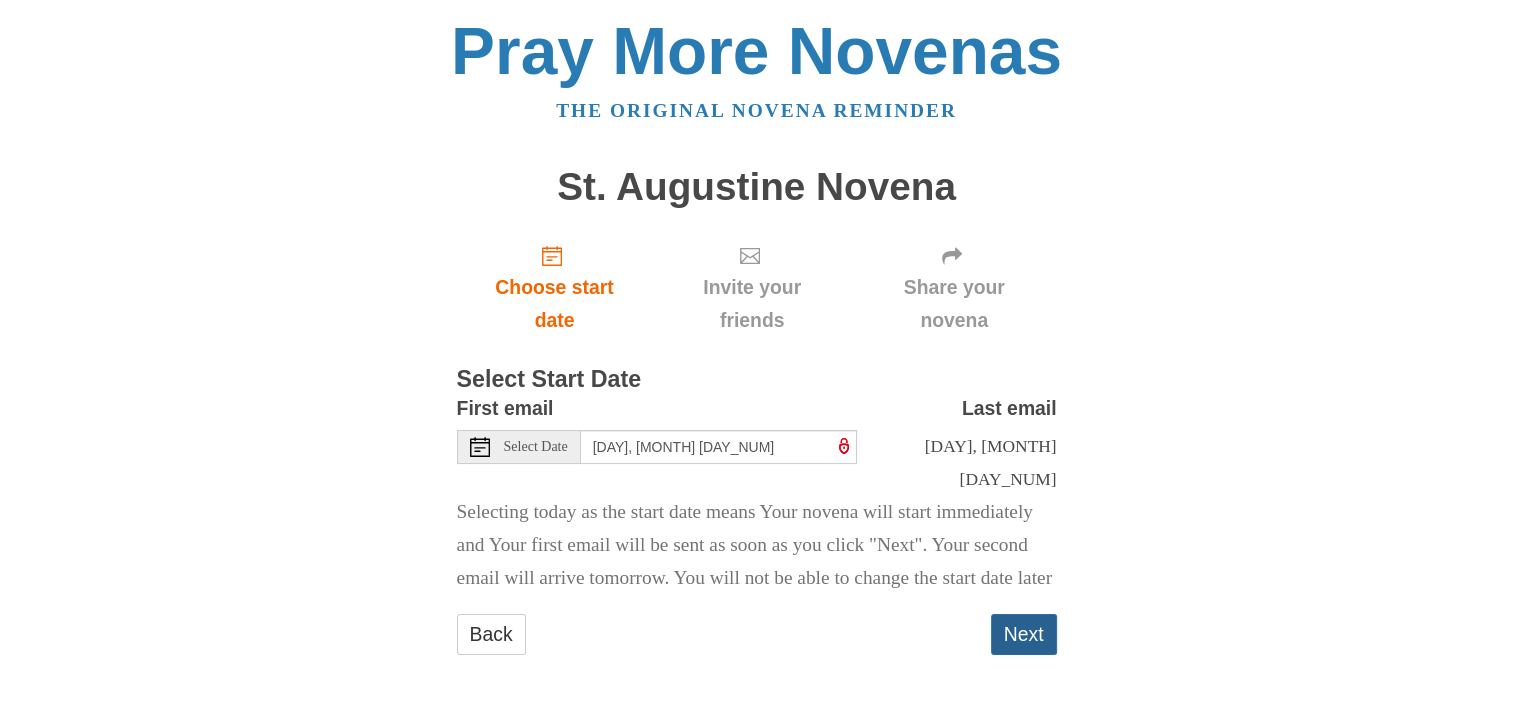 click on "Next" at bounding box center [1024, 634] 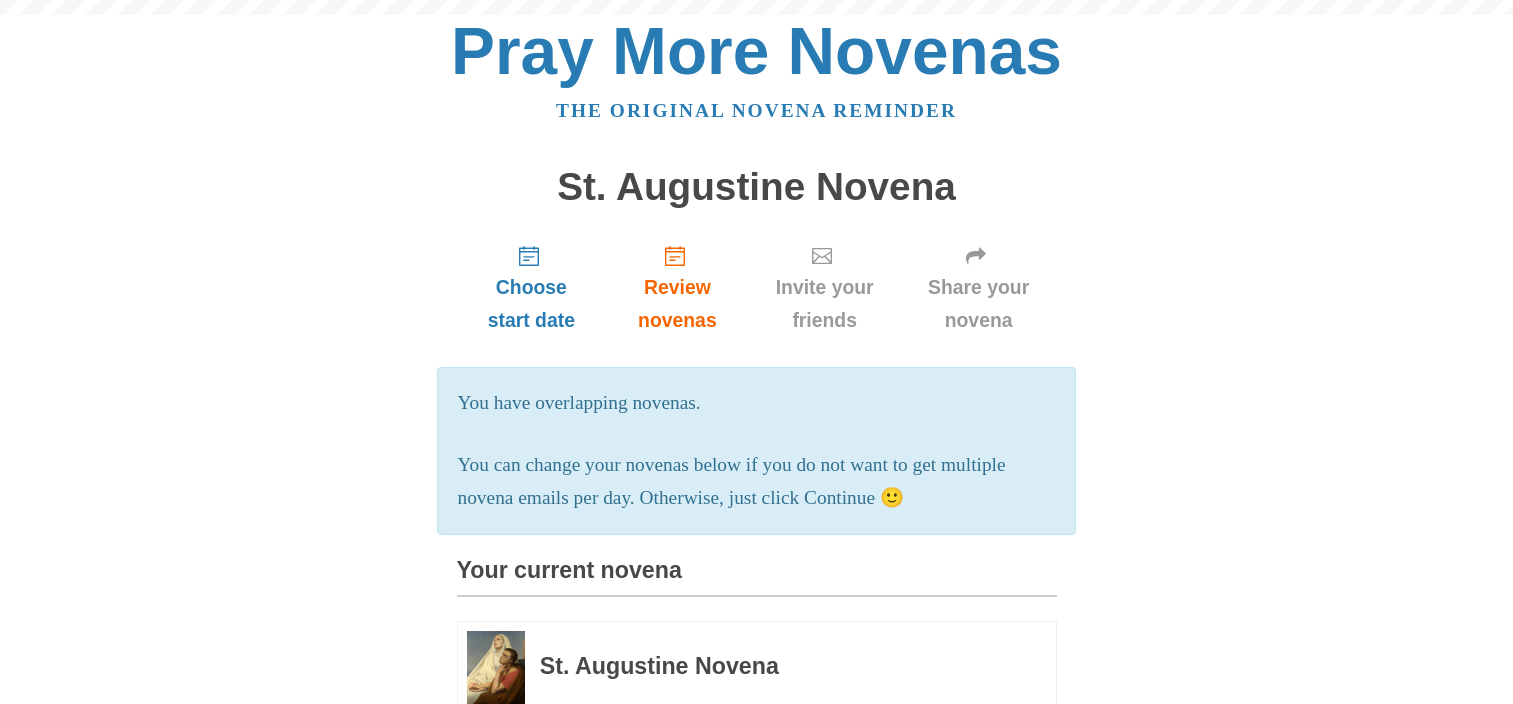 scroll, scrollTop: 0, scrollLeft: 0, axis: both 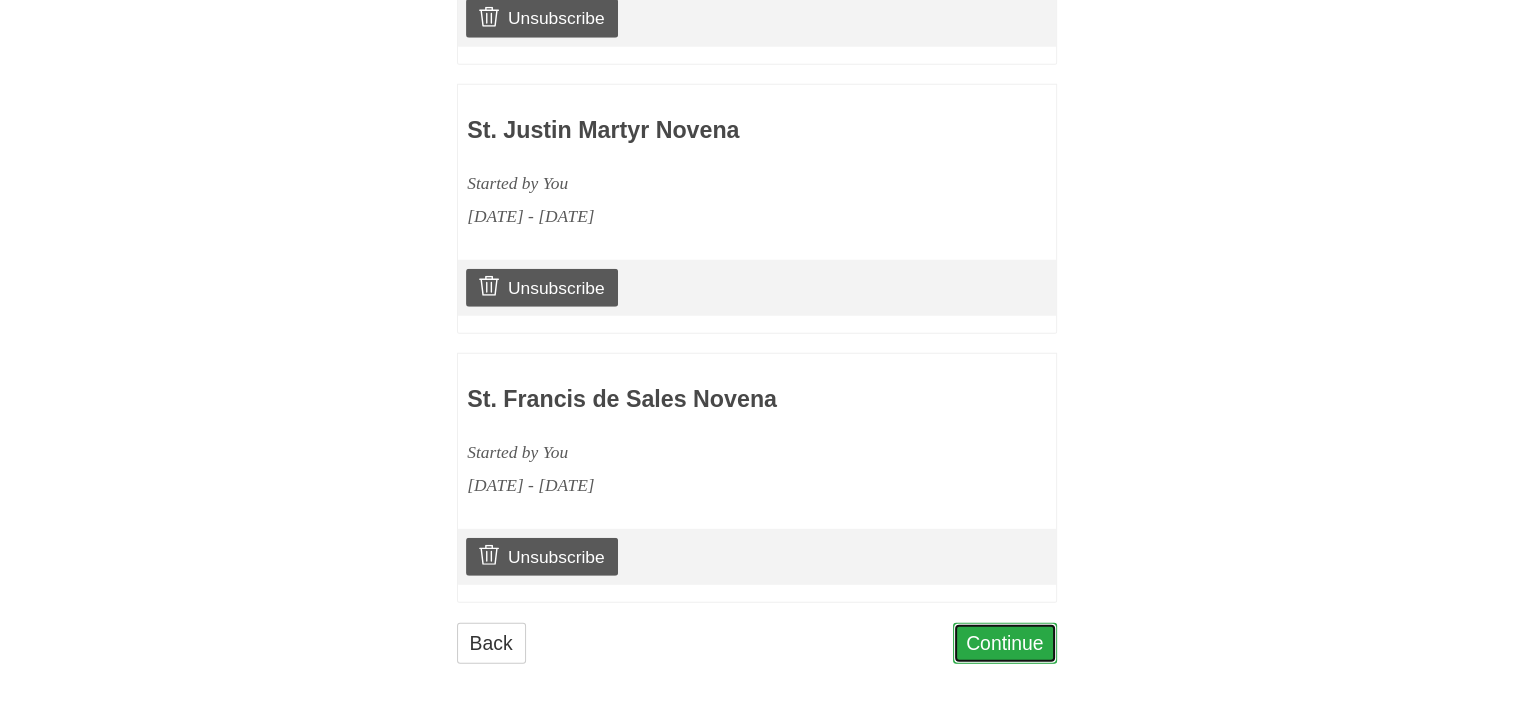 click on "Continue" at bounding box center [1005, 643] 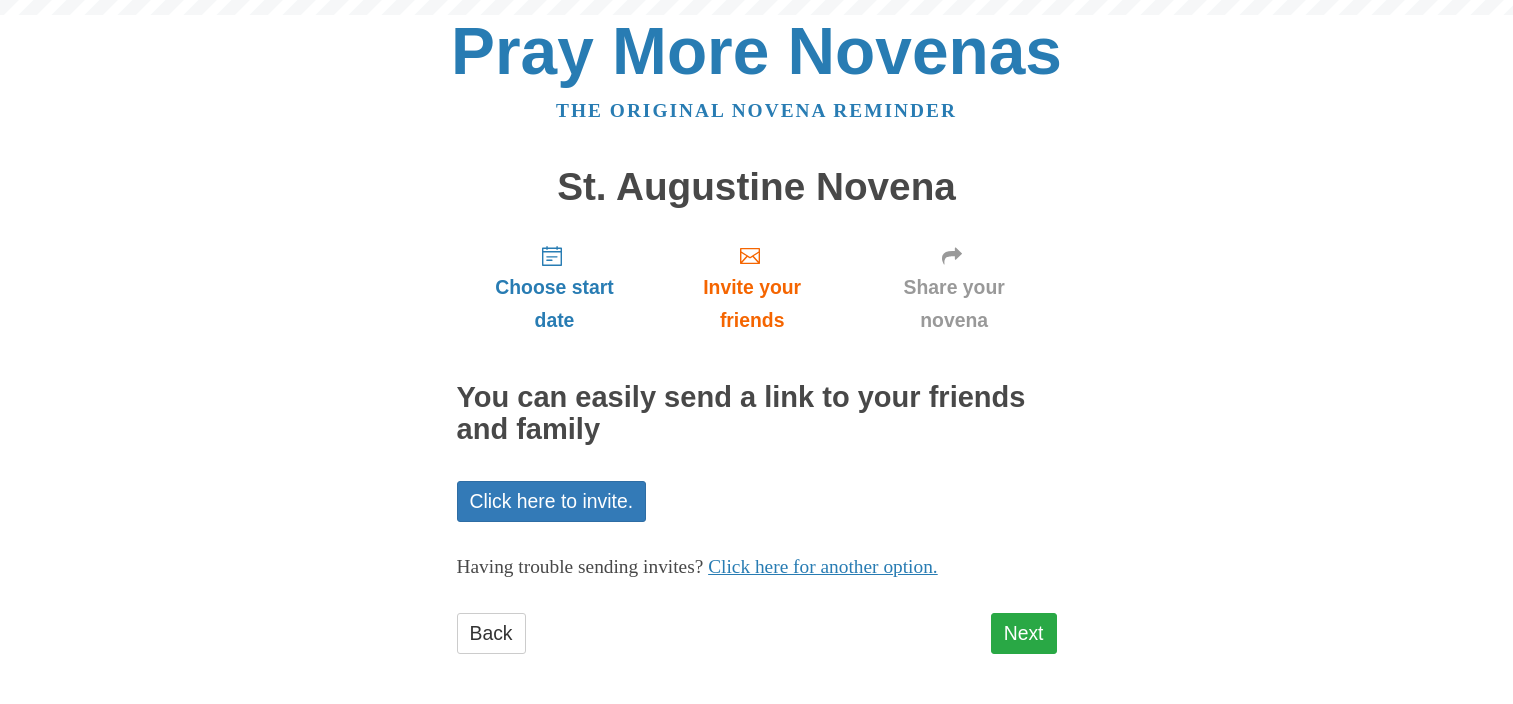scroll, scrollTop: 0, scrollLeft: 0, axis: both 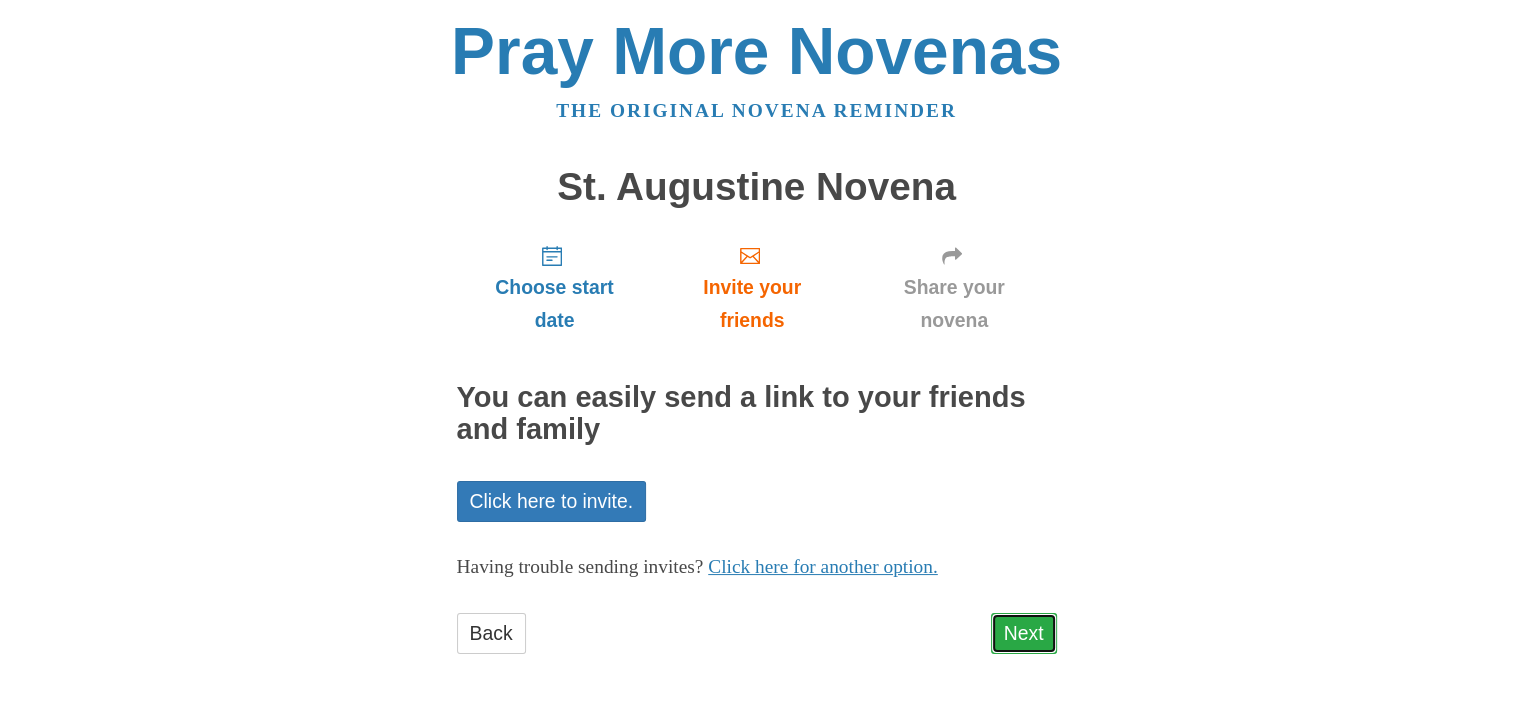 click on "Next" at bounding box center [1024, 633] 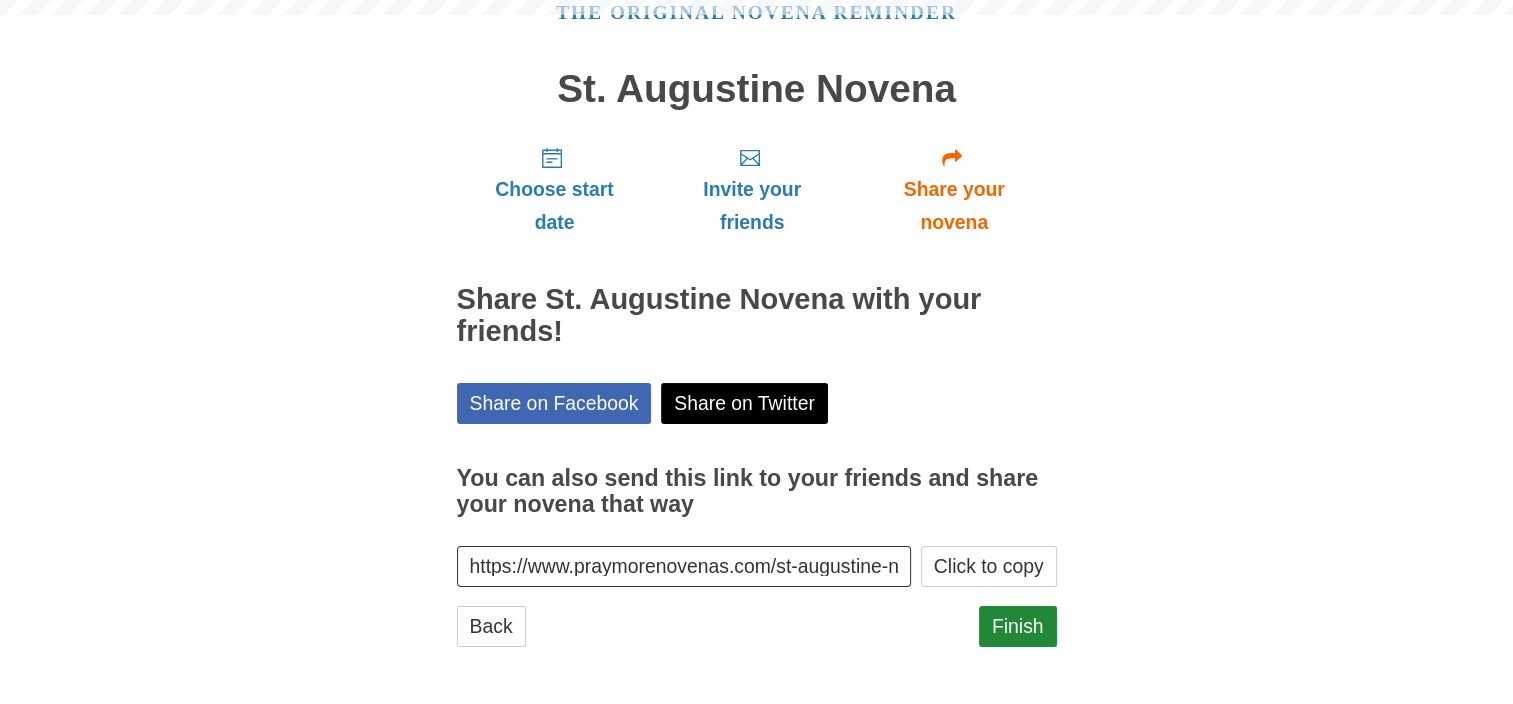 scroll, scrollTop: 98, scrollLeft: 0, axis: vertical 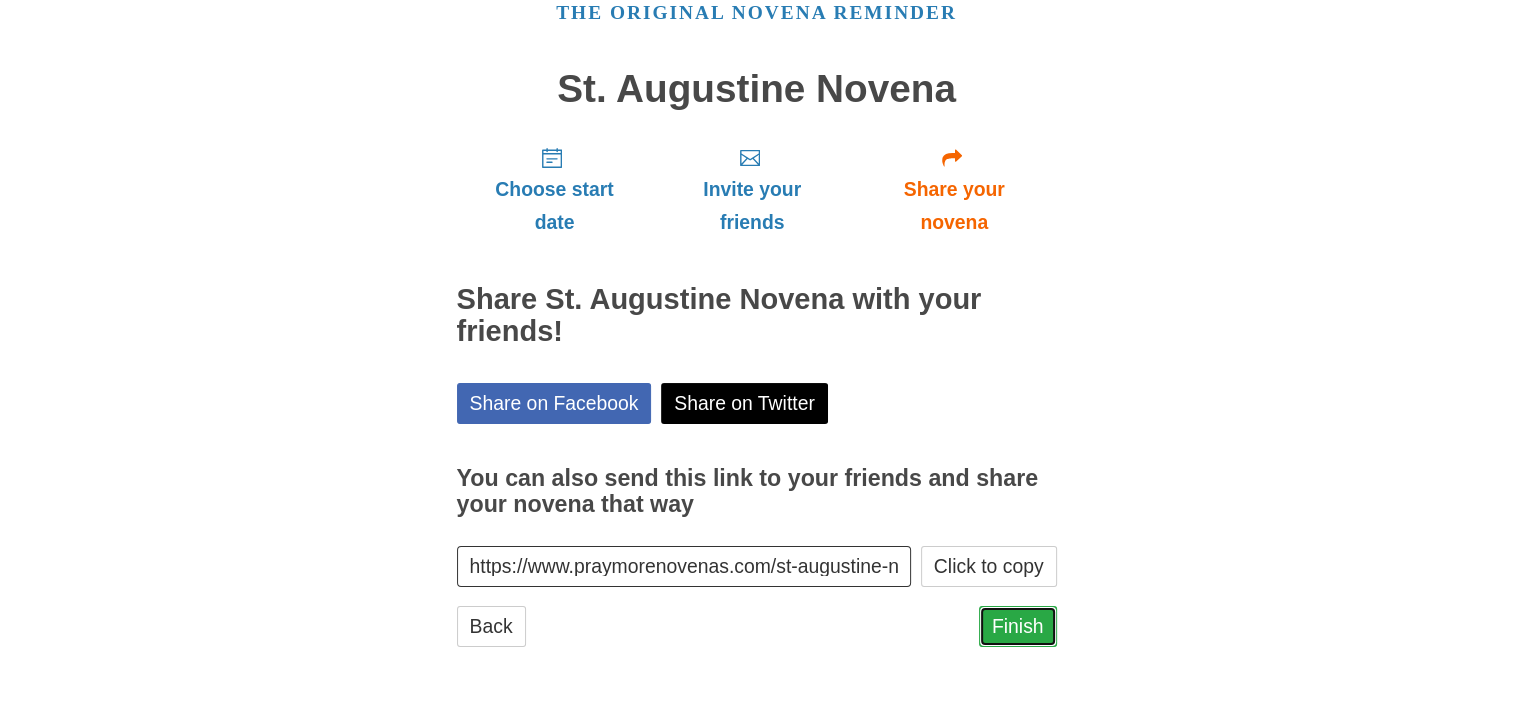 click on "Finish" at bounding box center [1018, 626] 